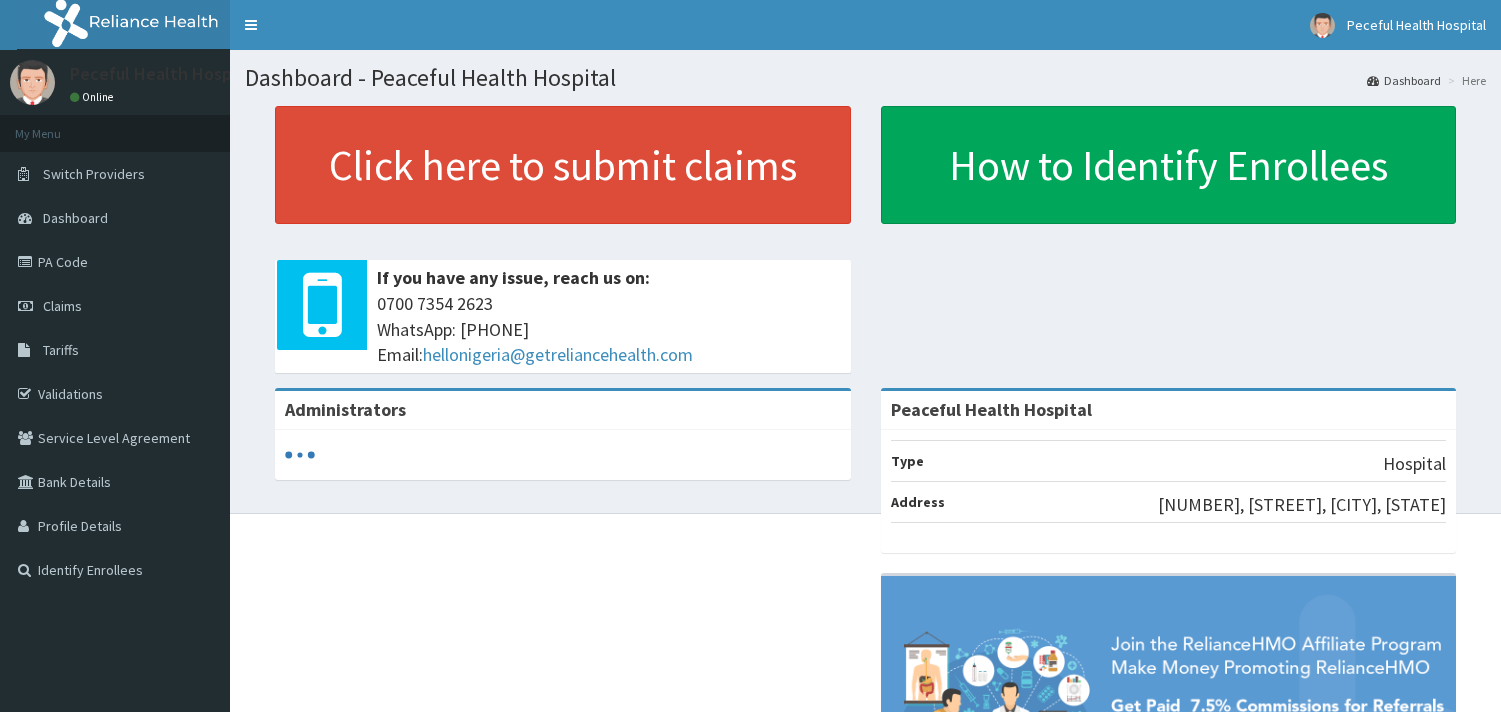 scroll, scrollTop: 0, scrollLeft: 0, axis: both 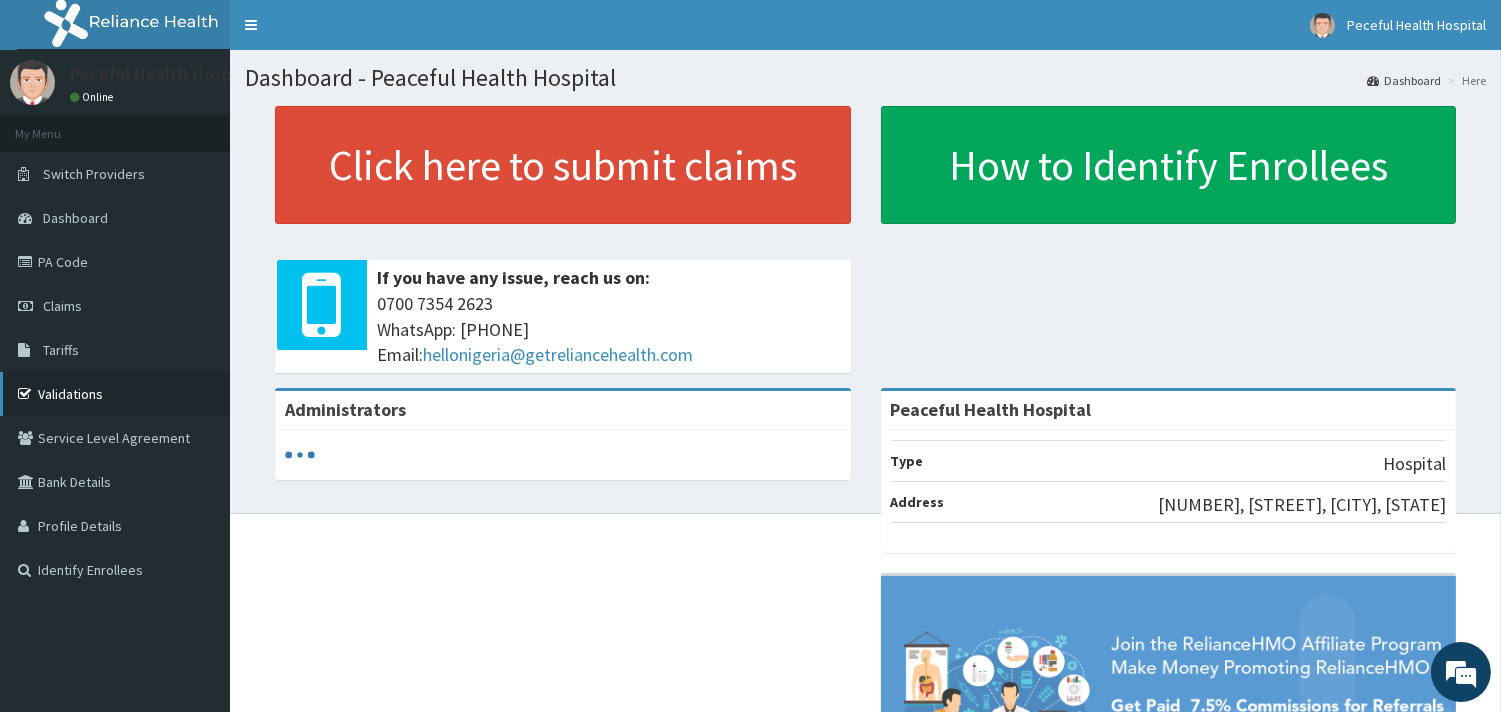 click on "Validations" at bounding box center (115, 394) 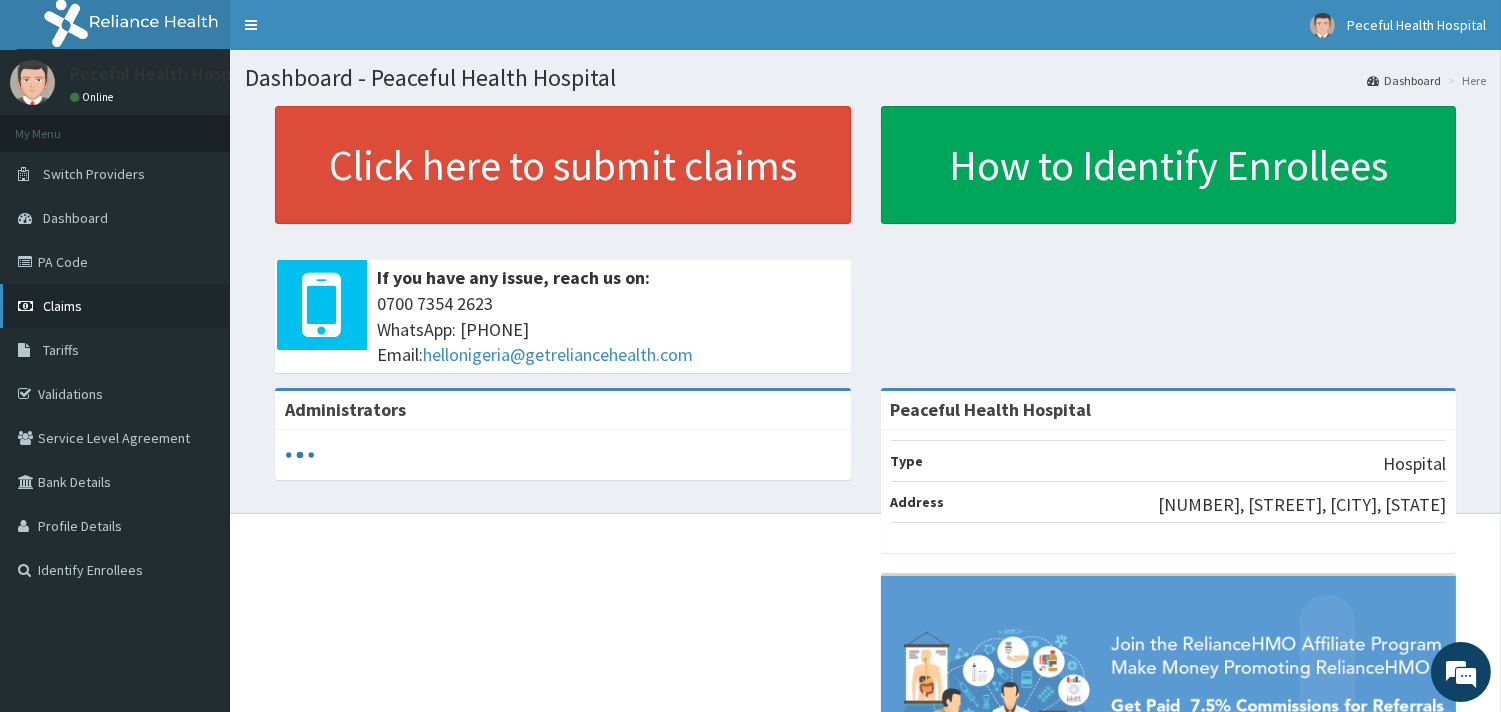 click on "Claims" at bounding box center (115, 306) 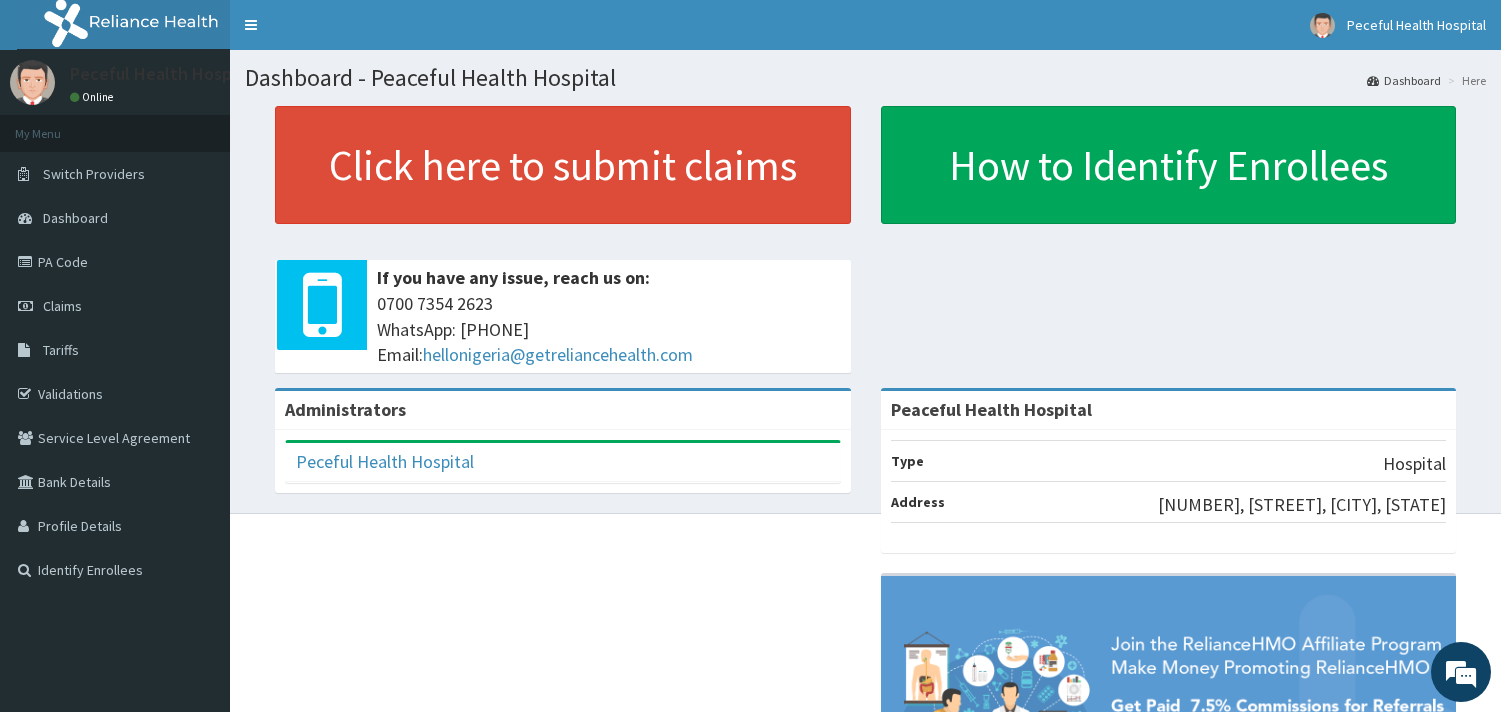 scroll, scrollTop: 0, scrollLeft: 0, axis: both 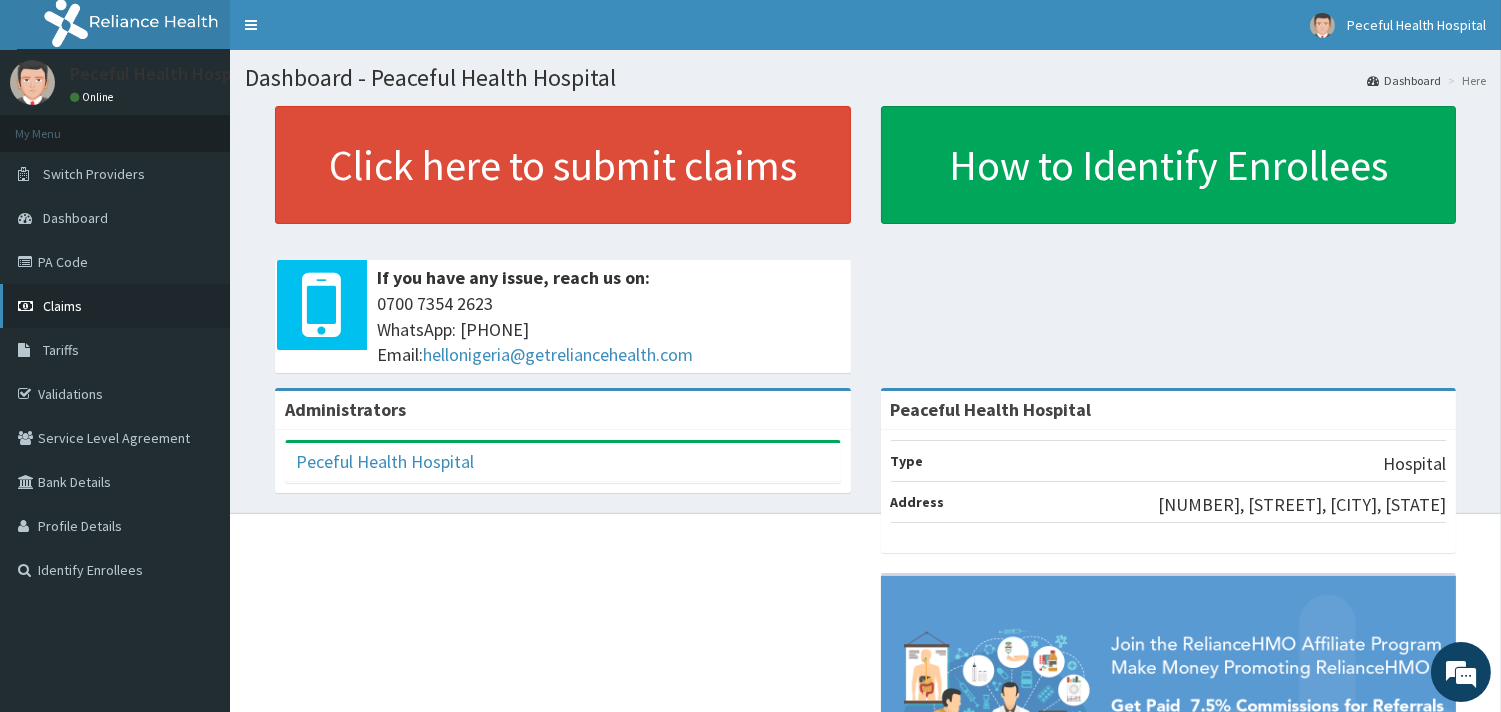click on "Claims" at bounding box center (62, 306) 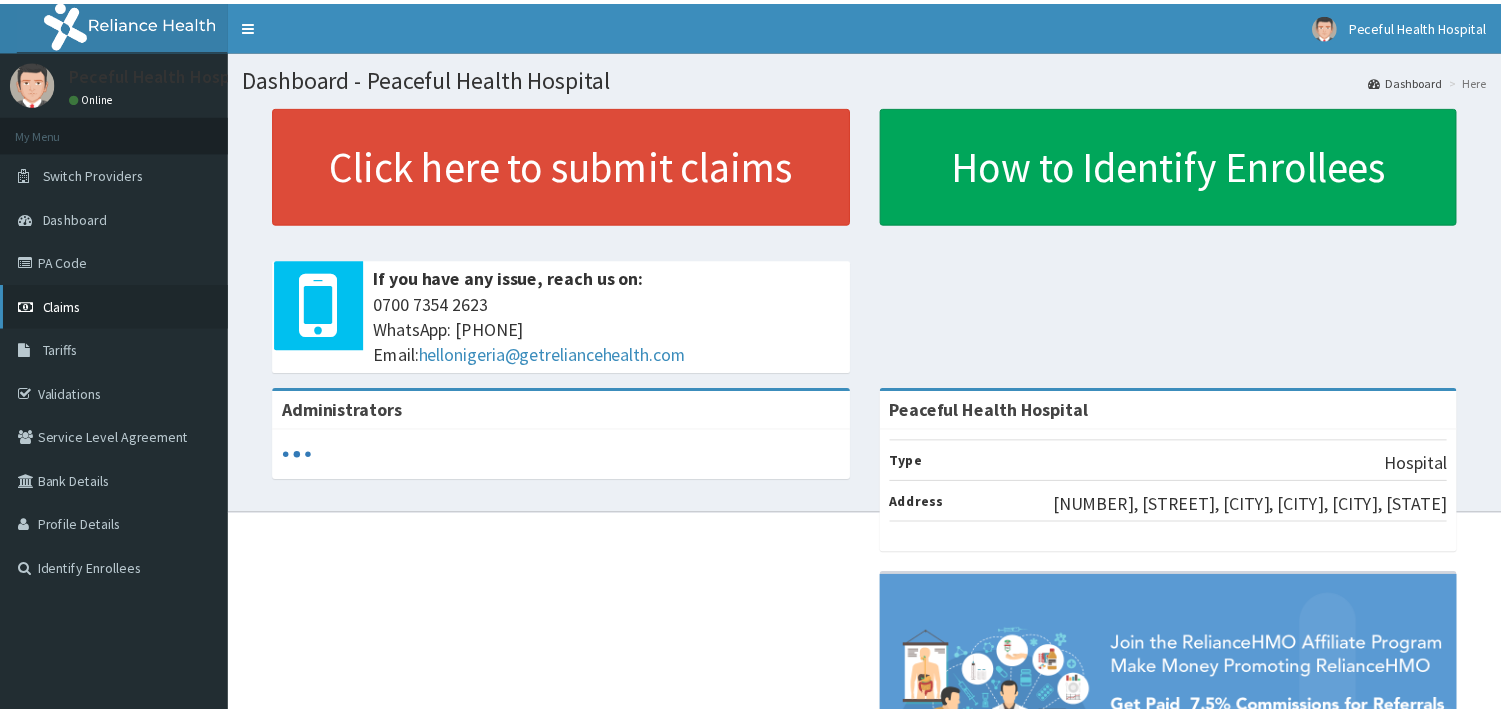 scroll, scrollTop: 0, scrollLeft: 0, axis: both 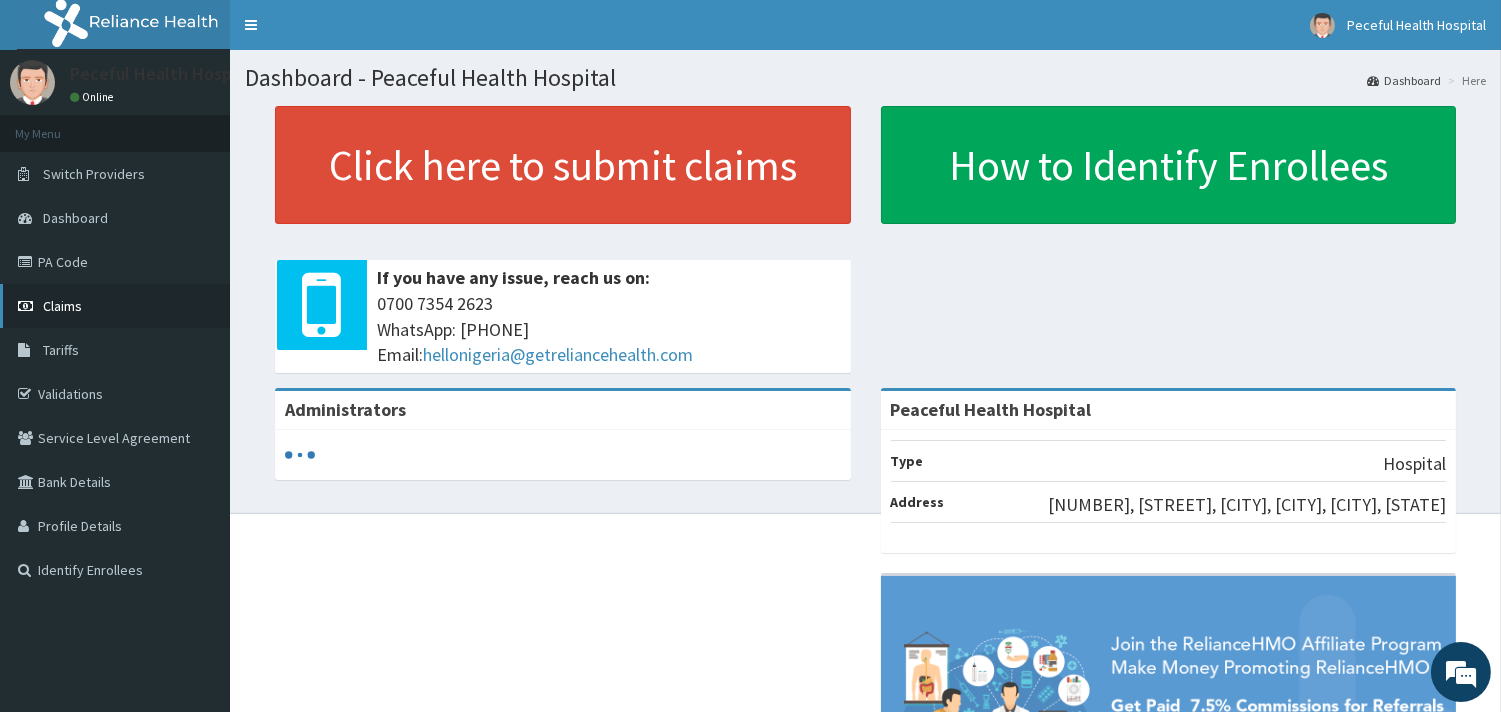 click on "Claims" at bounding box center [115, 306] 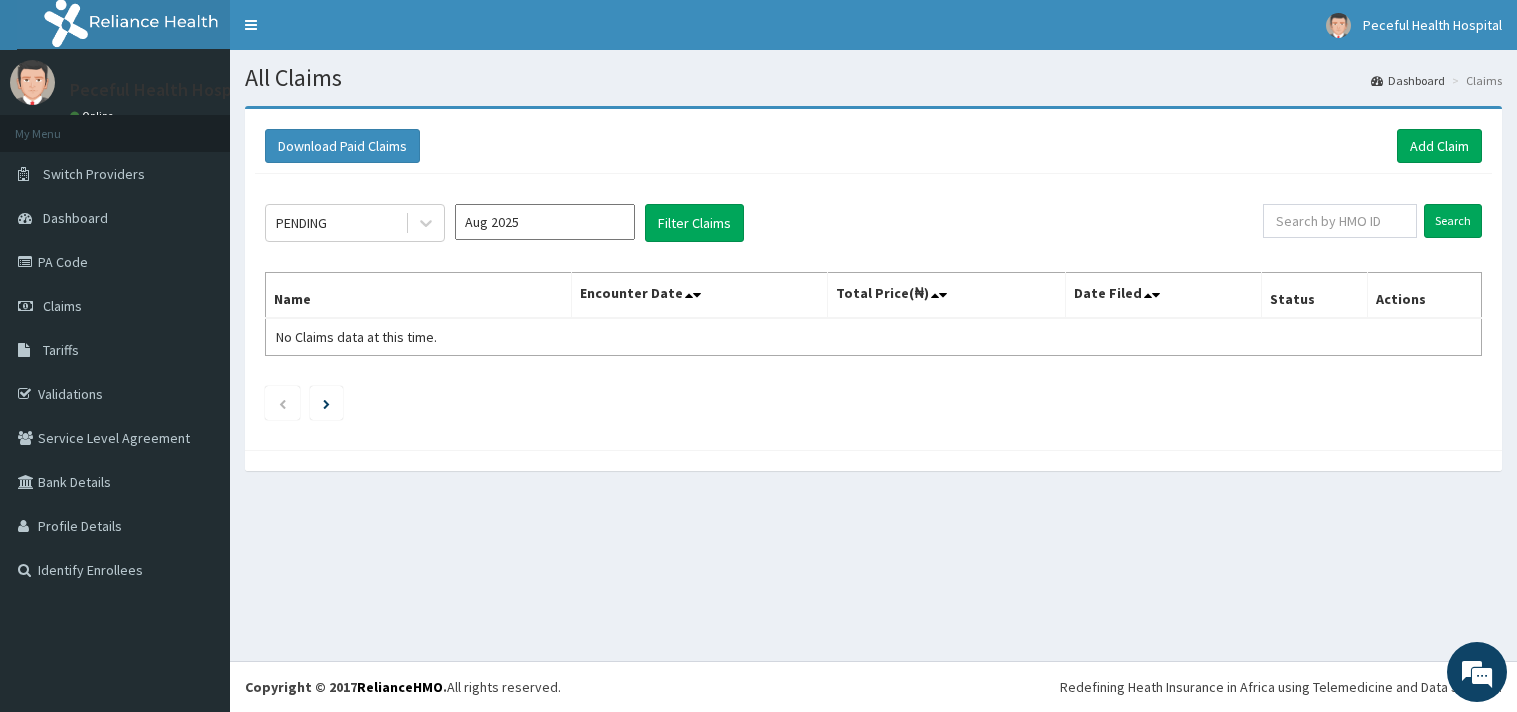 scroll, scrollTop: 0, scrollLeft: 0, axis: both 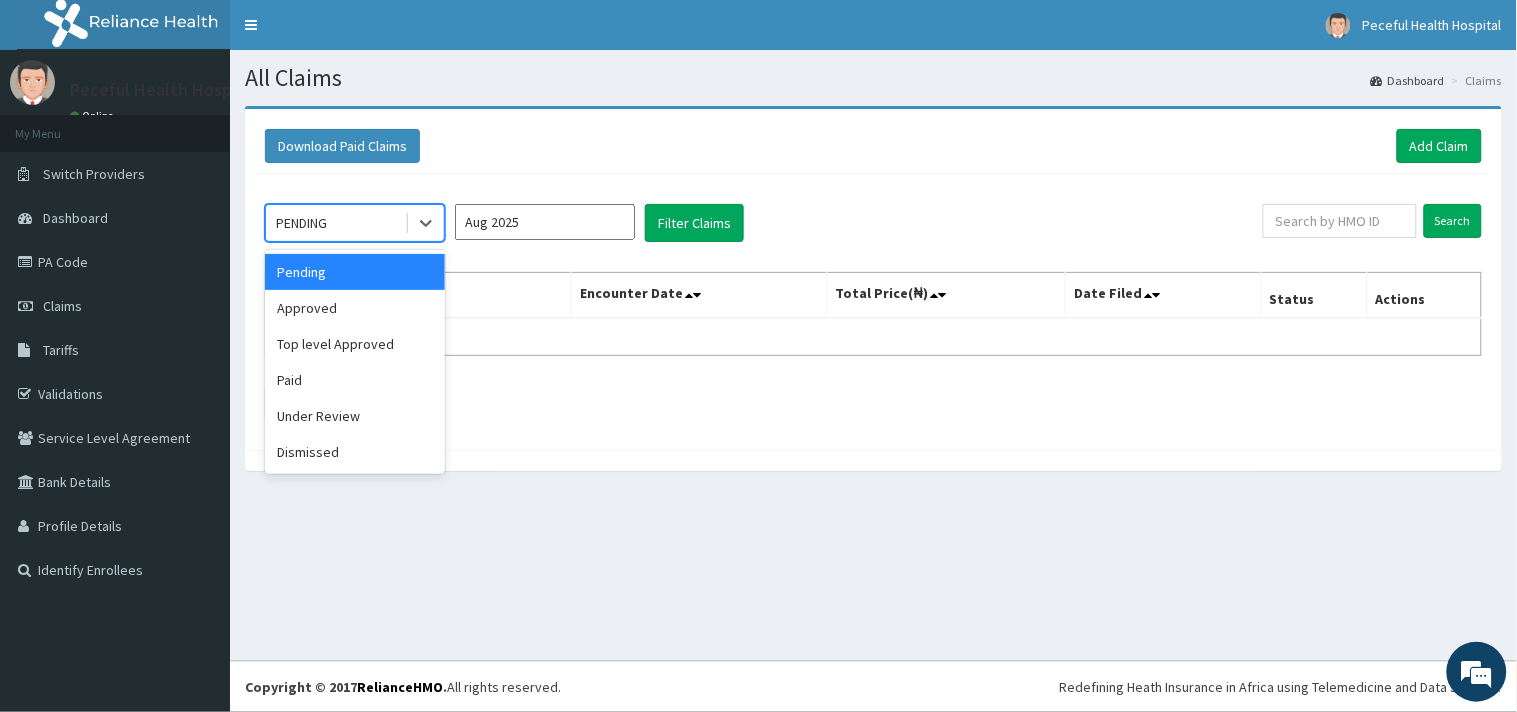 click on "PENDING" at bounding box center (335, 223) 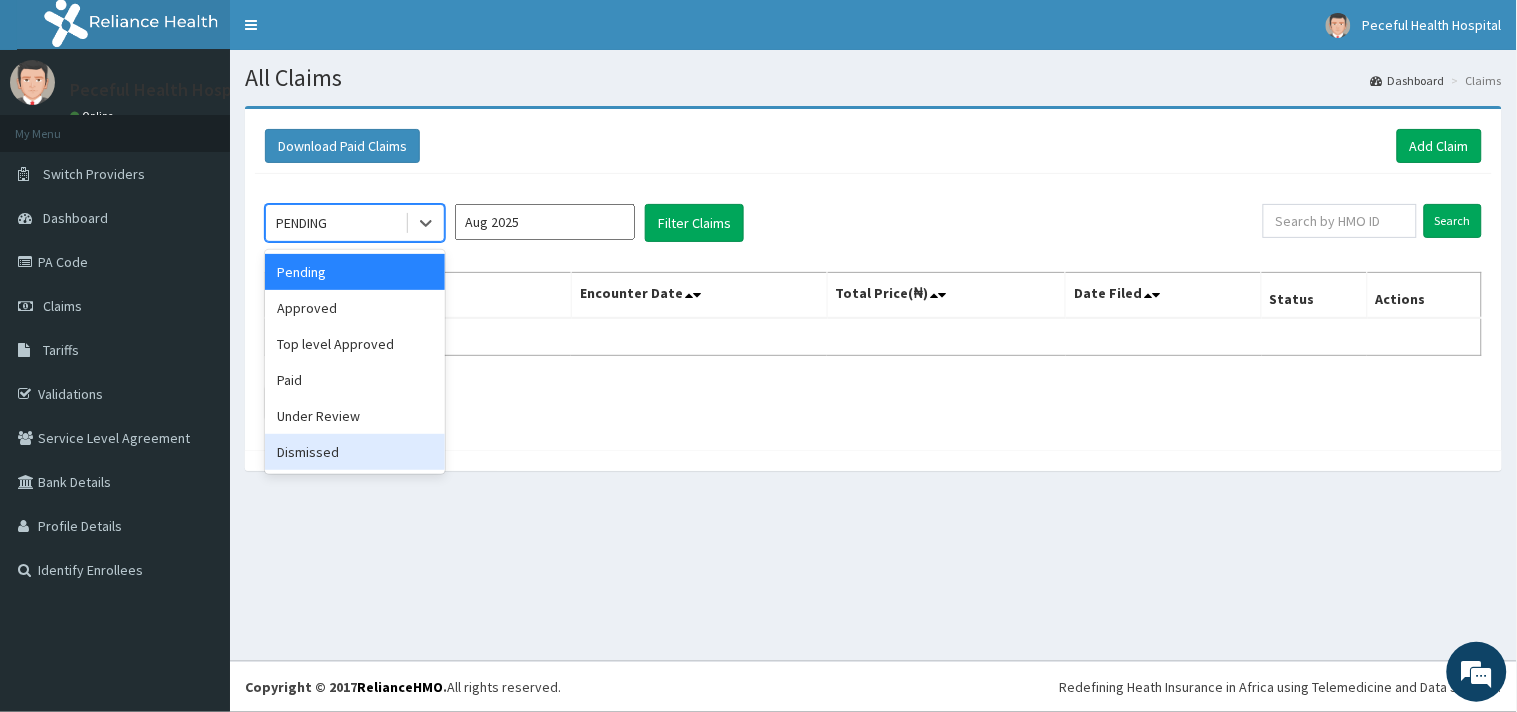 click on "Dismissed" at bounding box center (355, 452) 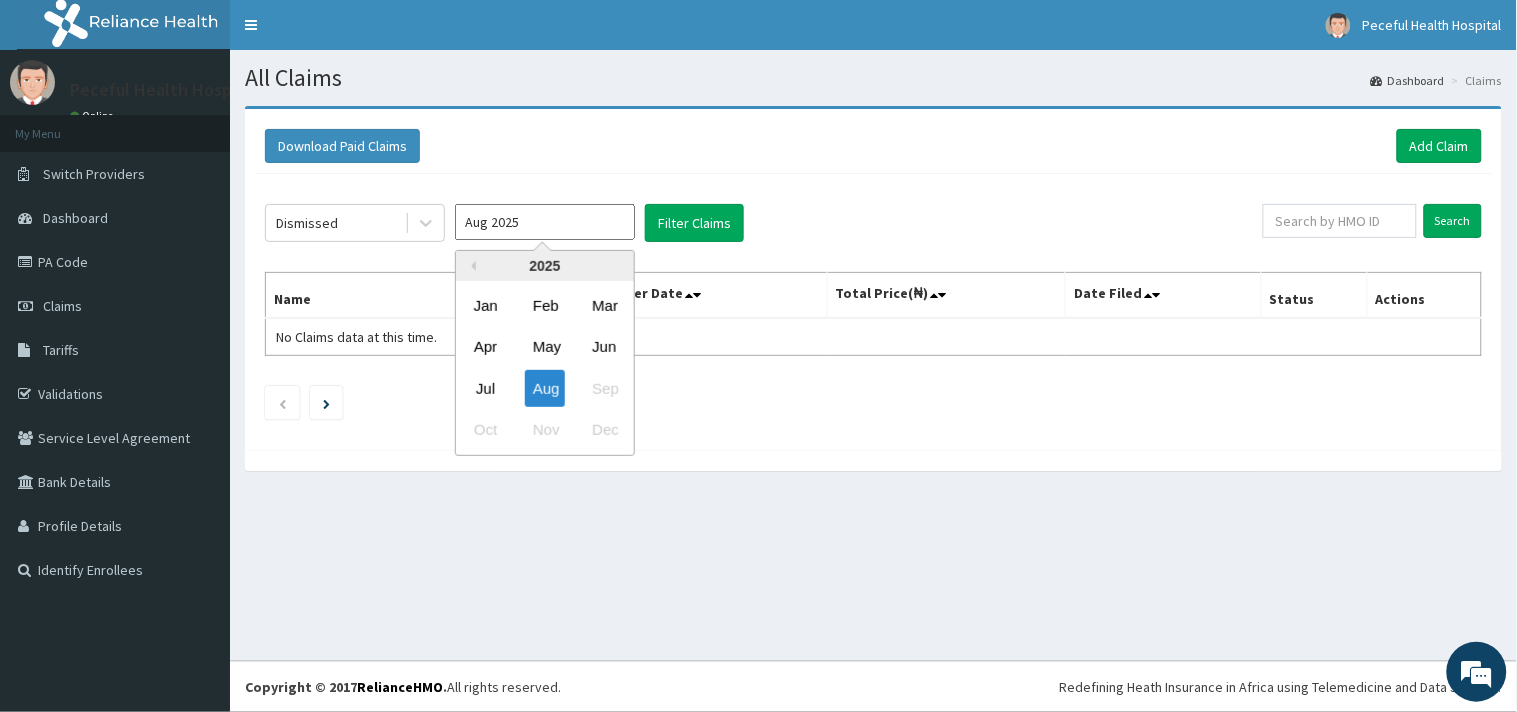 click on "Aug 2025" at bounding box center (545, 222) 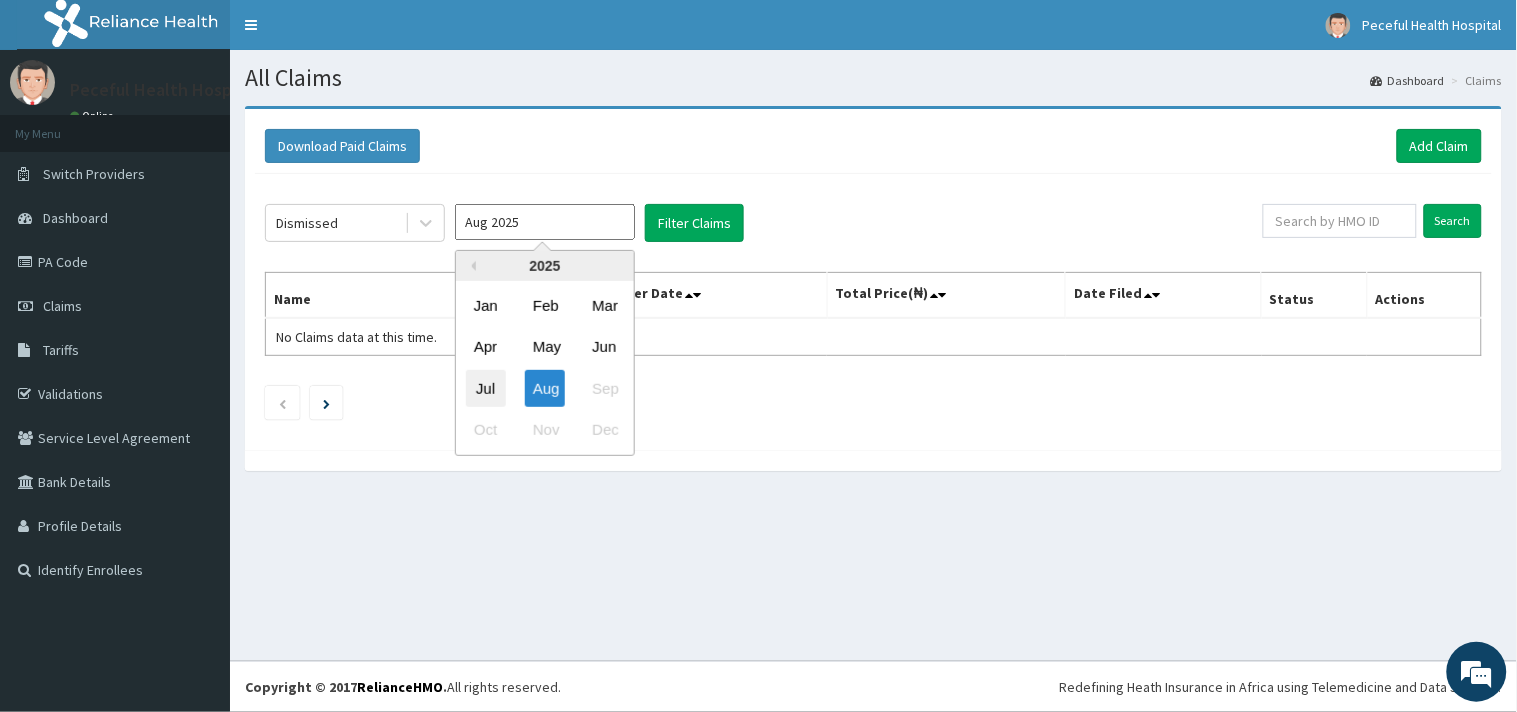 click on "Jul" at bounding box center (486, 388) 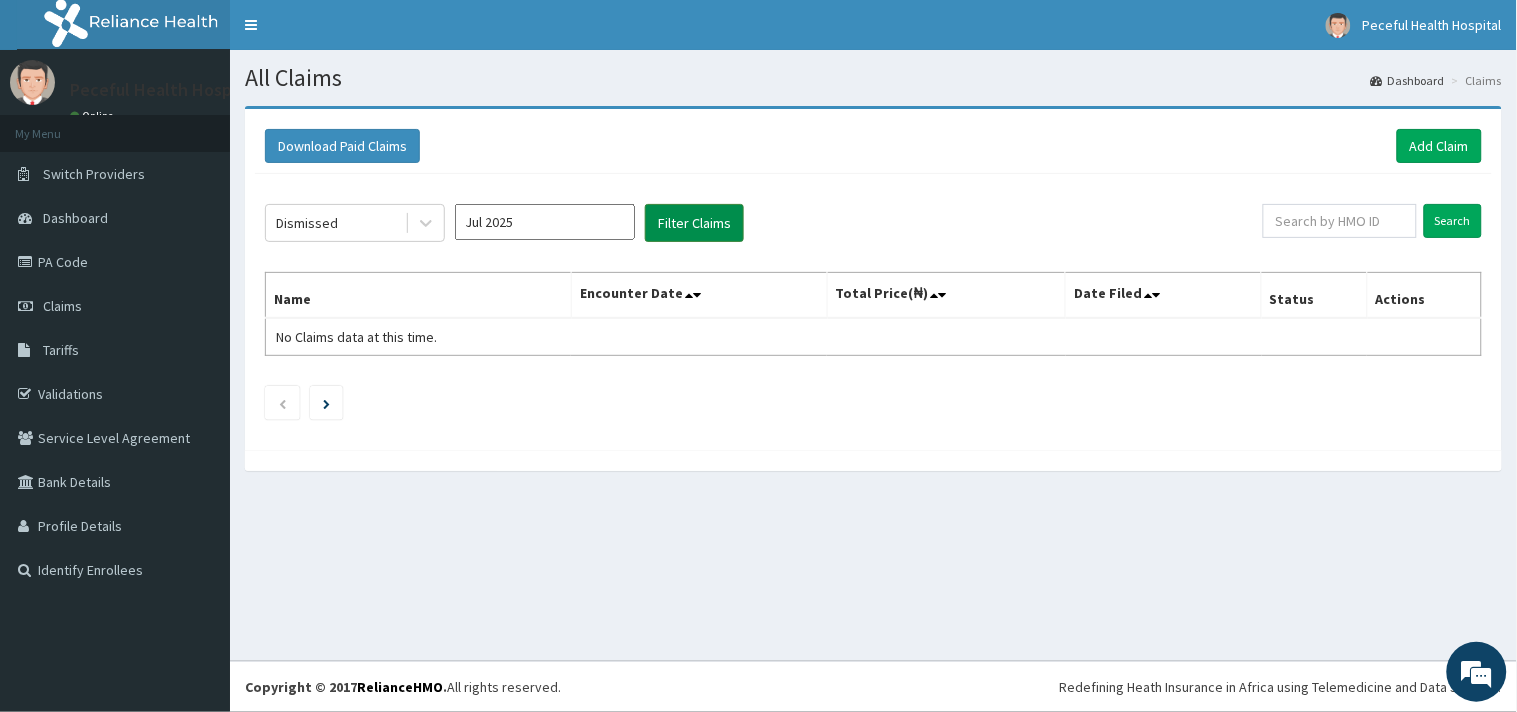 click on "Filter Claims" at bounding box center (694, 223) 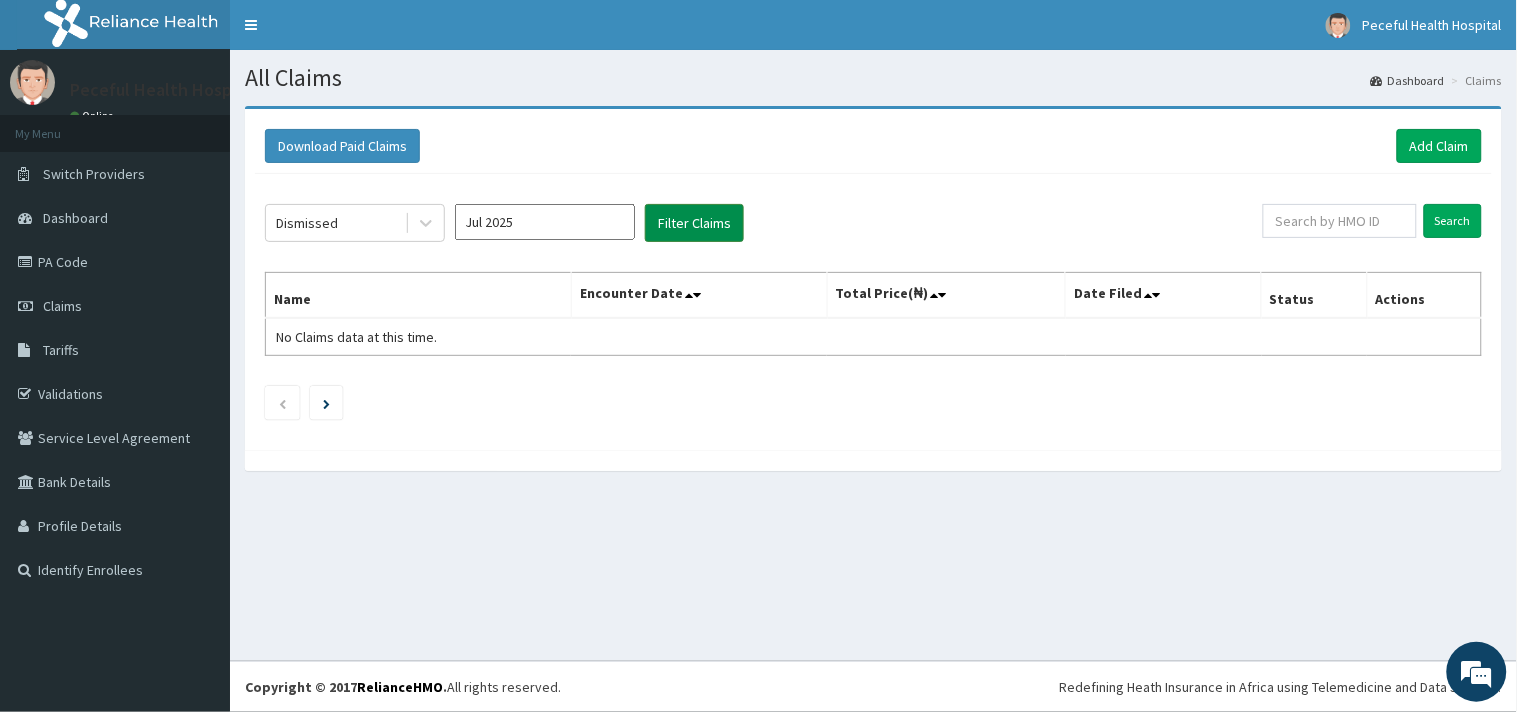 scroll, scrollTop: 0, scrollLeft: 0, axis: both 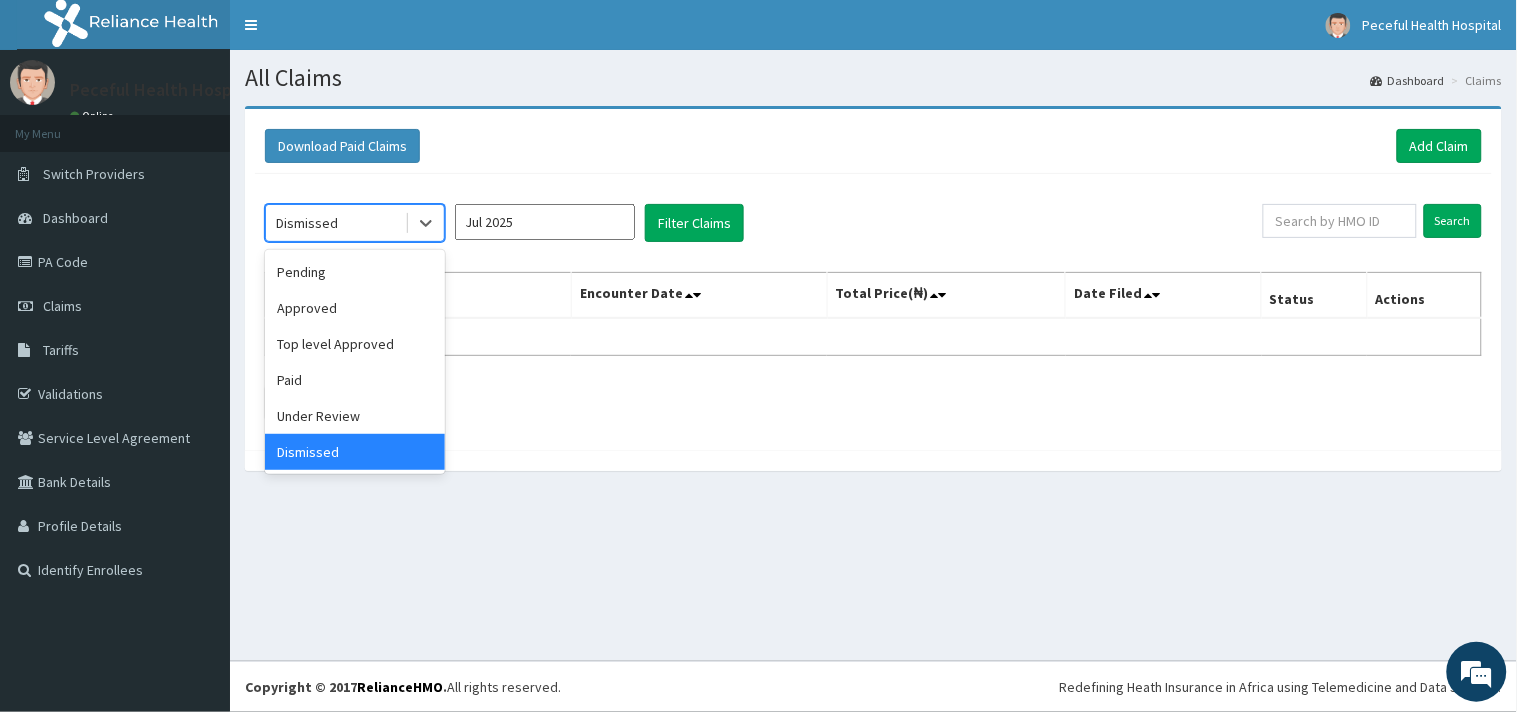 click on "Dismissed" at bounding box center (335, 223) 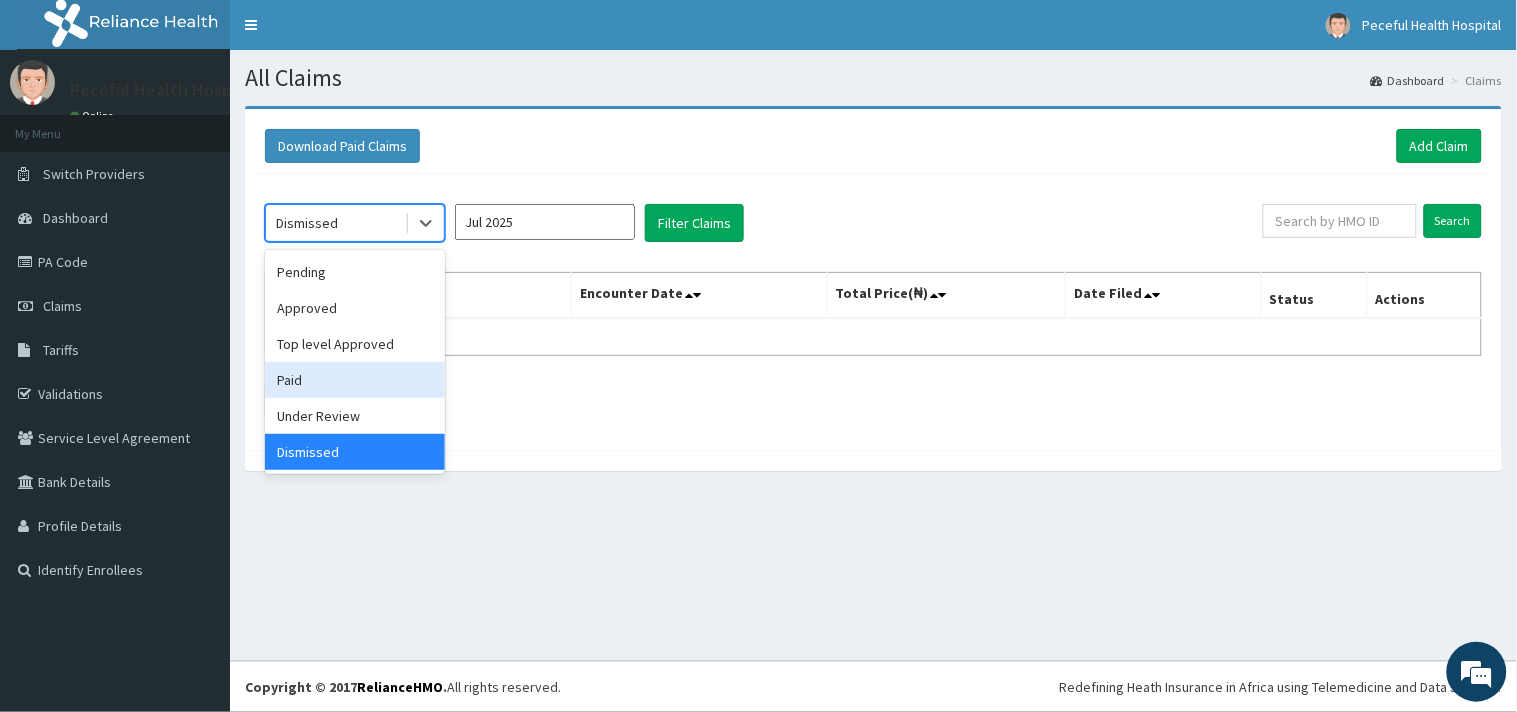 click on "Paid" at bounding box center (355, 380) 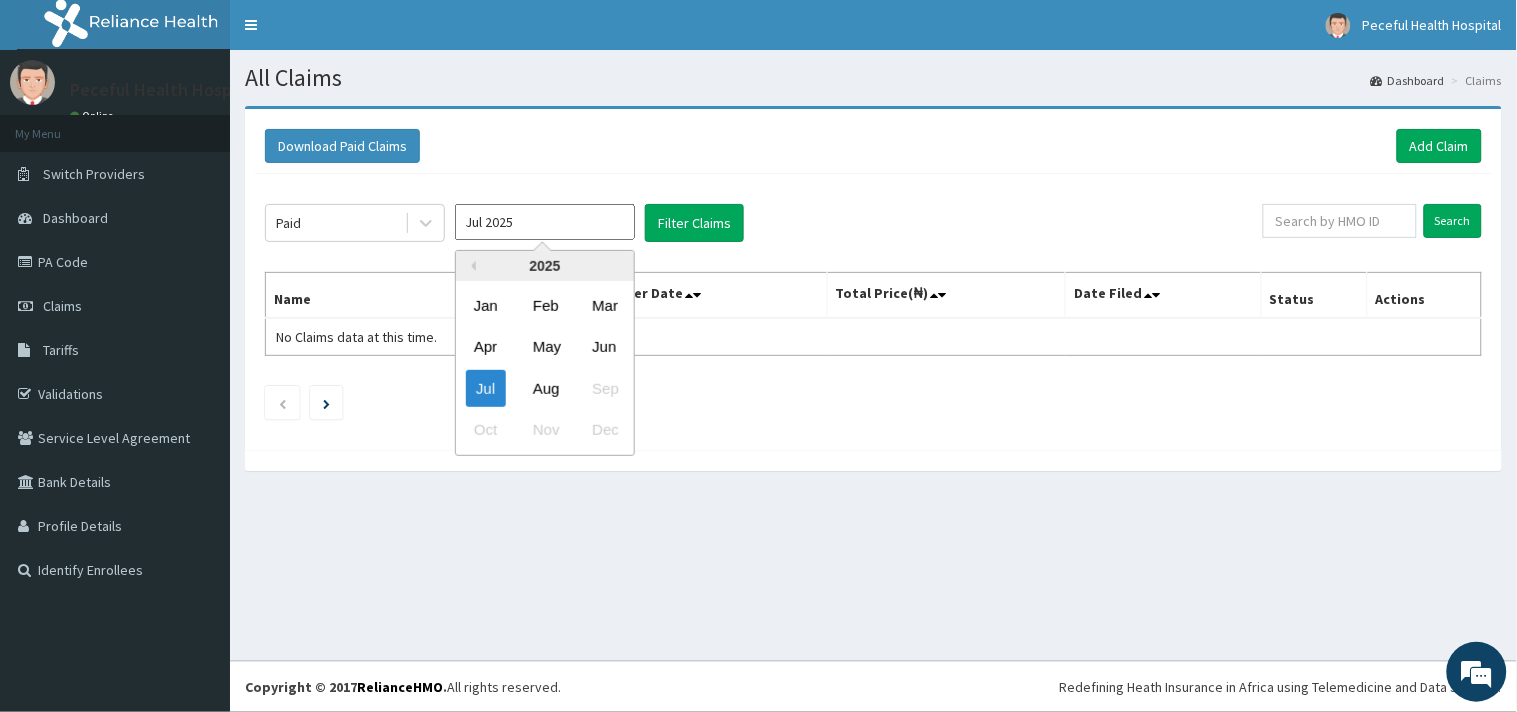 click on "Jul 2025" at bounding box center (545, 222) 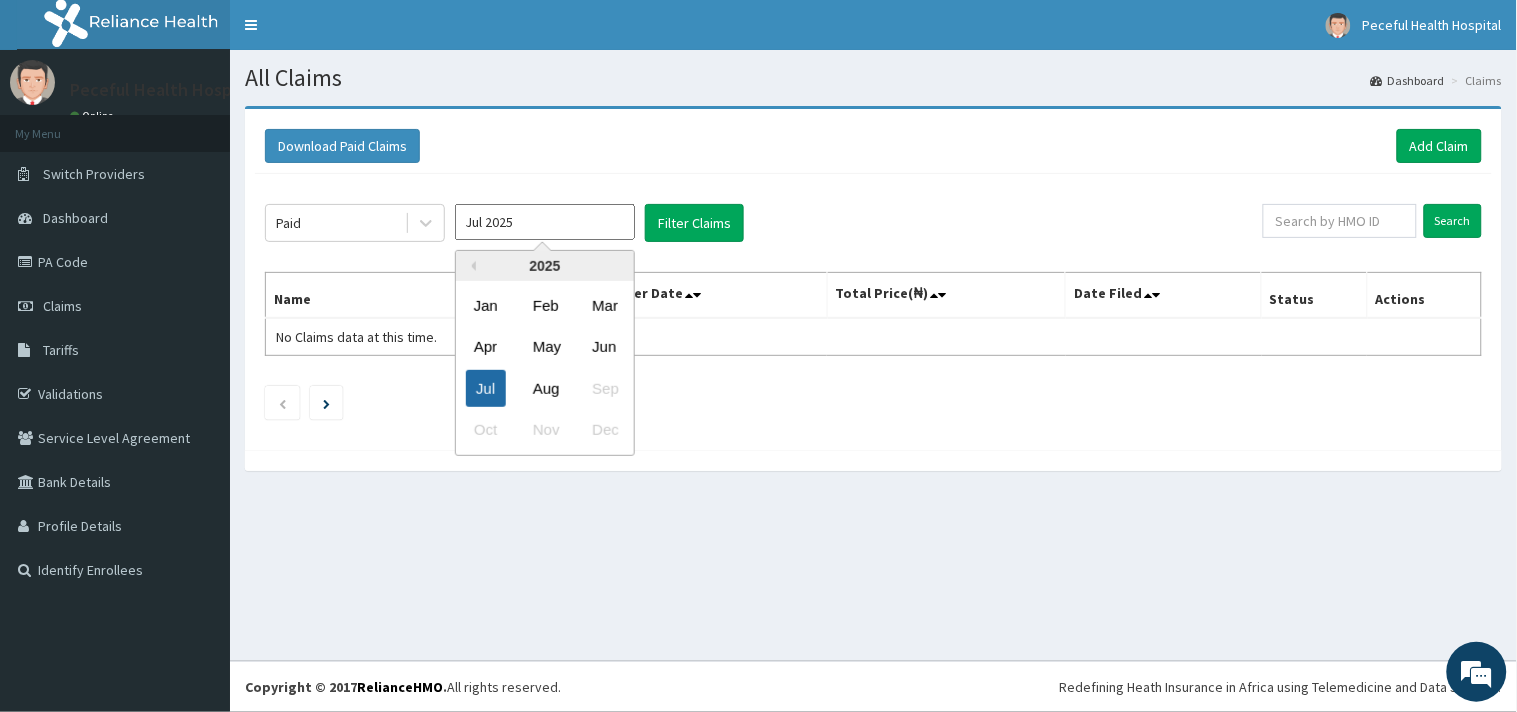 click on "Jul" at bounding box center [486, 388] 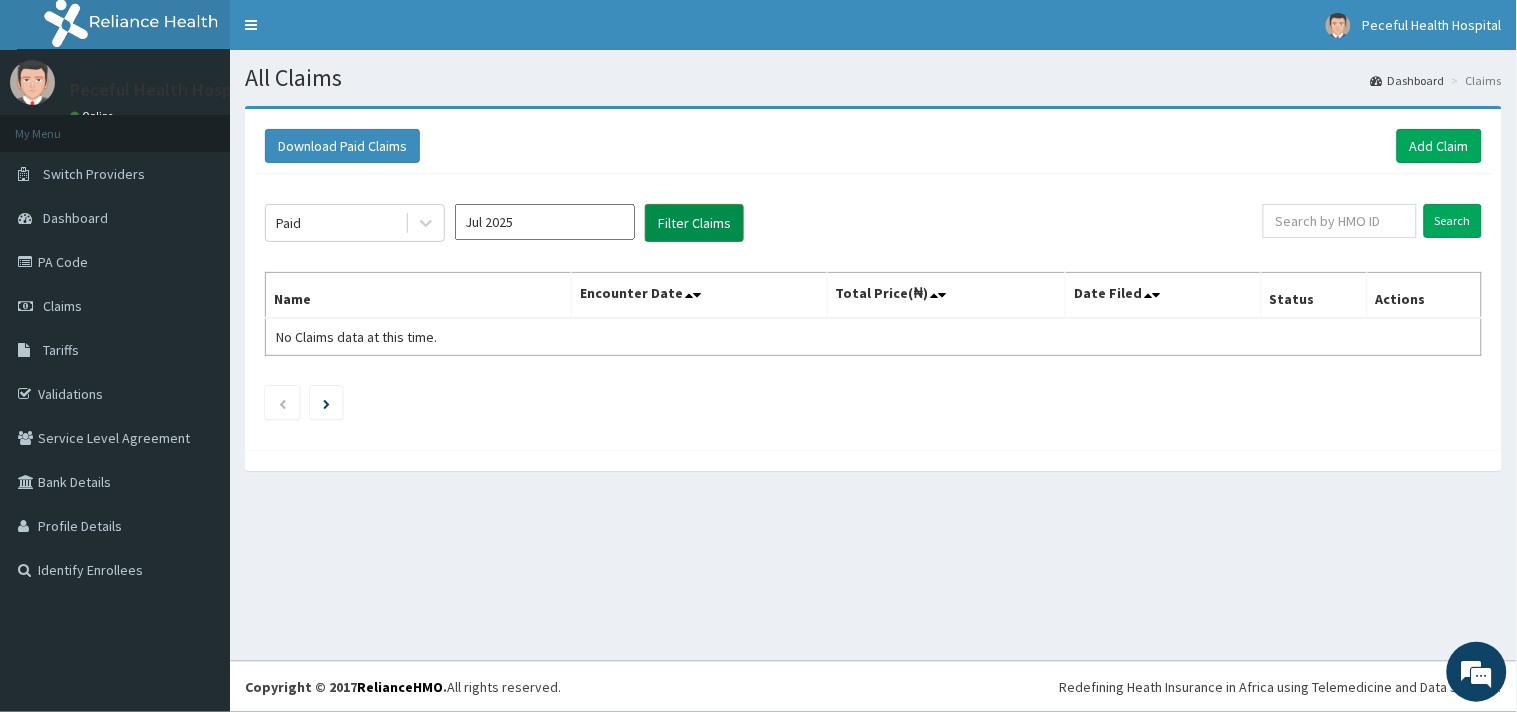 click on "Filter Claims" at bounding box center (694, 223) 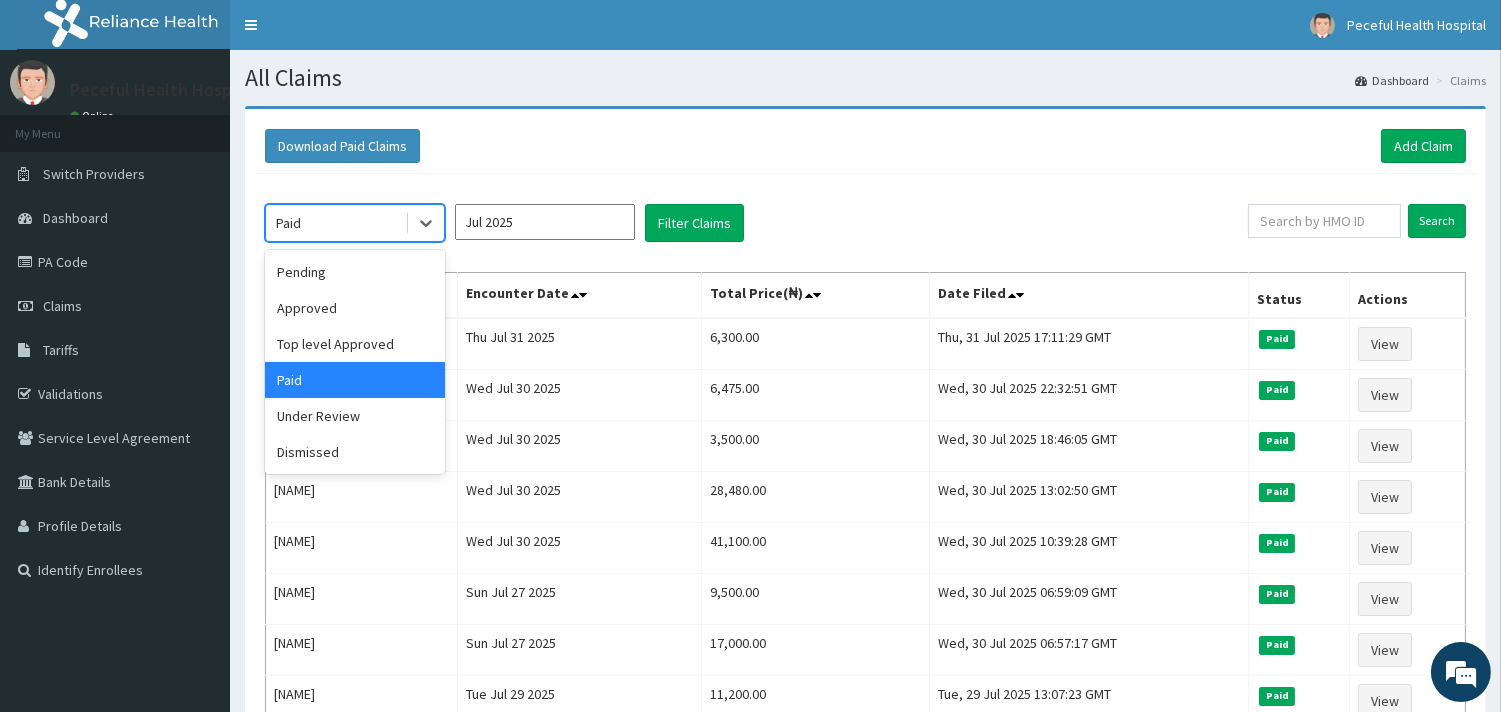 click on "Paid" at bounding box center (335, 223) 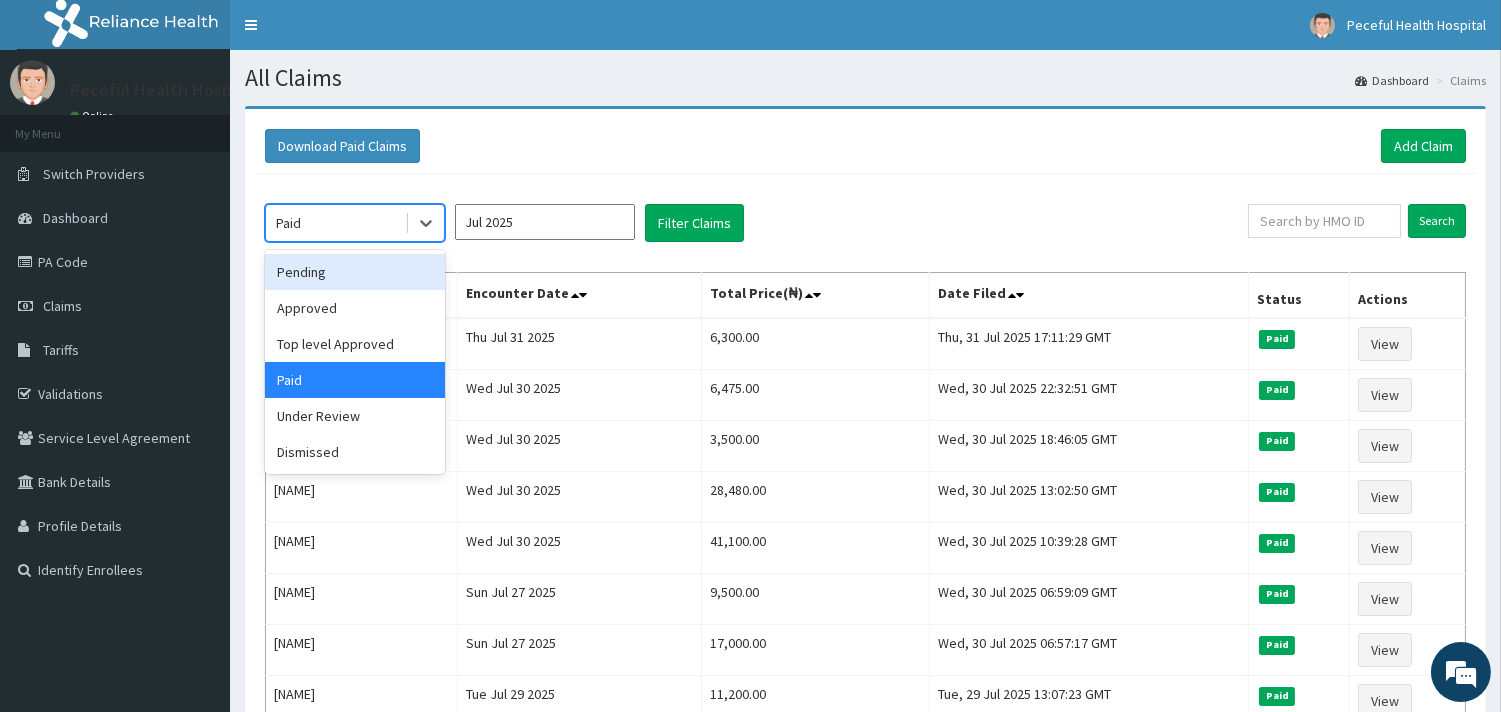 click on "Pending" at bounding box center (355, 272) 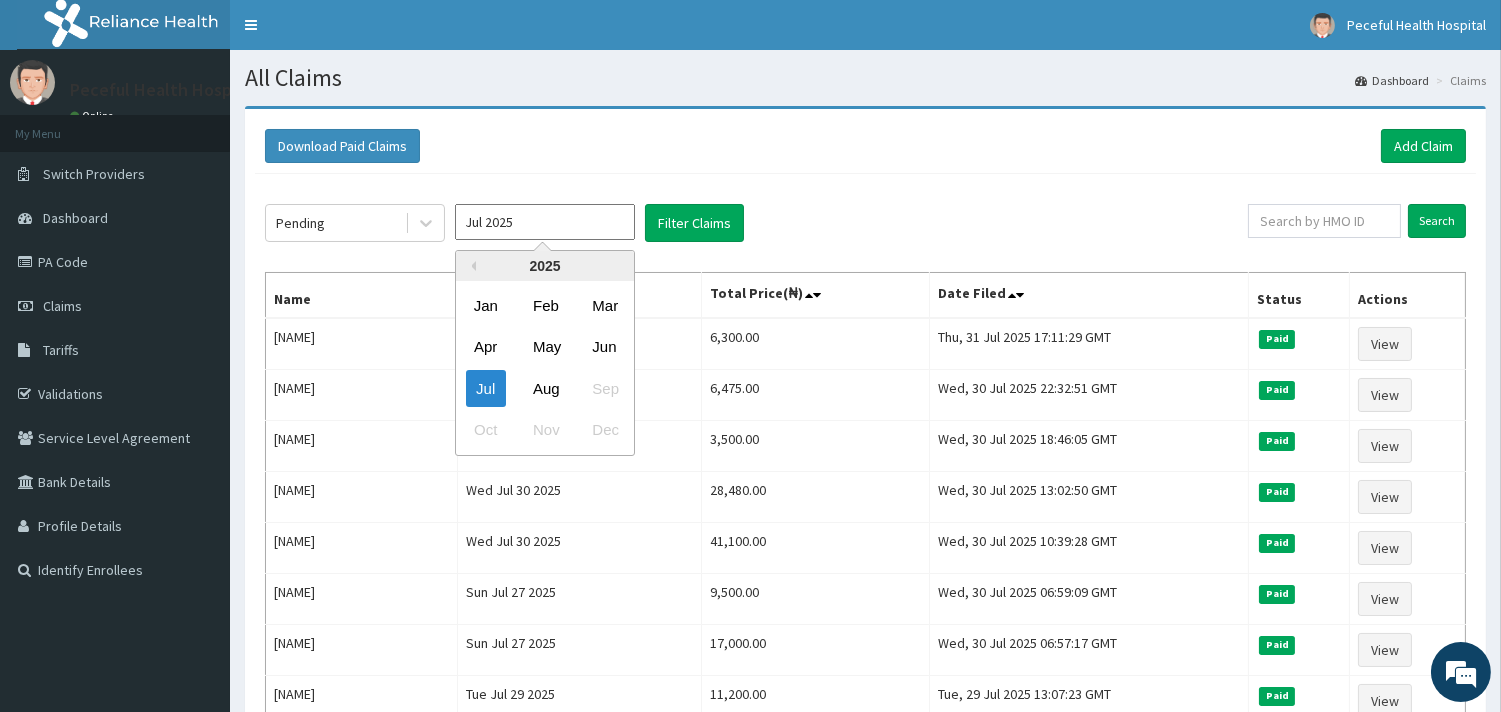click on "Jul 2025" at bounding box center [545, 222] 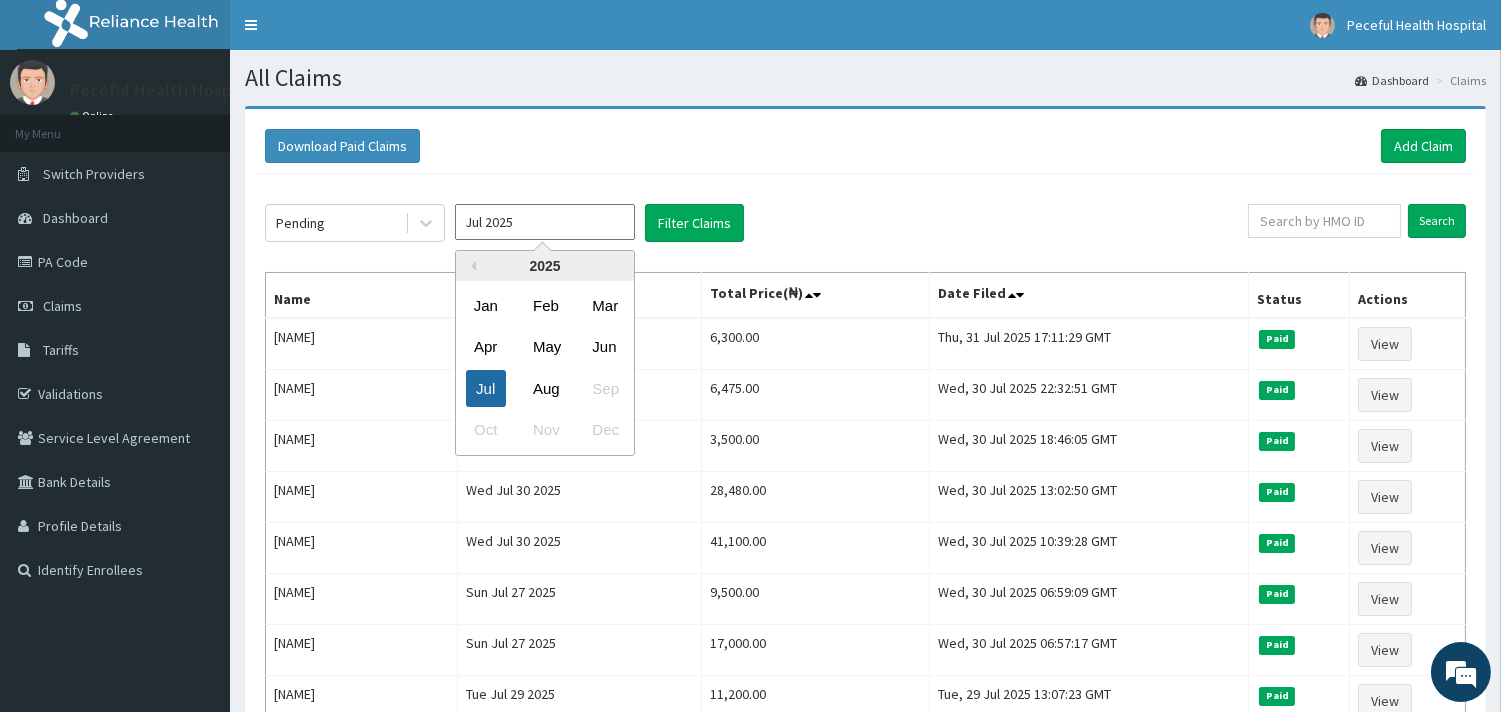 click on "Jul" at bounding box center (486, 388) 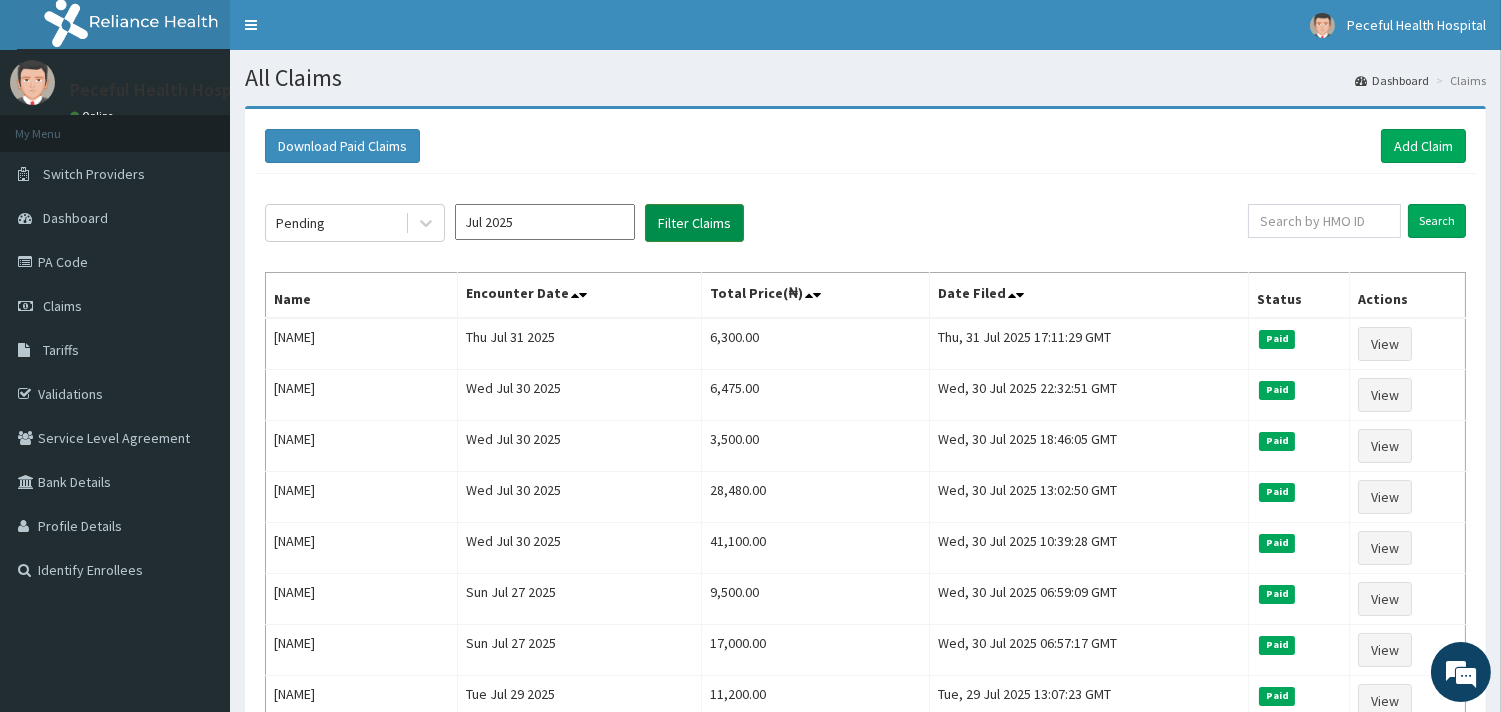 click on "Filter Claims" at bounding box center [694, 223] 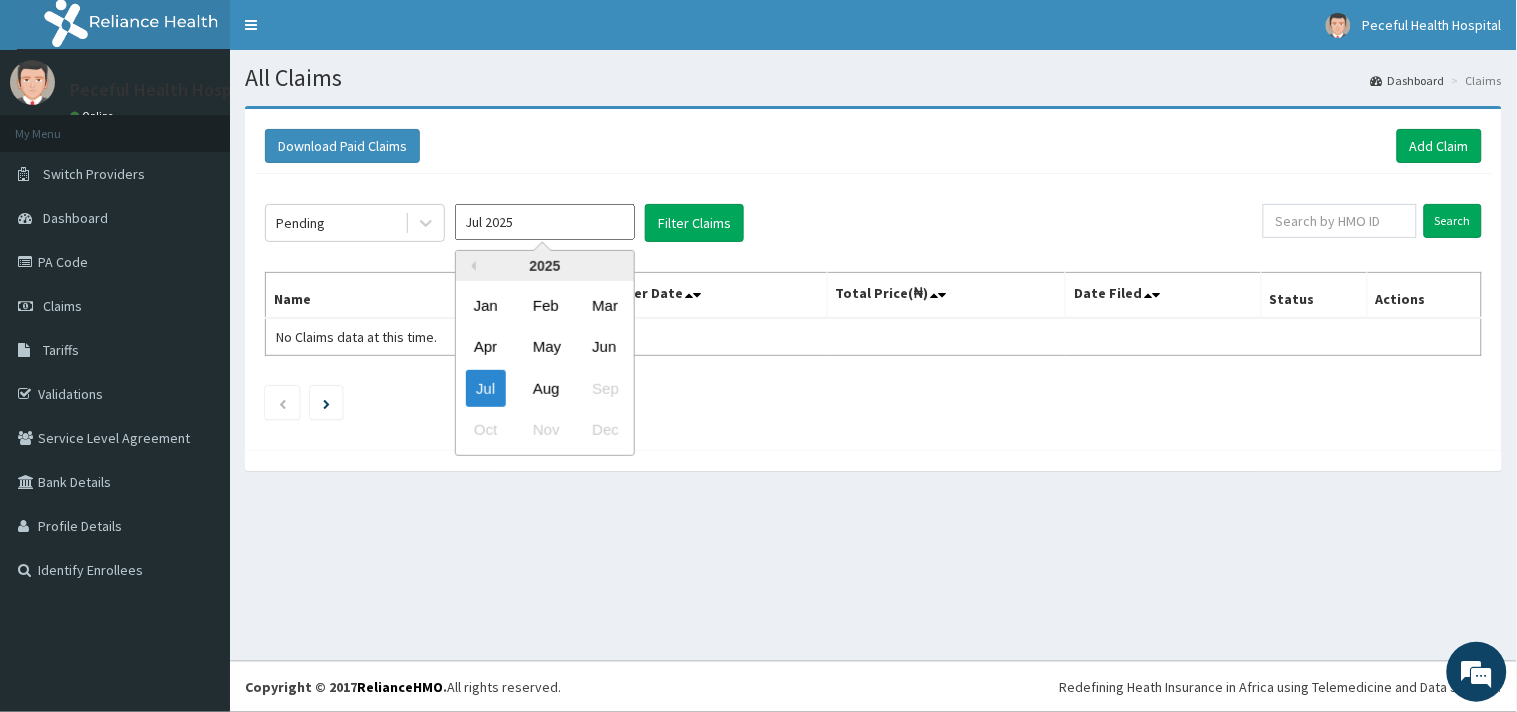 drag, startPoint x: 542, startPoint y: 210, endPoint x: 485, endPoint y: 436, distance: 233.07724 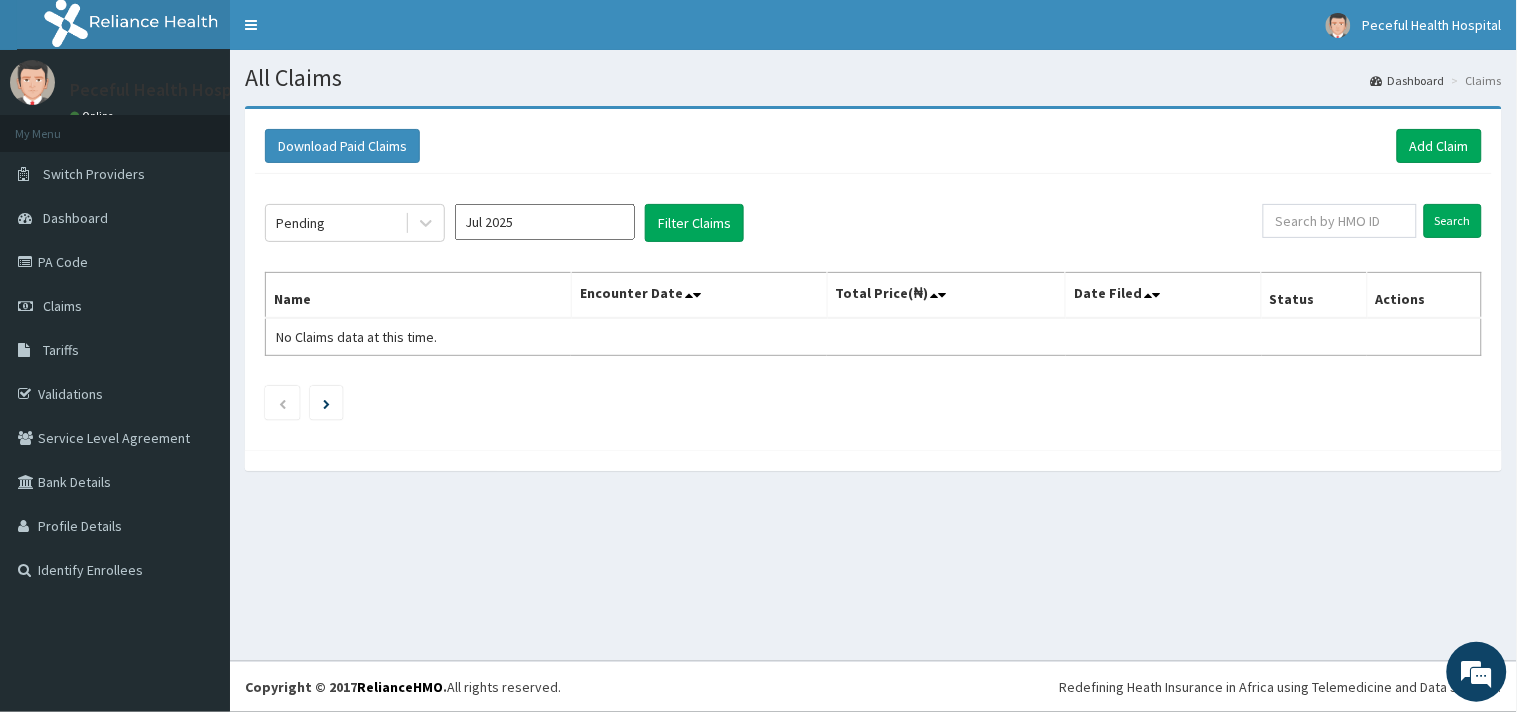click on "Download Paid Claims Add Claim" at bounding box center [873, 146] 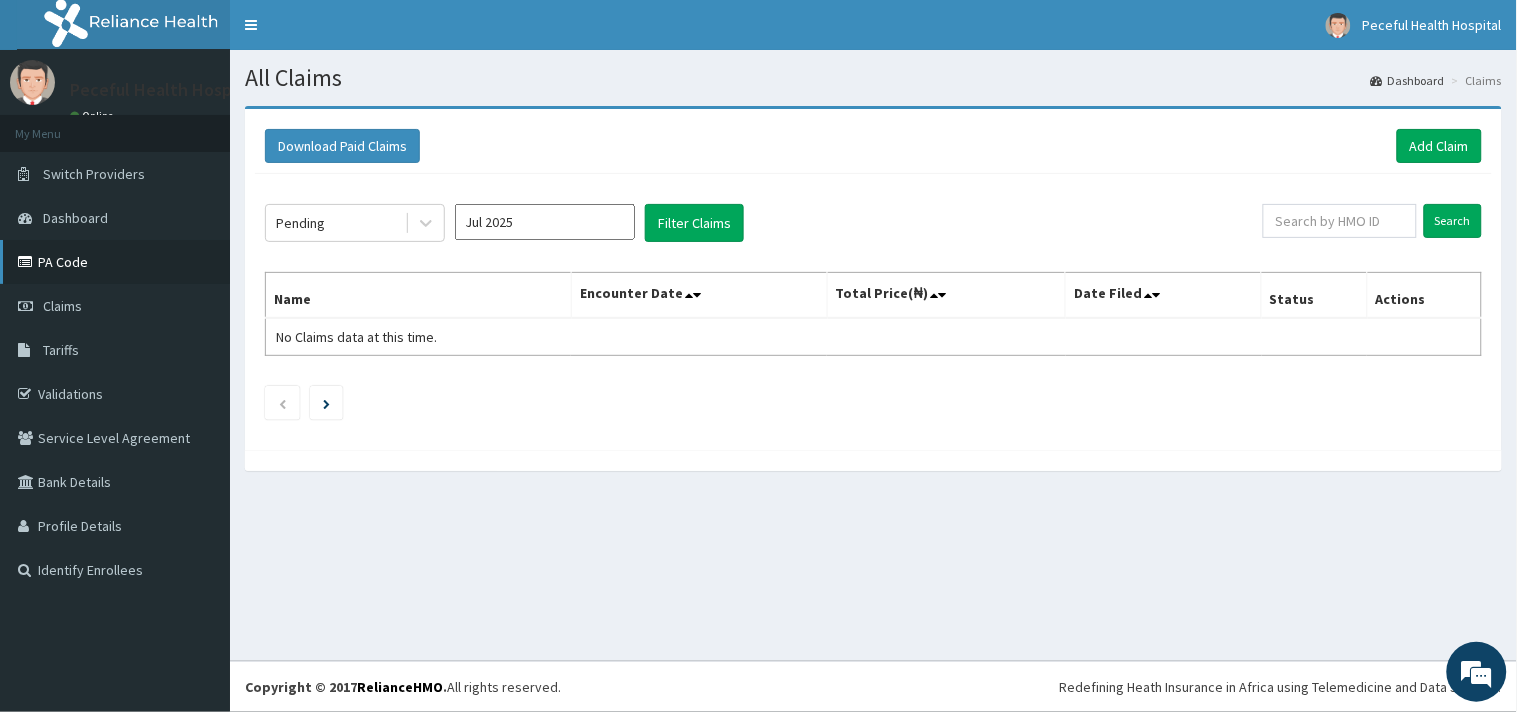 click on "PA Code" at bounding box center [115, 262] 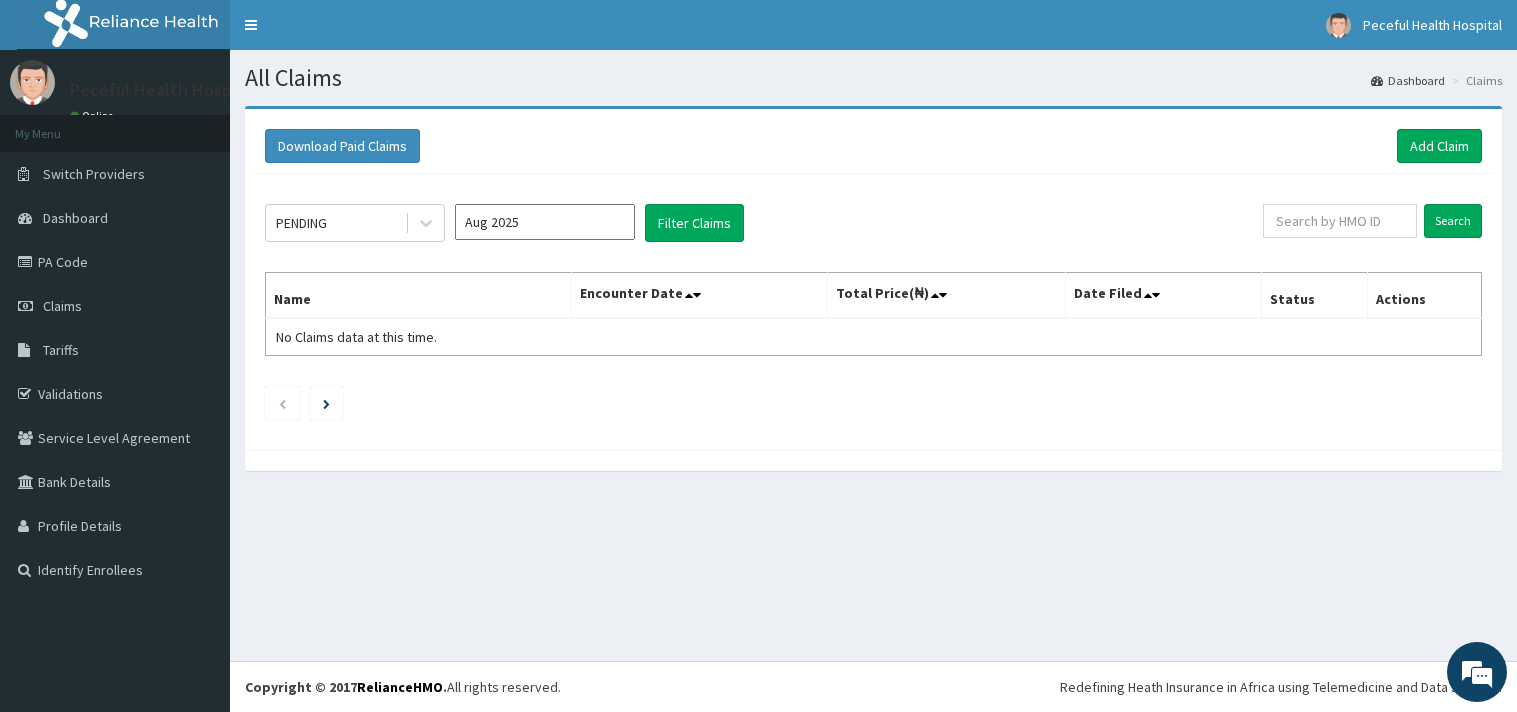 scroll, scrollTop: 0, scrollLeft: 0, axis: both 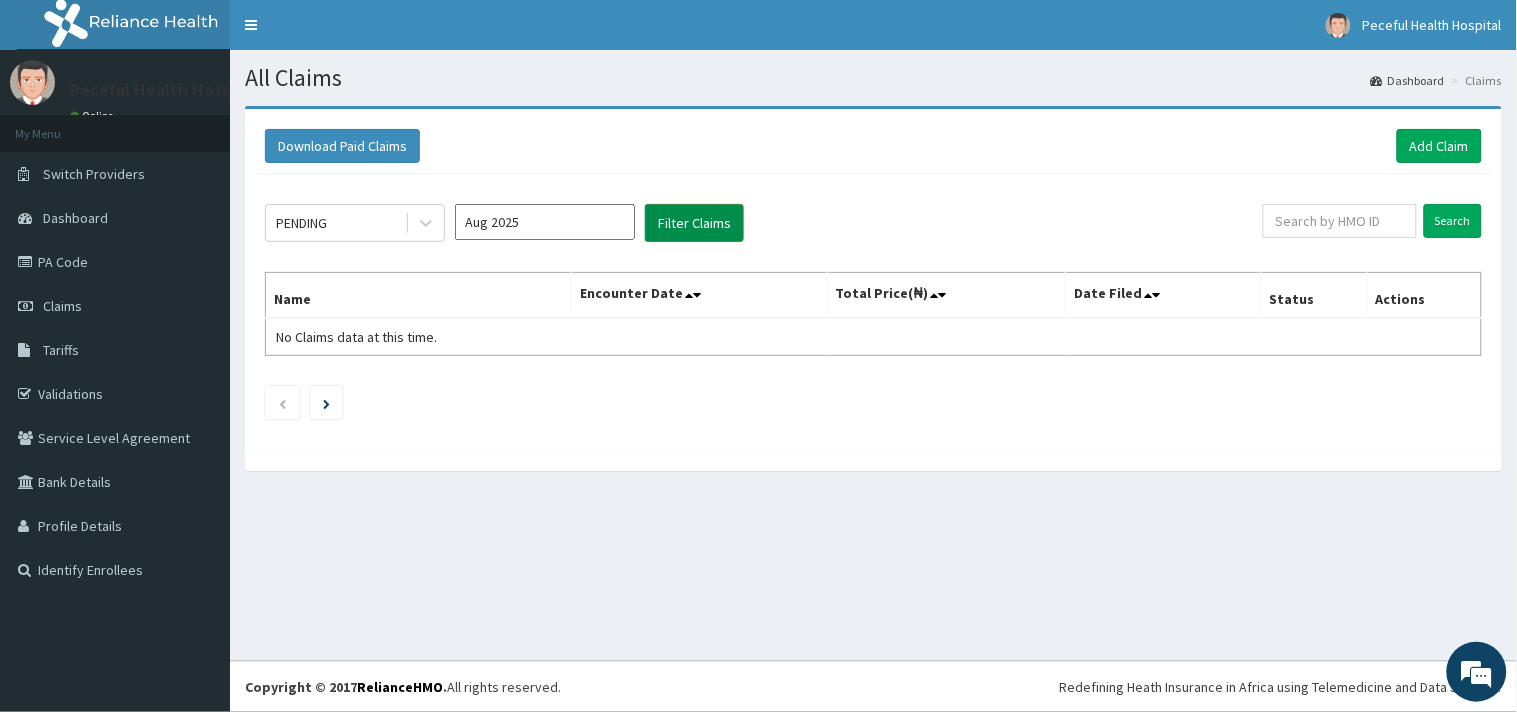 click on "Filter Claims" at bounding box center (694, 223) 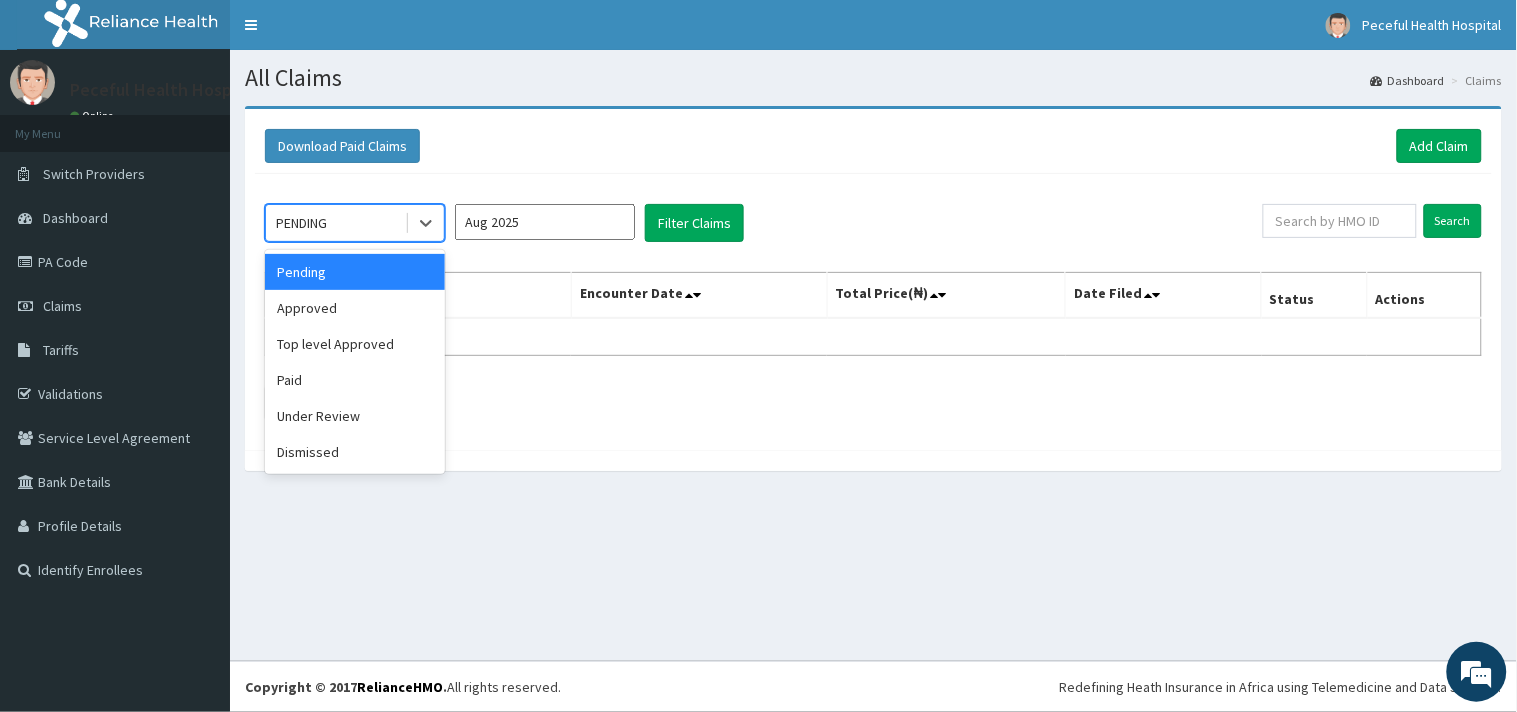 click on "PENDING" at bounding box center (335, 223) 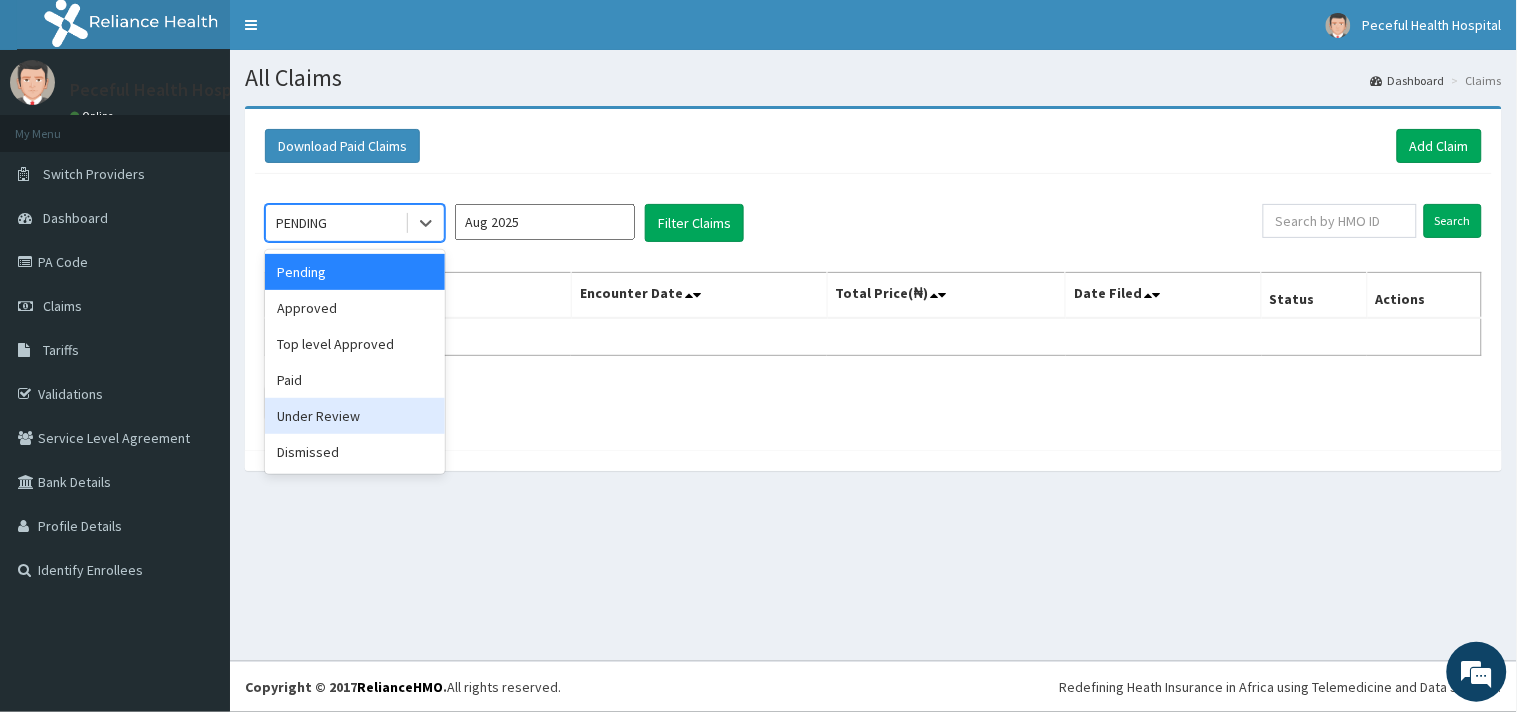 click on "Under Review" at bounding box center [355, 416] 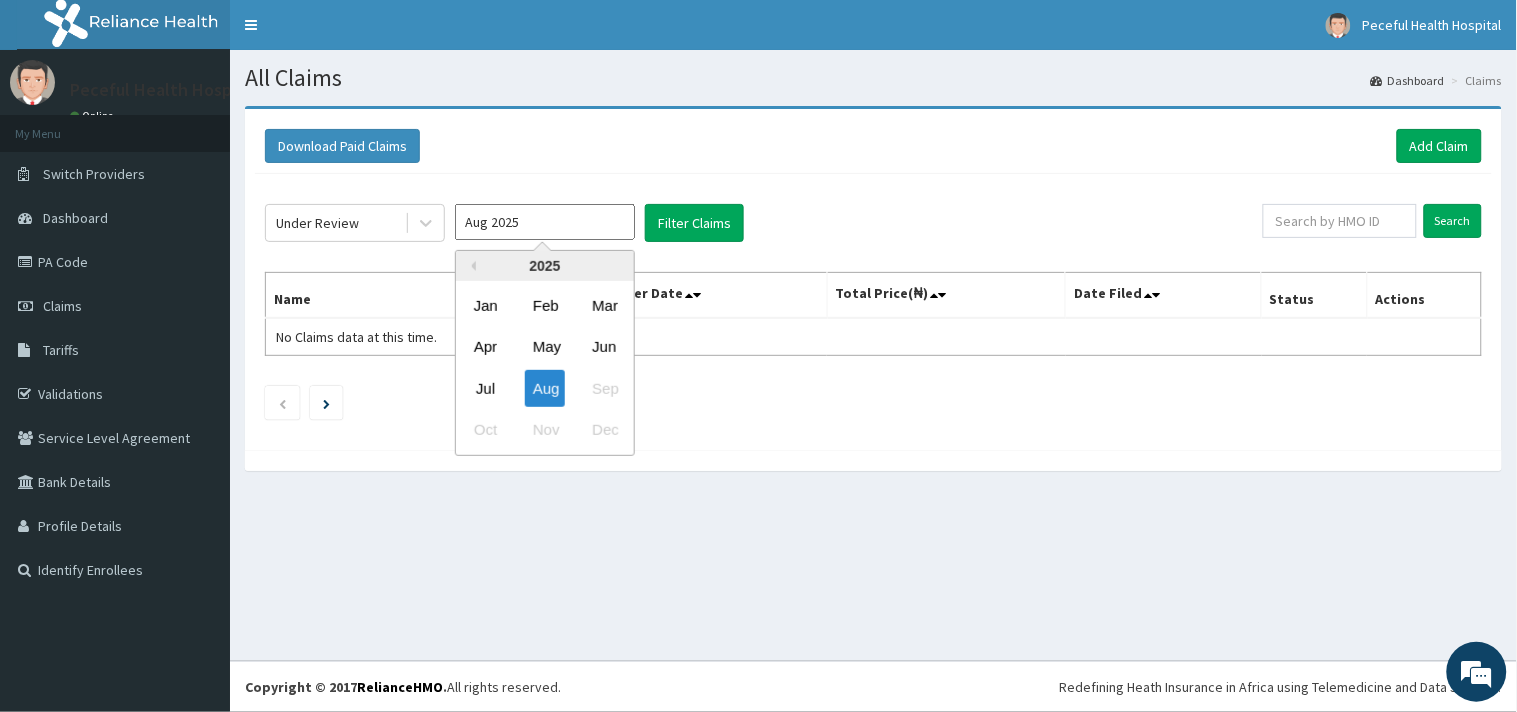 click on "Aug 2025" at bounding box center (545, 222) 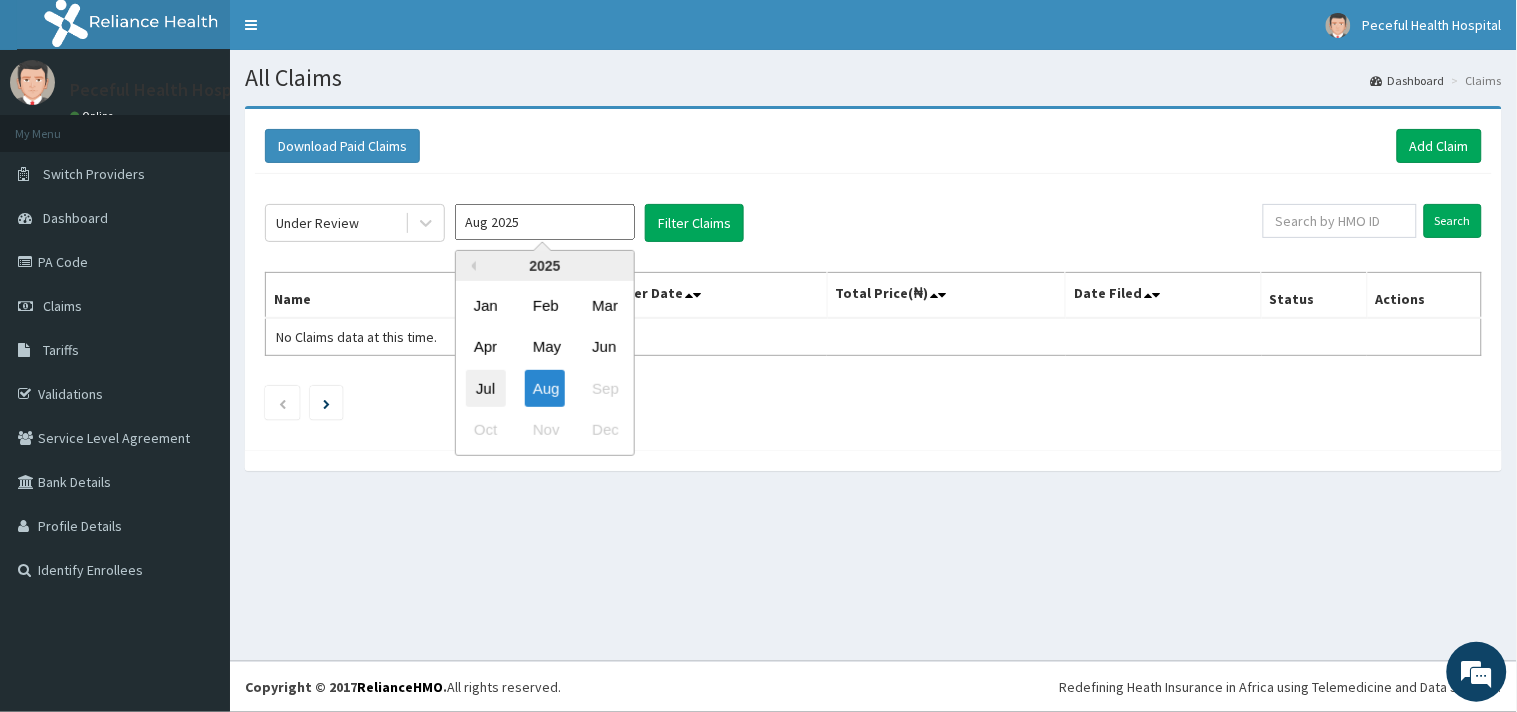 click on "Jul" at bounding box center (486, 388) 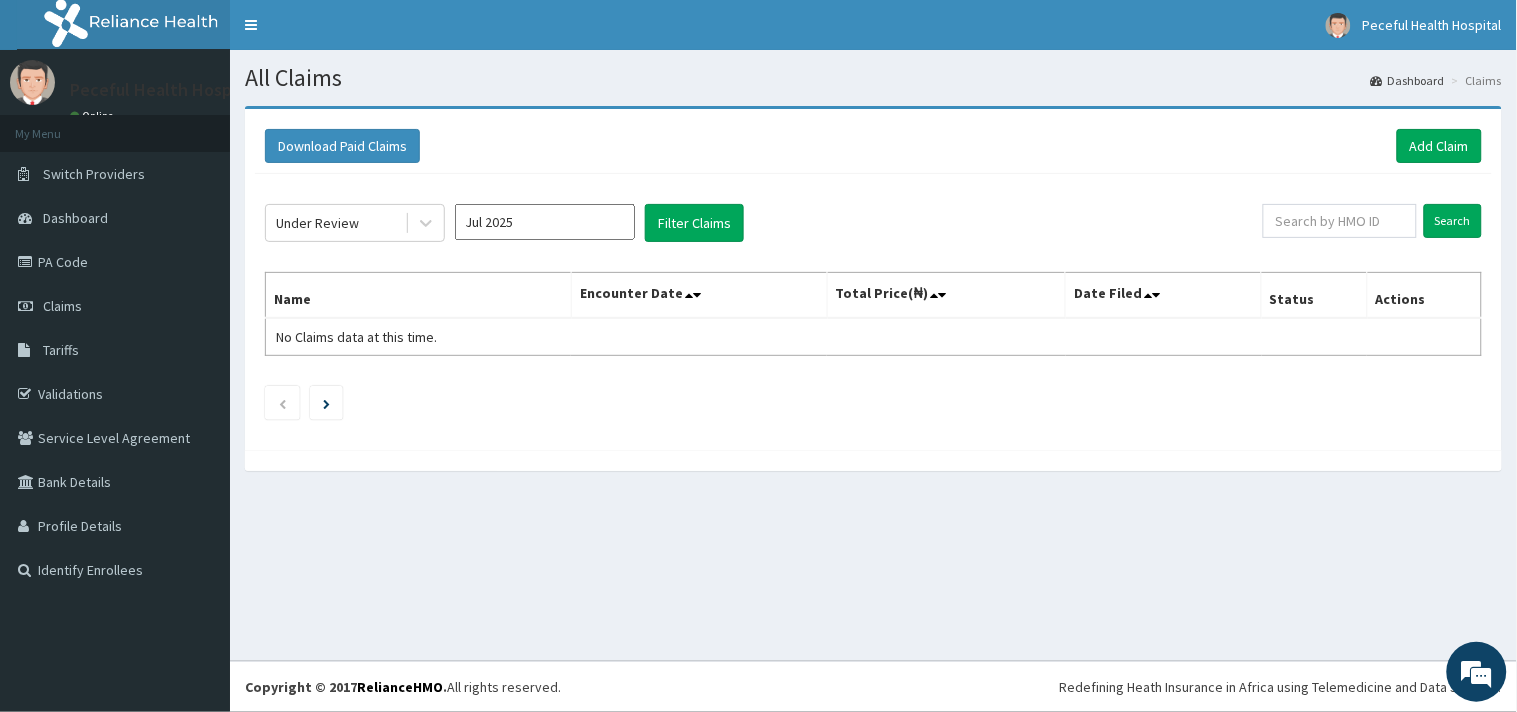click on "Under Review [MONTH] [YEAR] Filter Claims Search Name Encounter Date Total Price(₦) Date Filed Status Actions No Claims data at this time." 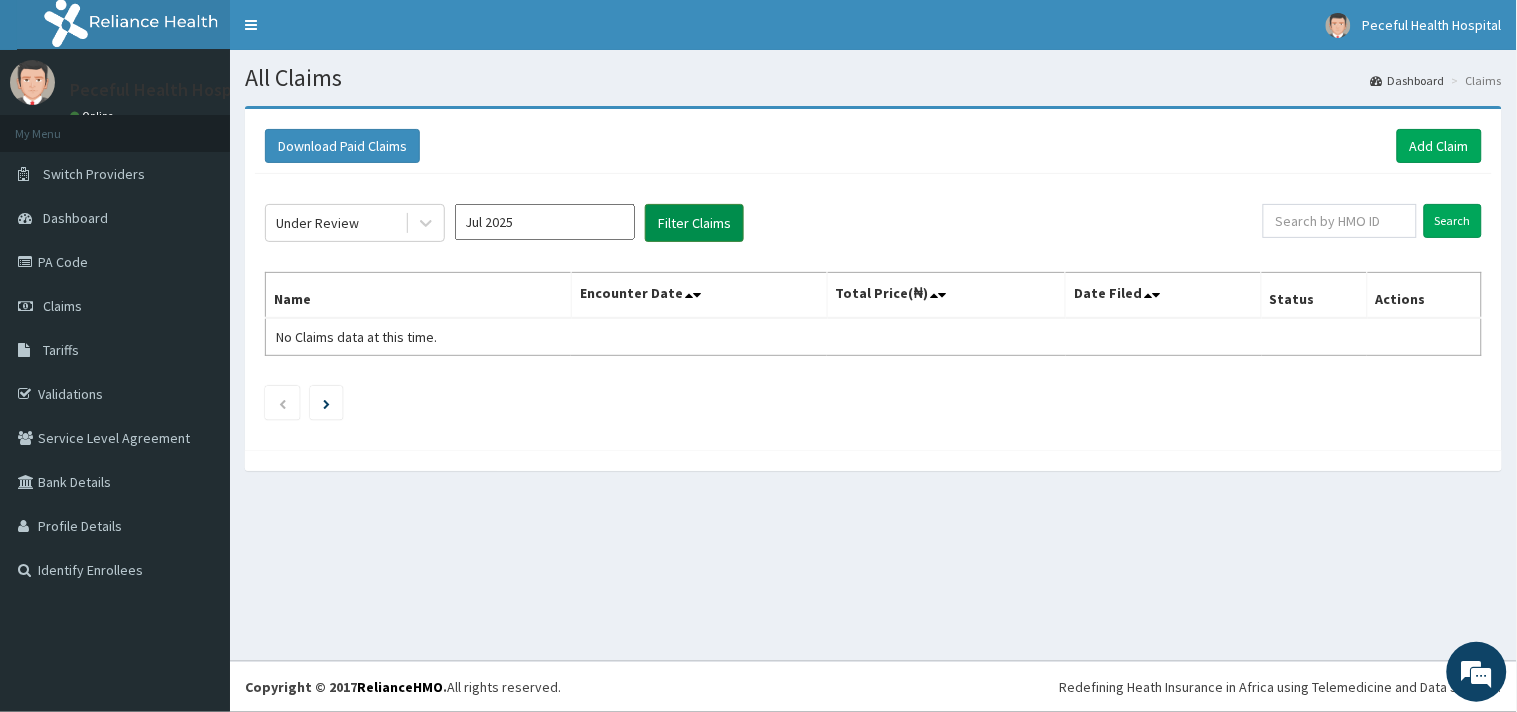 click on "Filter Claims" at bounding box center (694, 223) 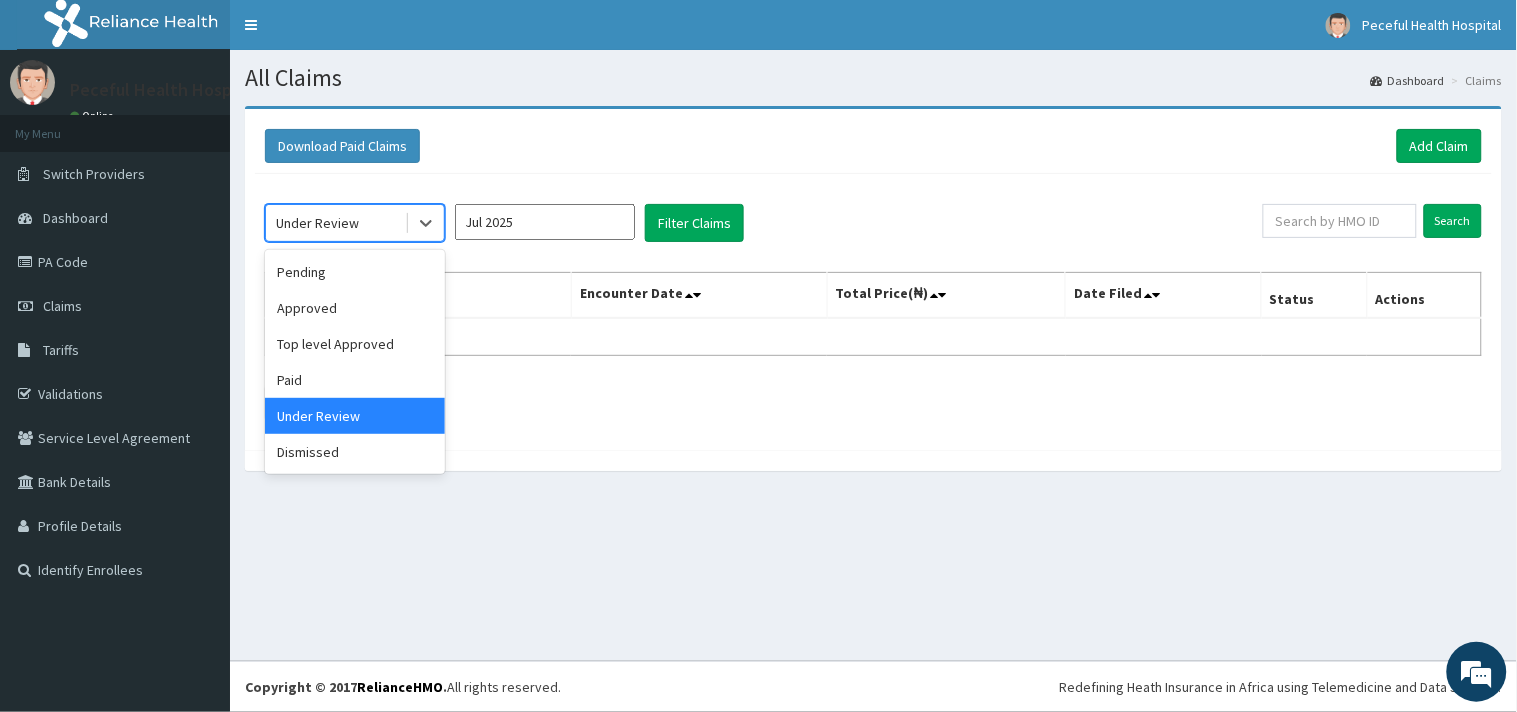 click on "Under Review" at bounding box center (317, 223) 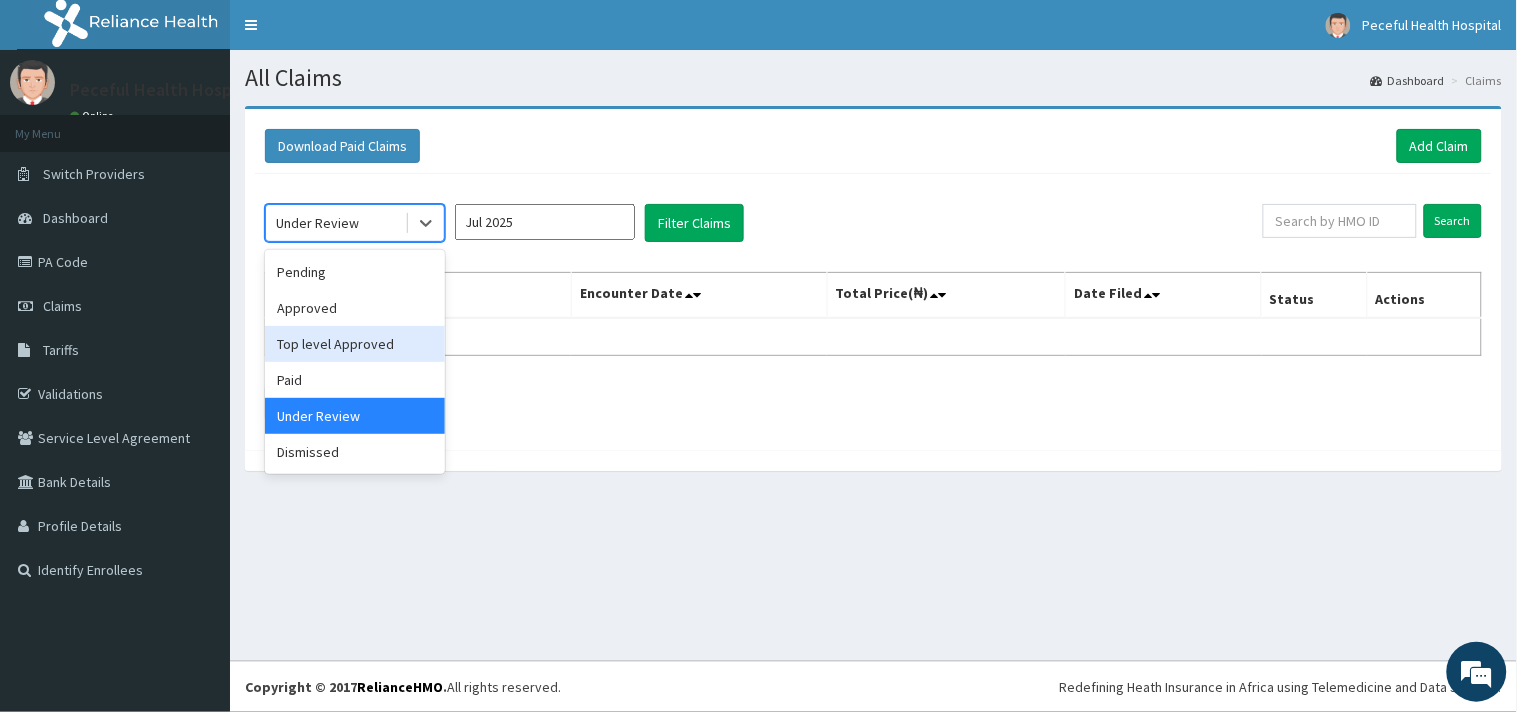 click on "Top level Approved" at bounding box center (355, 344) 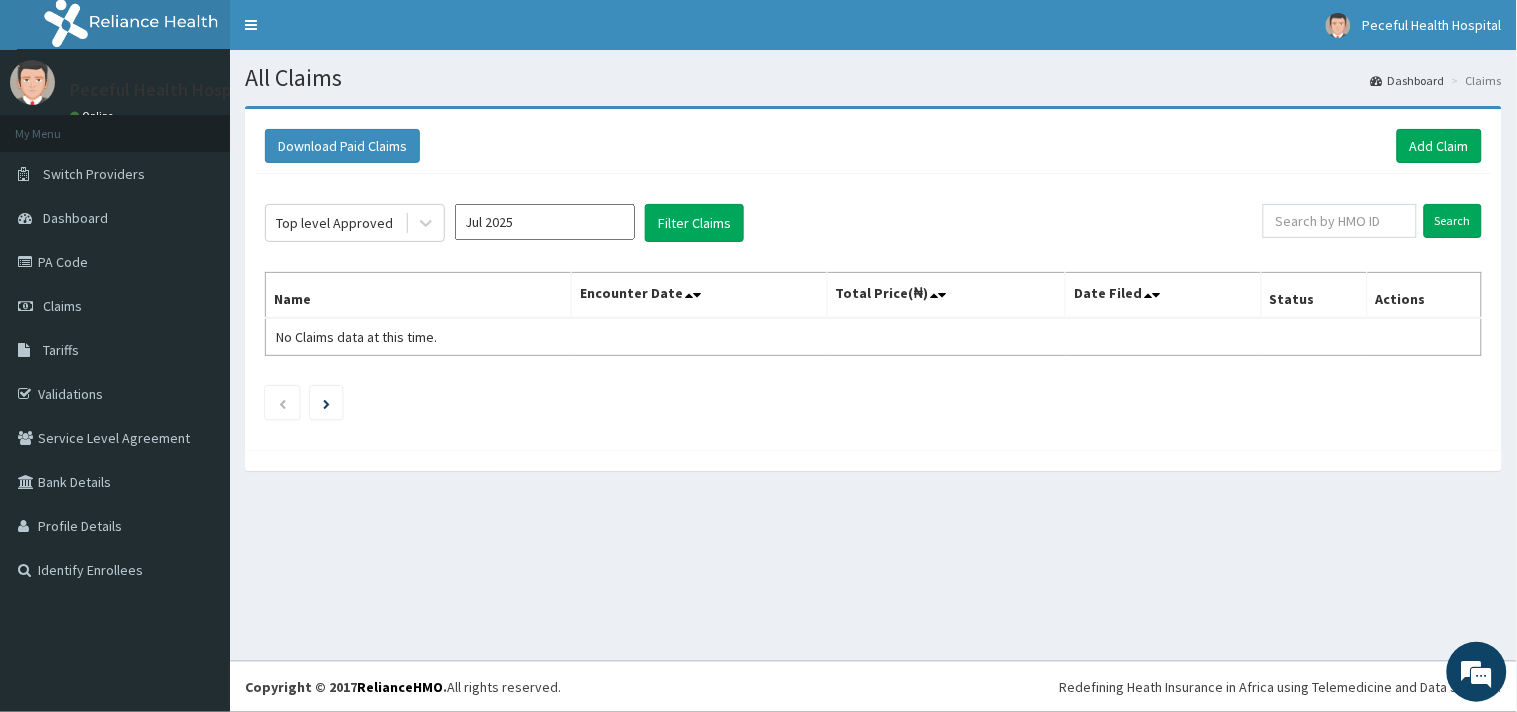 click on "Jul 2025" at bounding box center (545, 223) 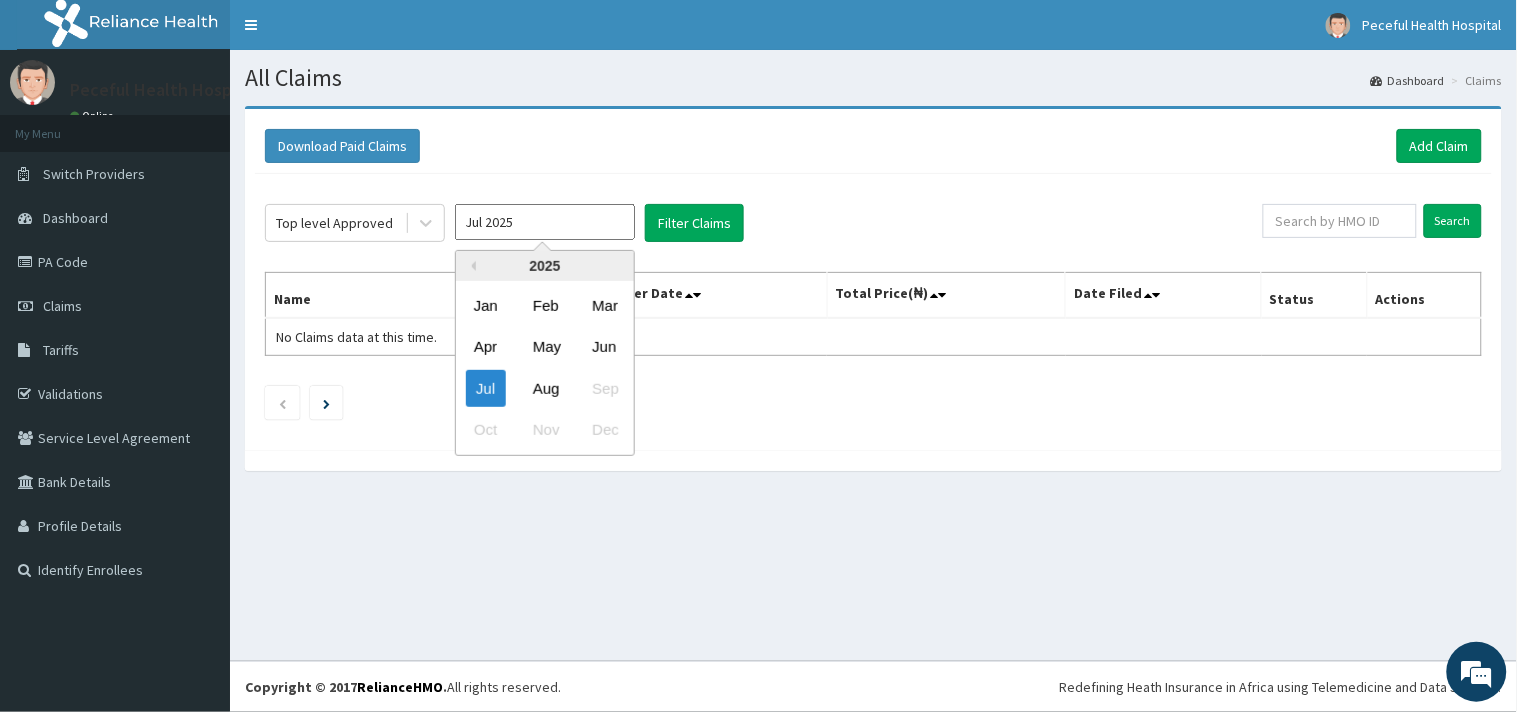 click on "Jul 2025" at bounding box center [545, 222] 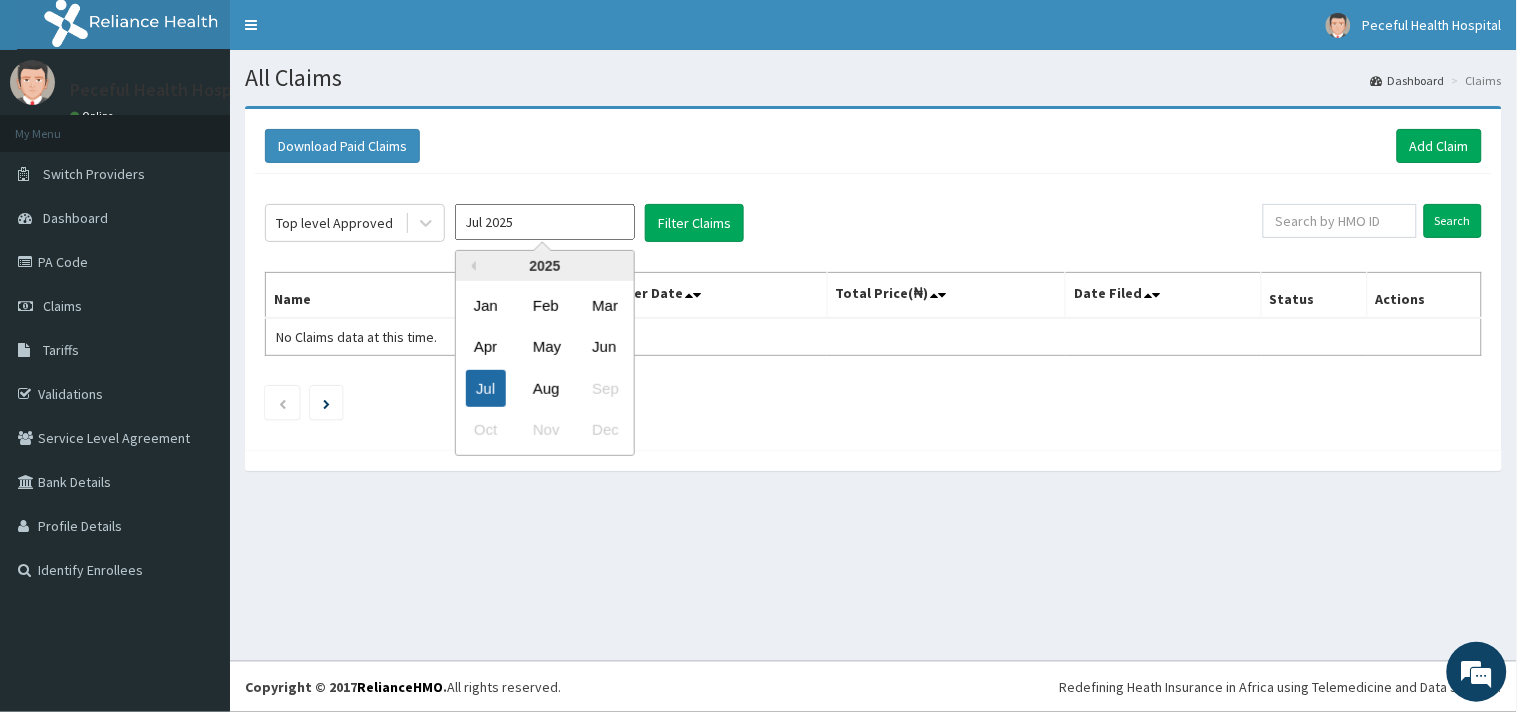 click on "Jul" at bounding box center (486, 388) 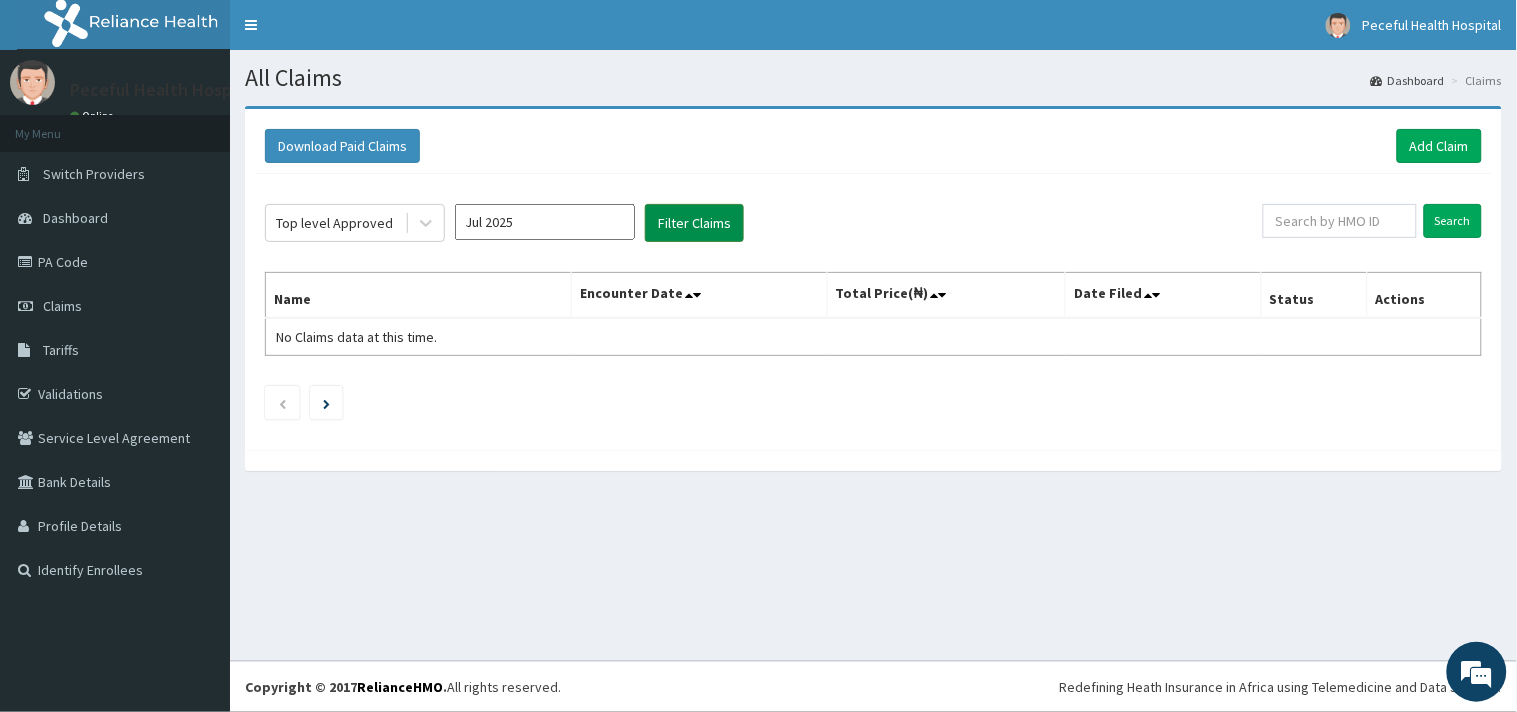 click on "Filter Claims" at bounding box center (694, 223) 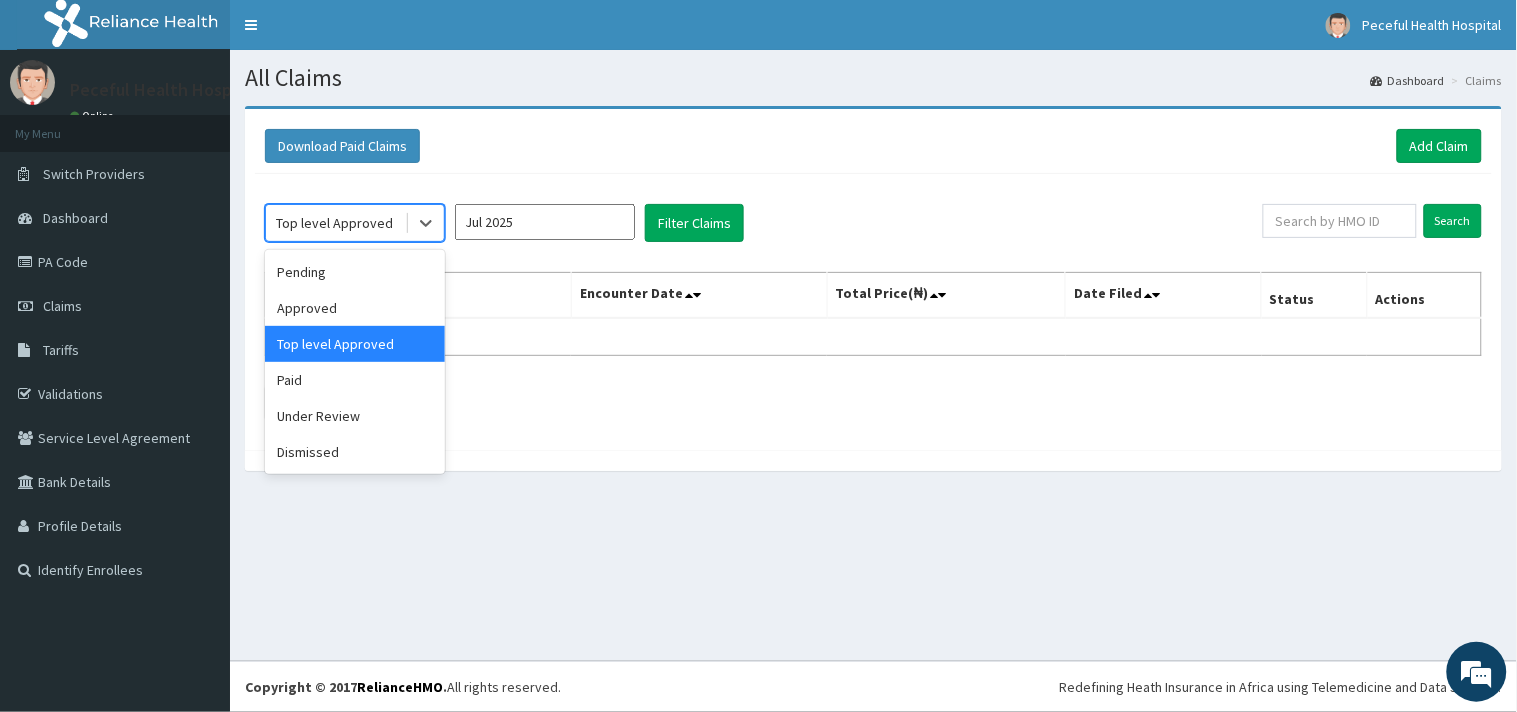 click on "Top level Approved" at bounding box center [334, 223] 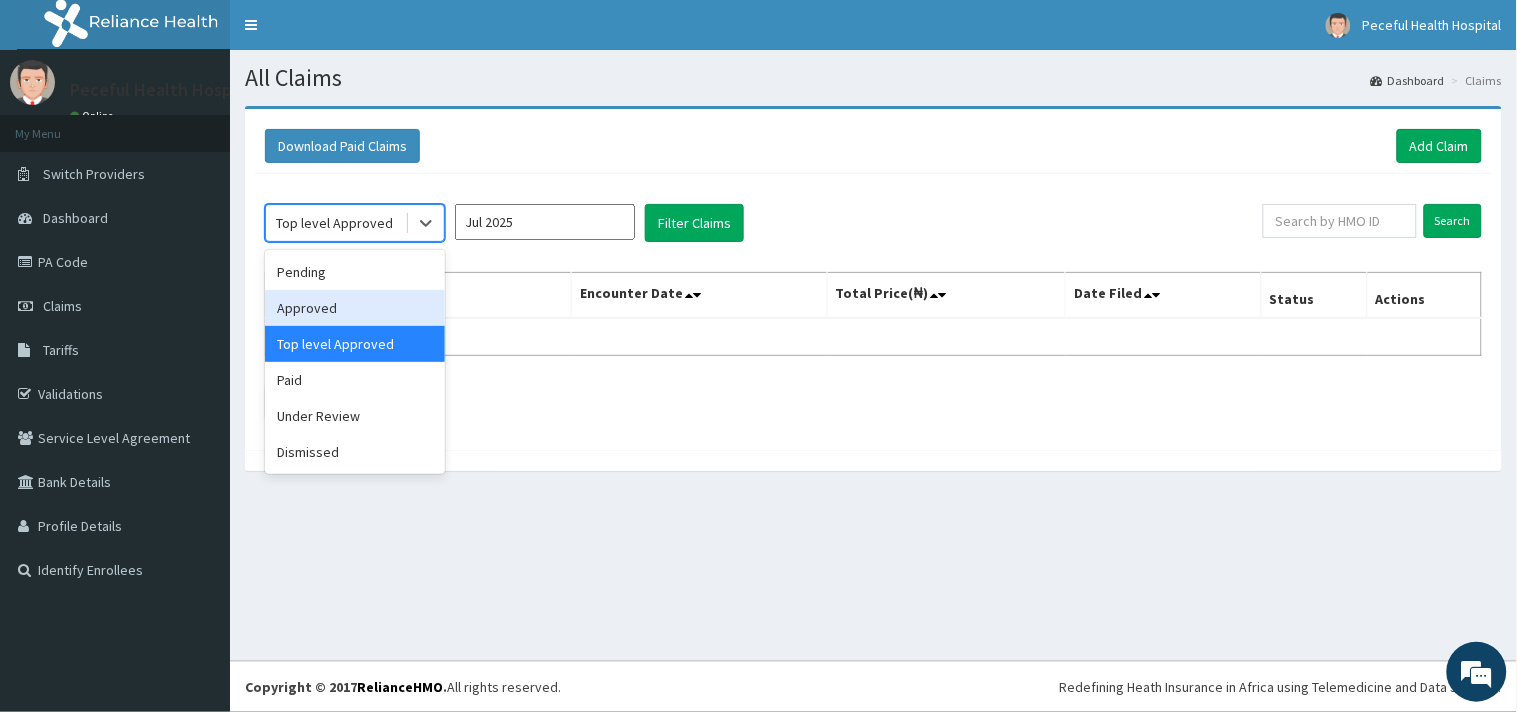 click on "Approved" at bounding box center (355, 308) 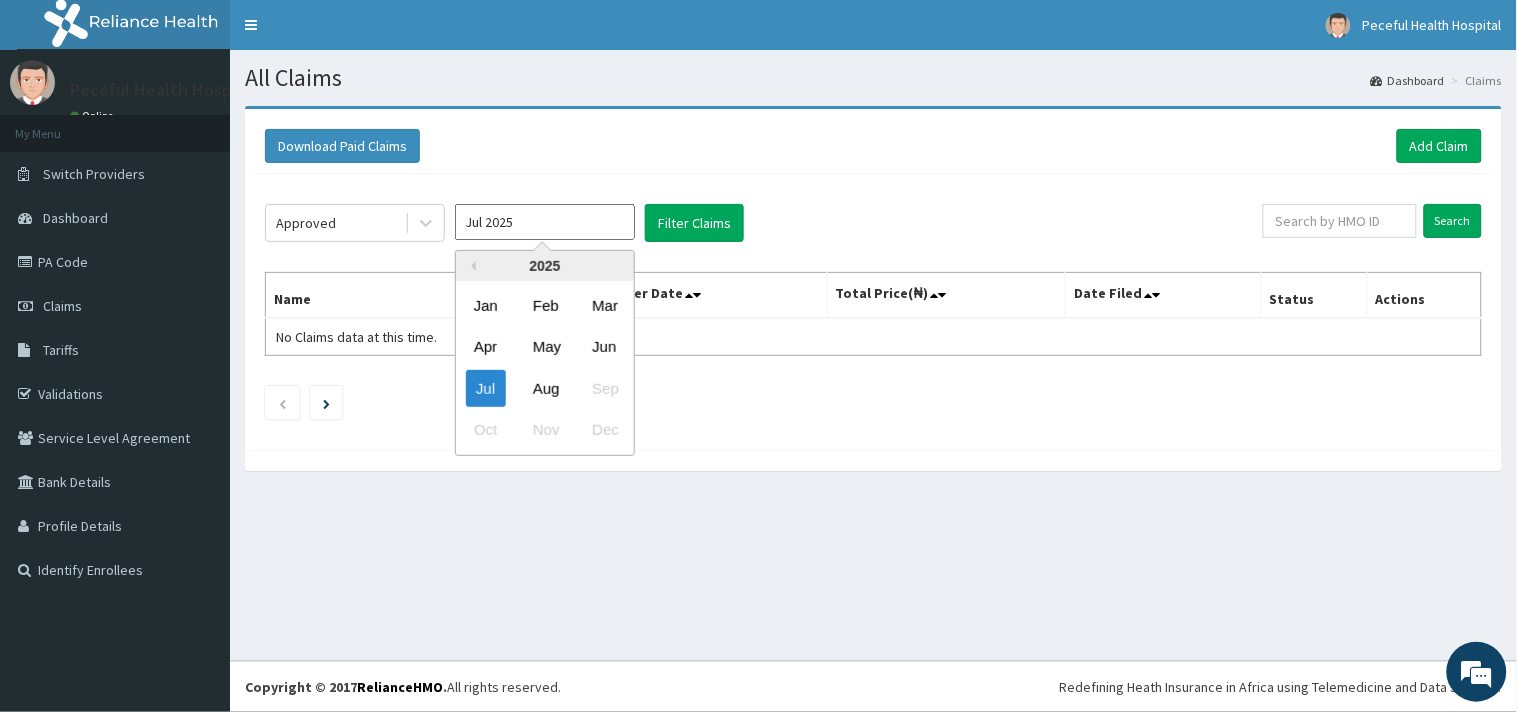 click on "Jul 2025" at bounding box center [545, 222] 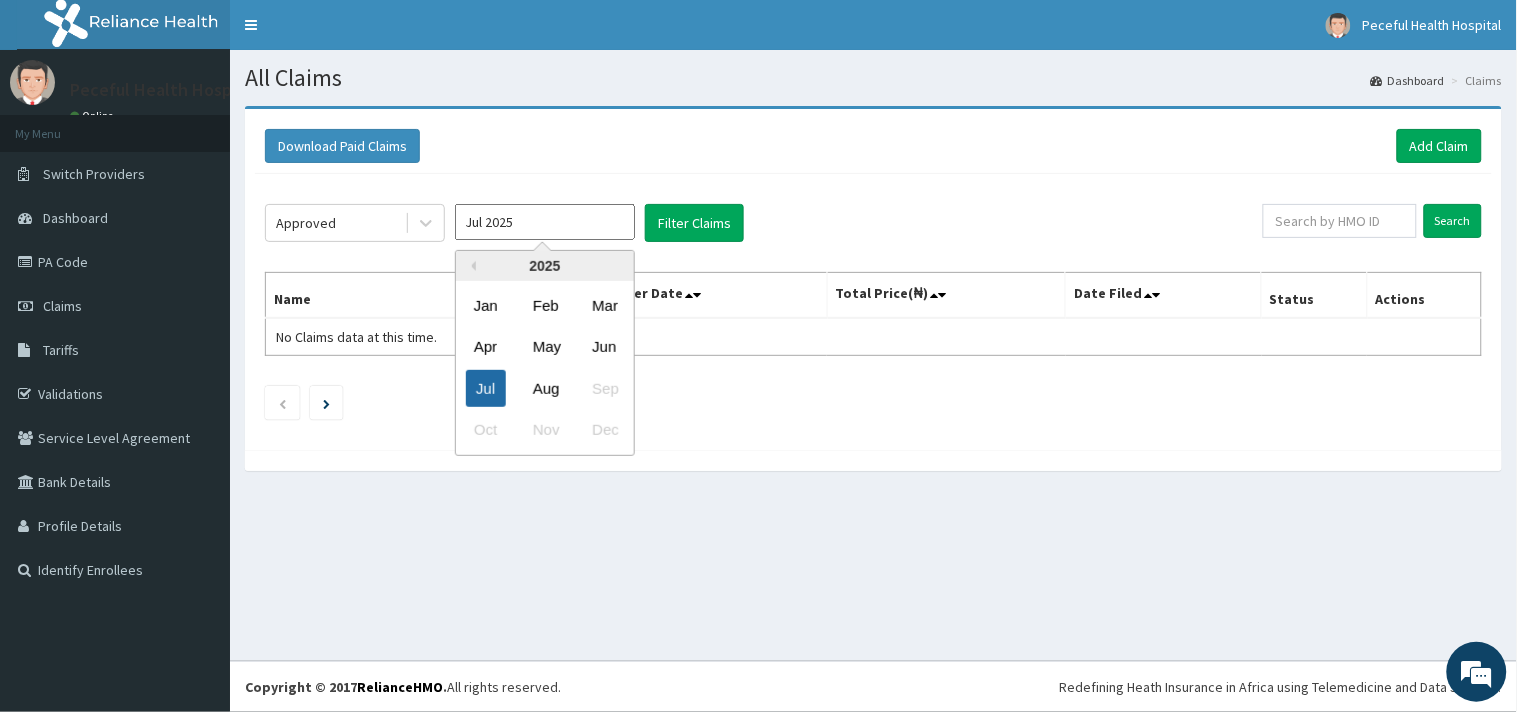 click on "Jul" at bounding box center [486, 388] 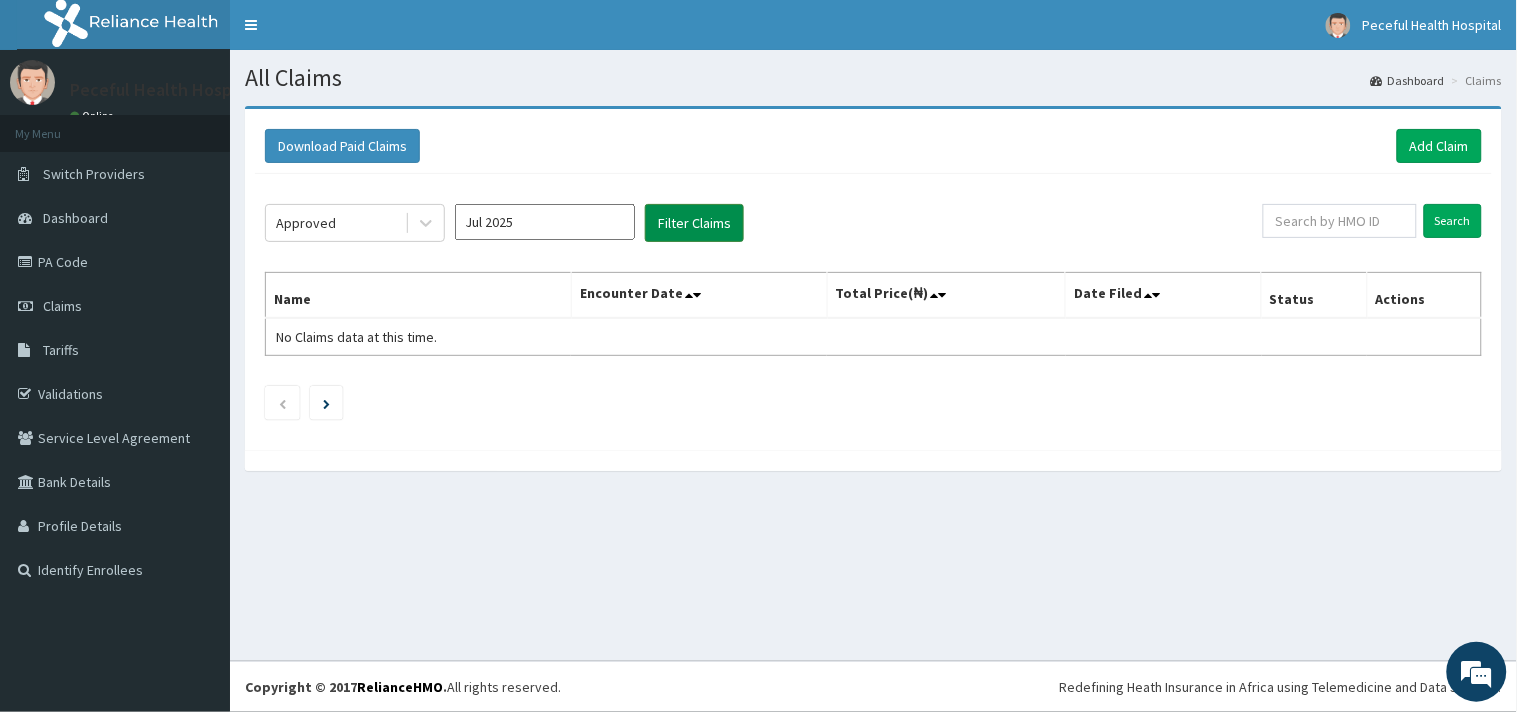 click on "Filter Claims" at bounding box center (694, 223) 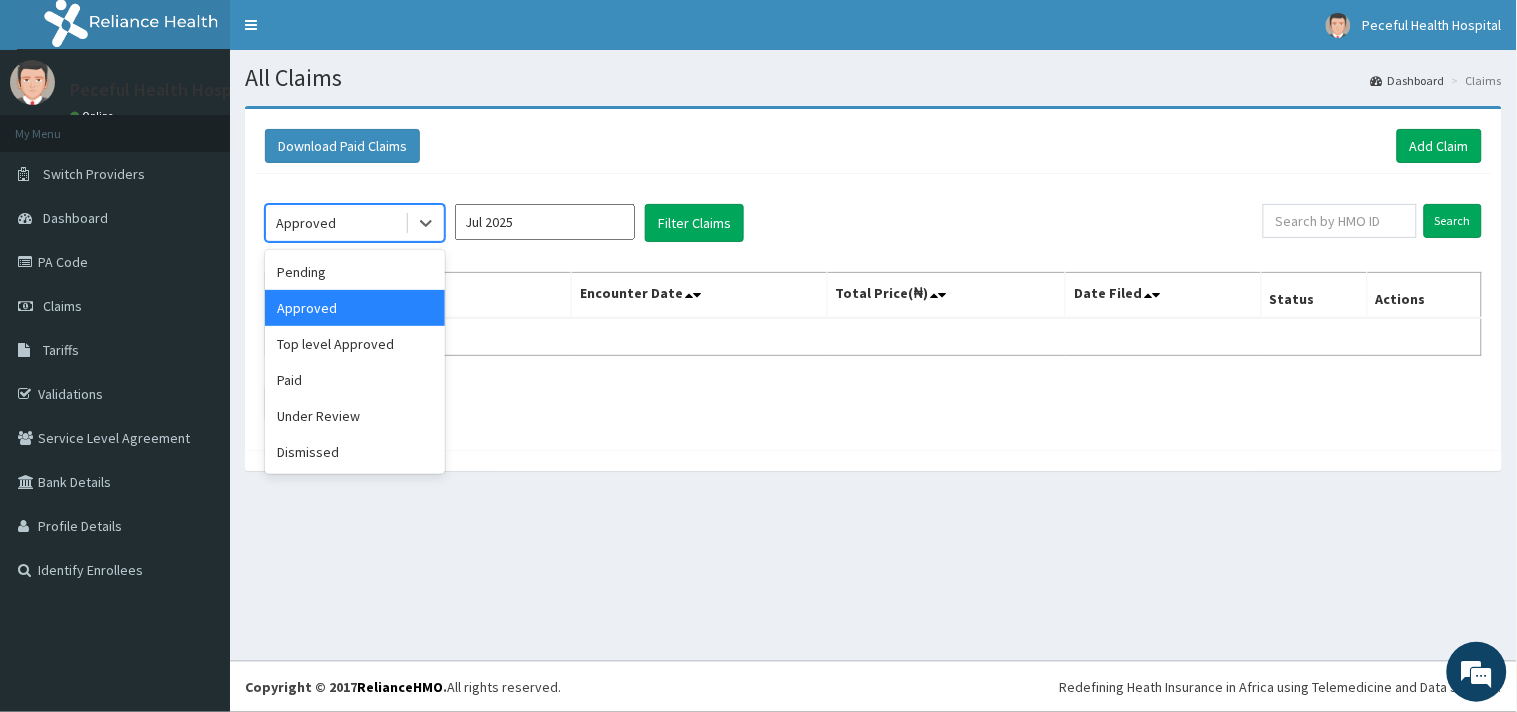 click on "Approved" at bounding box center (335, 223) 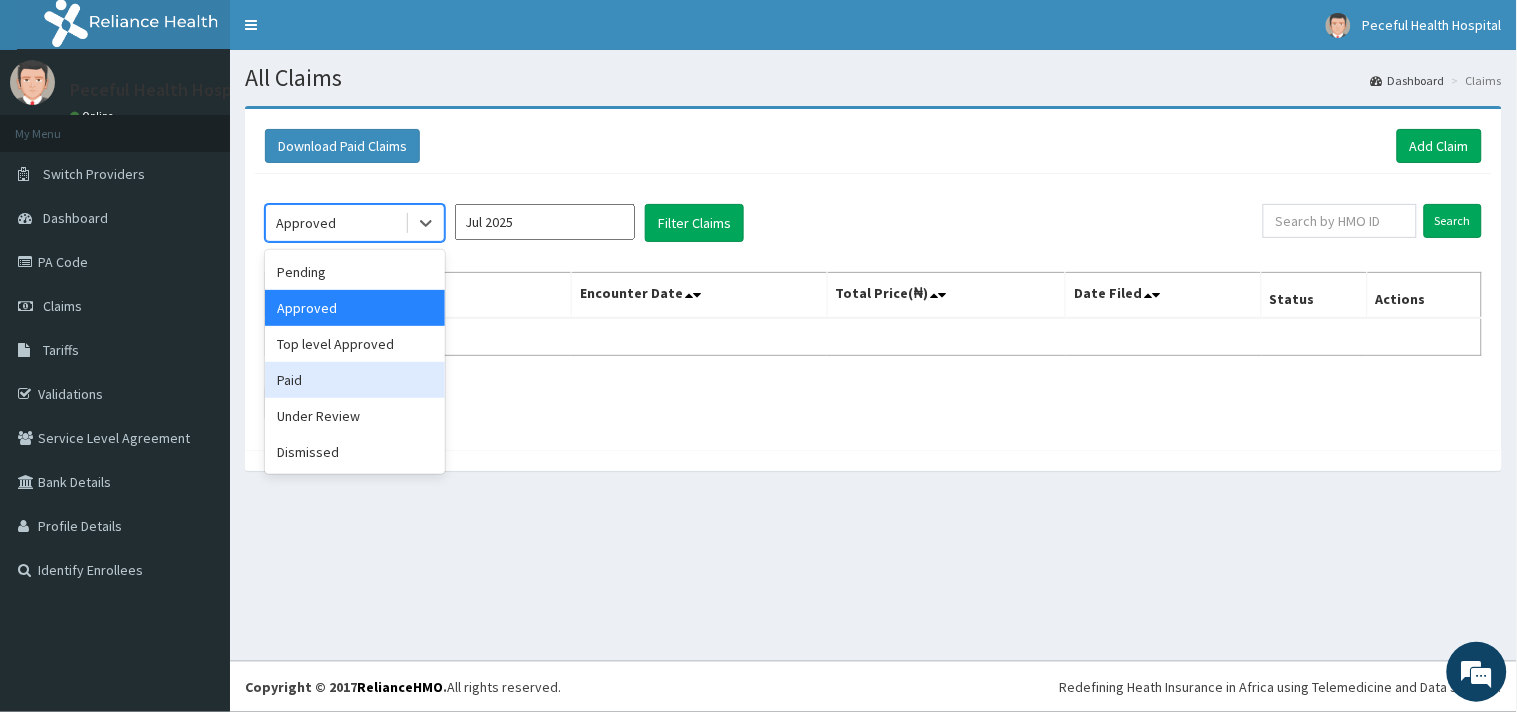 click on "Paid" at bounding box center (355, 380) 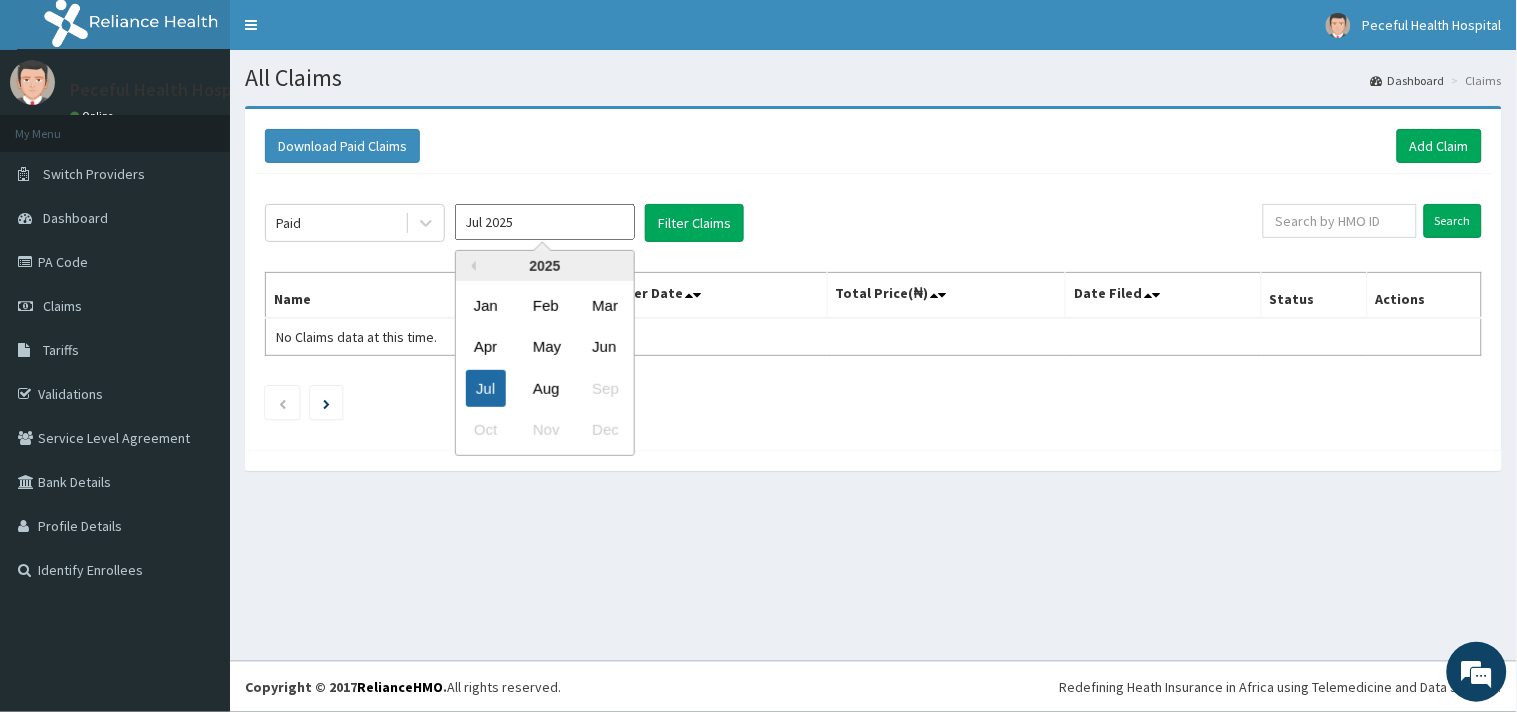 drag, startPoint x: 527, startPoint y: 210, endPoint x: 471, endPoint y: 386, distance: 184.69434 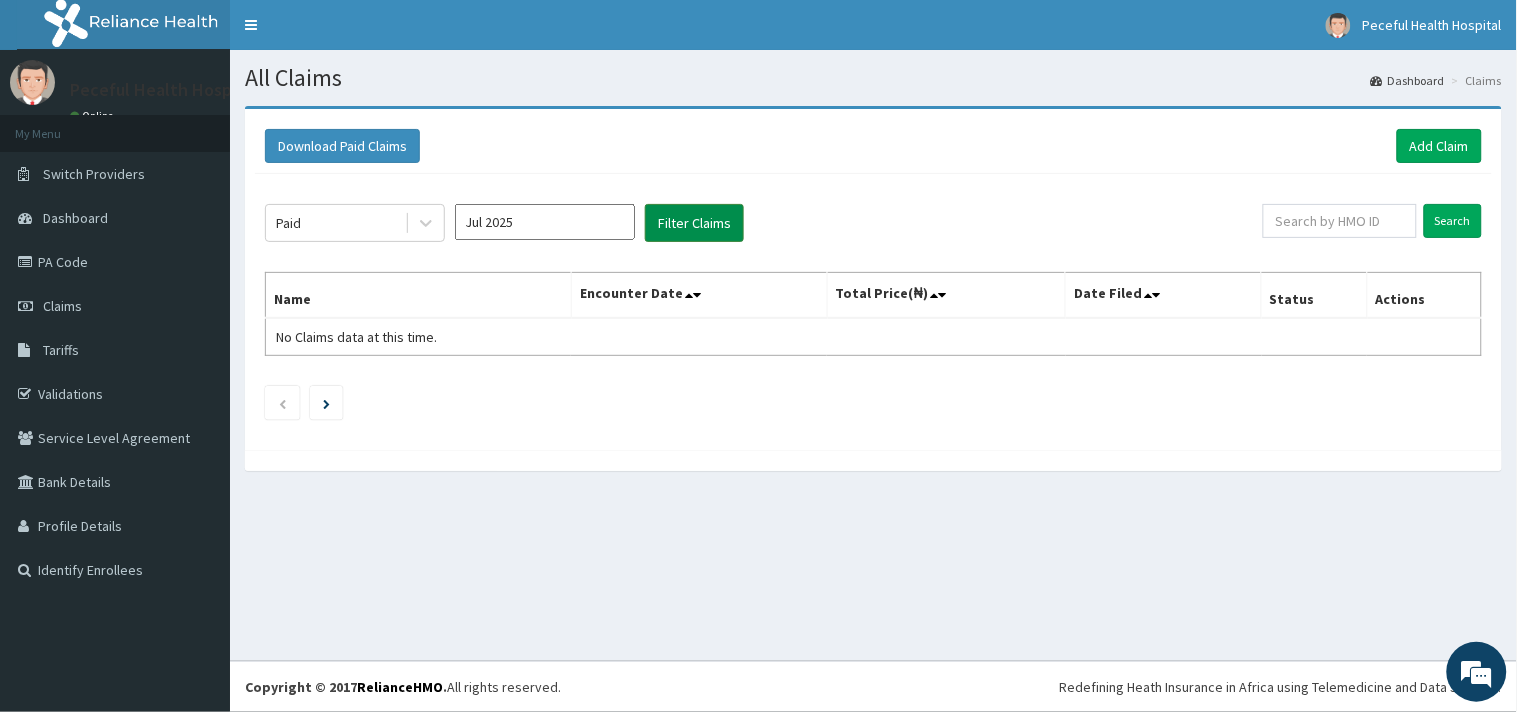 click on "Filter Claims" at bounding box center (694, 223) 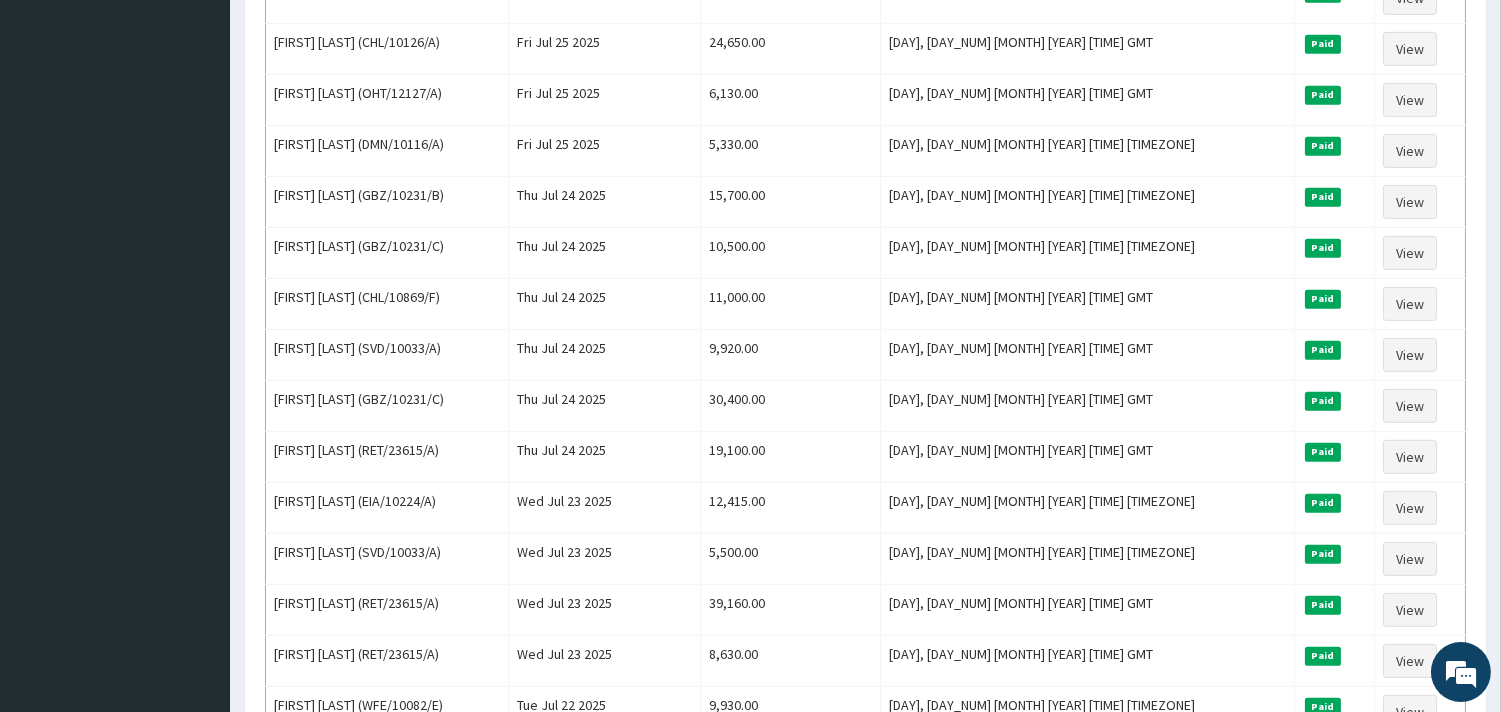 scroll, scrollTop: 2371, scrollLeft: 0, axis: vertical 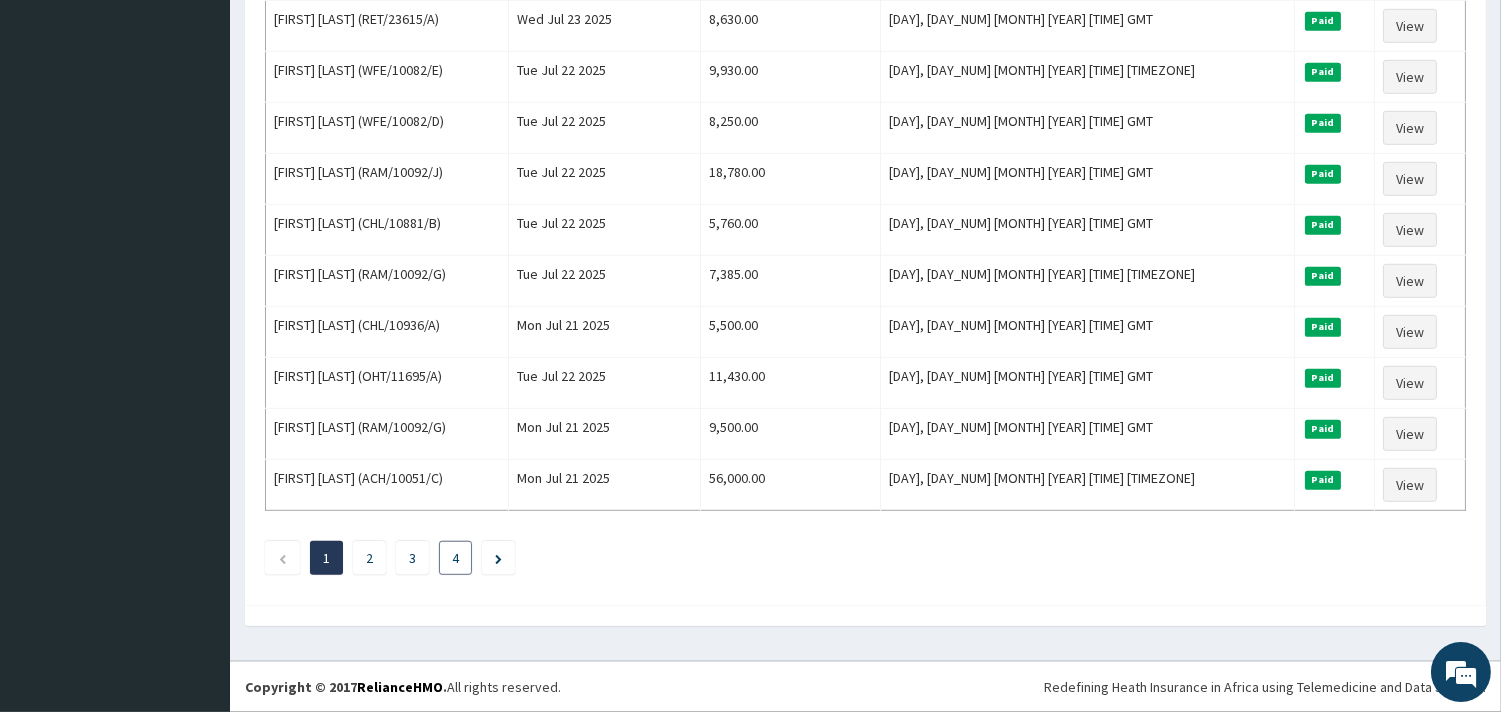 click on "4" at bounding box center [455, 558] 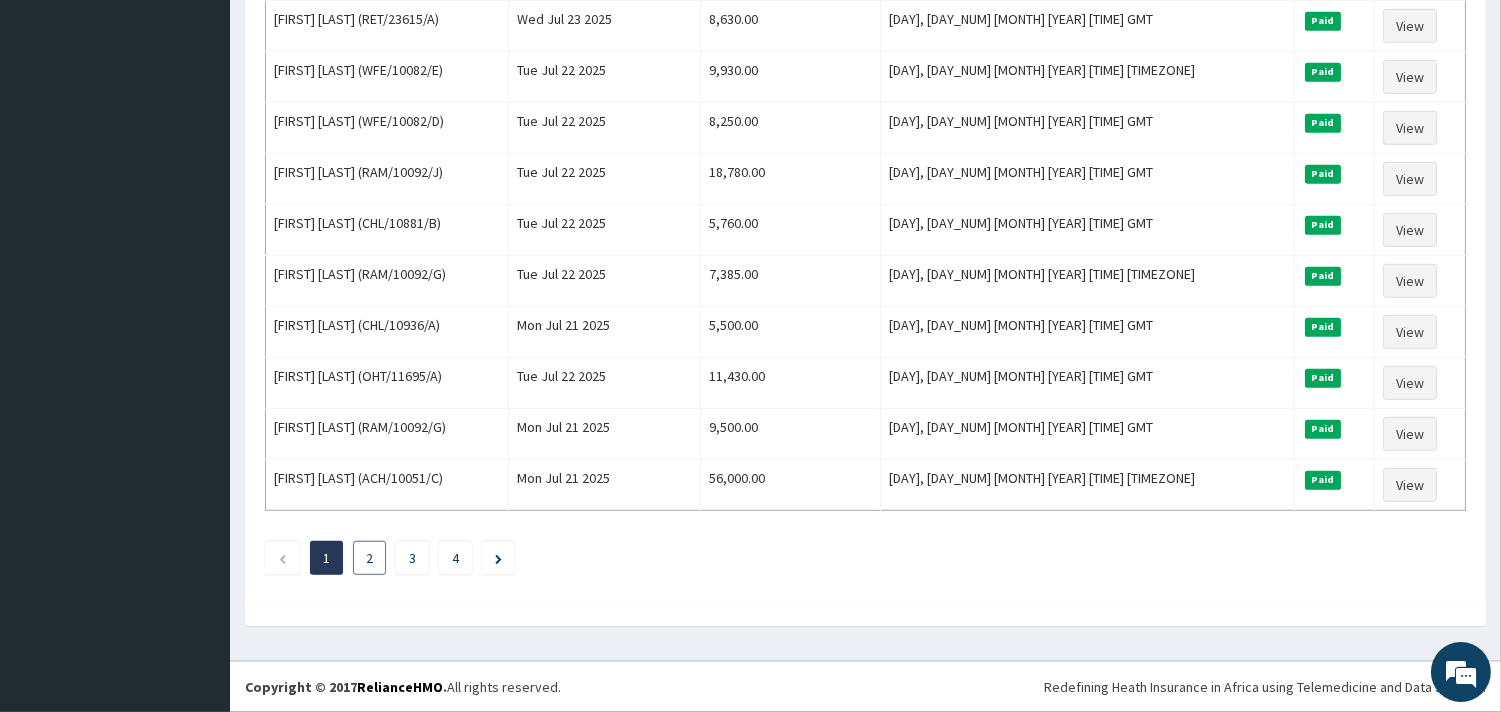 click on "2" at bounding box center [369, 558] 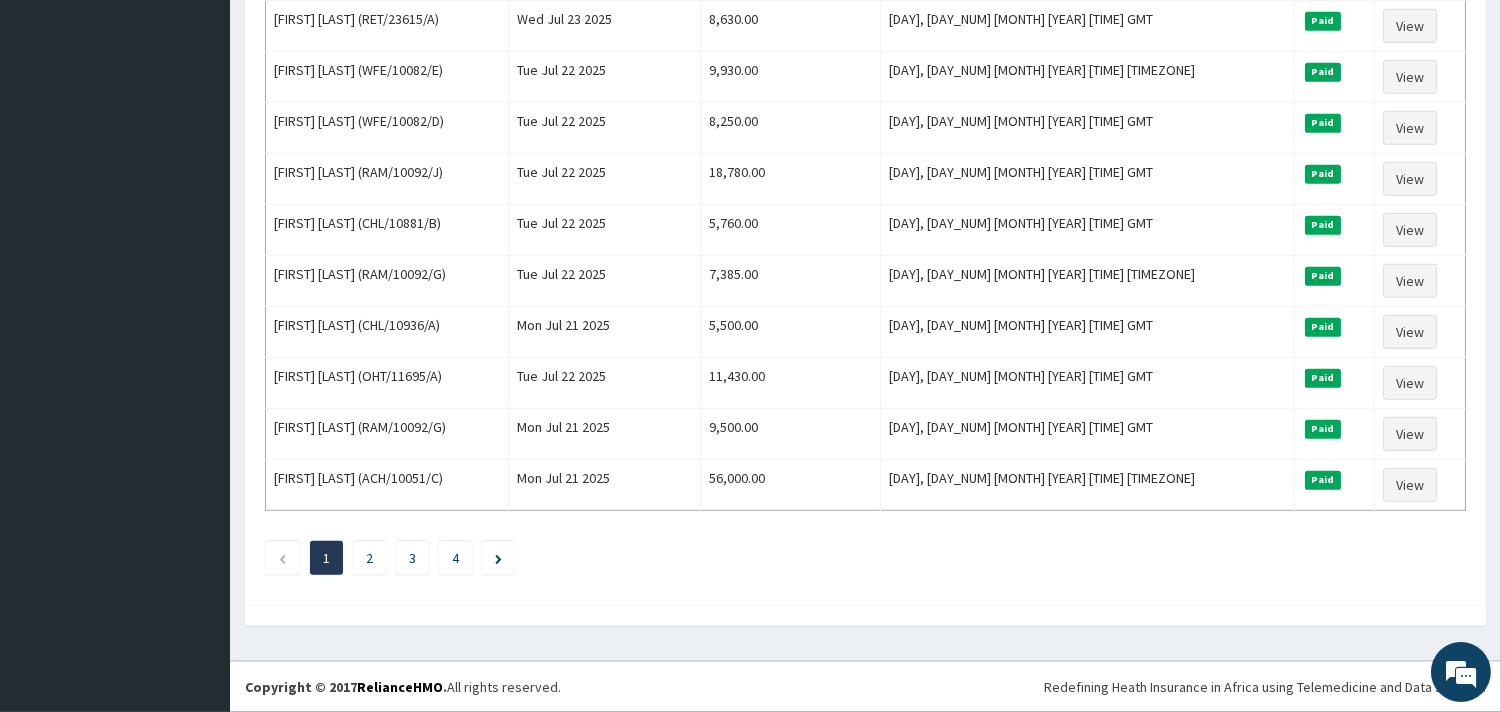 click on "1 2 3 4" at bounding box center (865, 558) 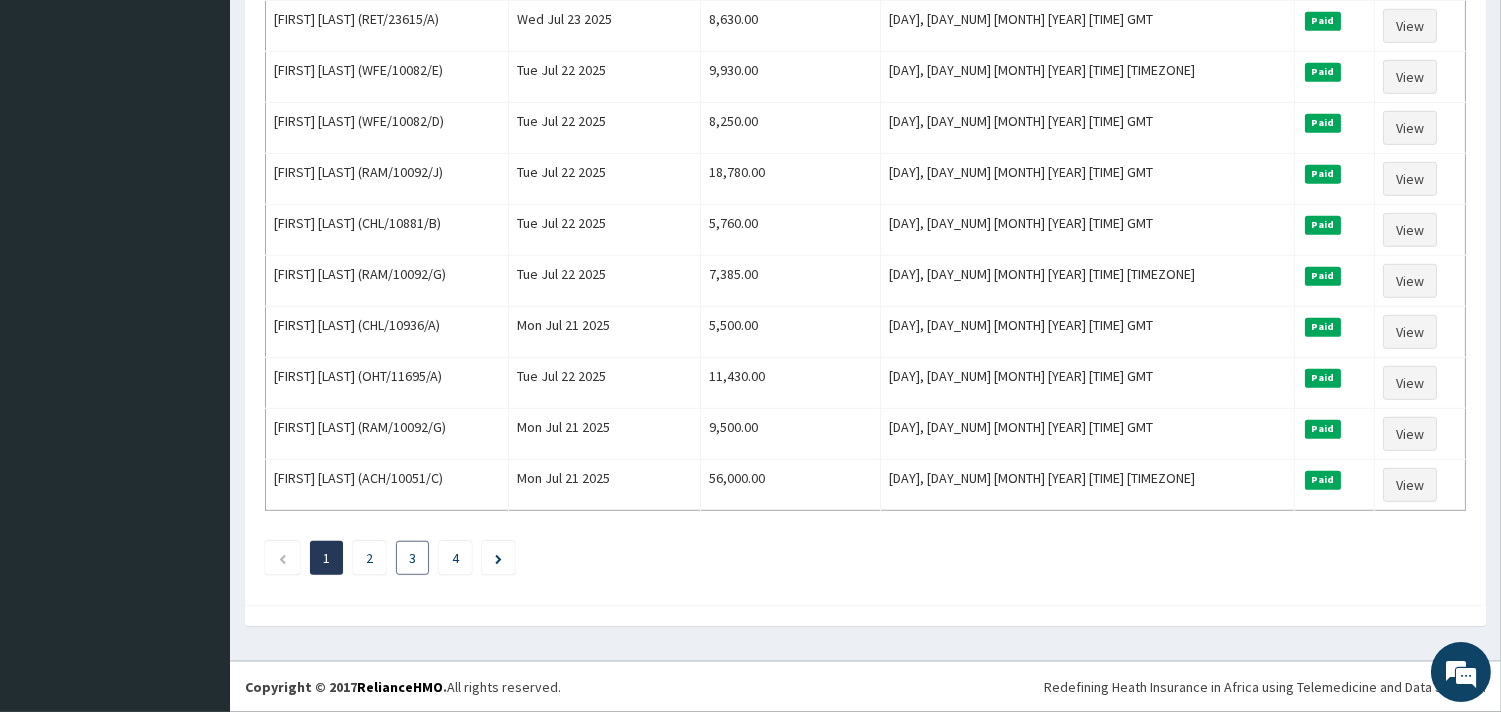 click on "3" at bounding box center (412, 558) 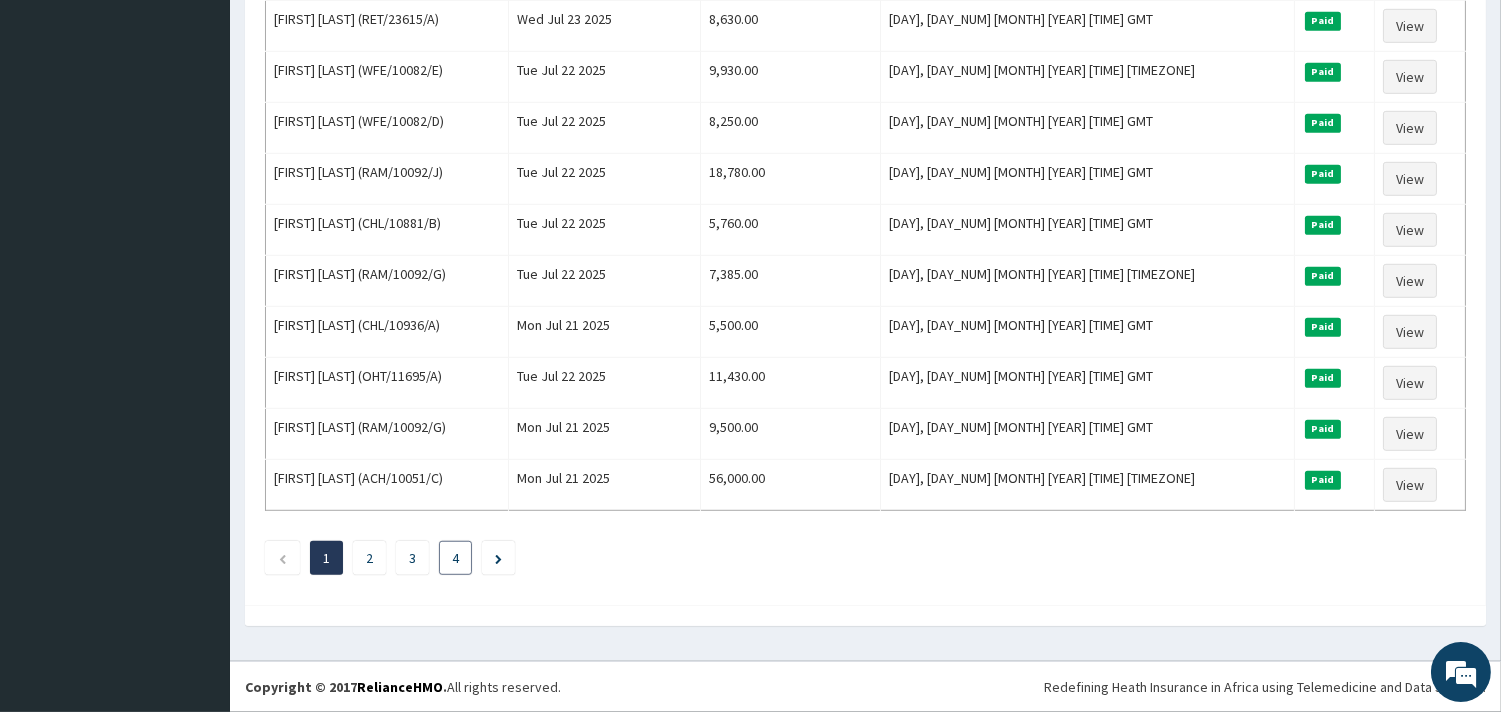 click on "4" at bounding box center (455, 558) 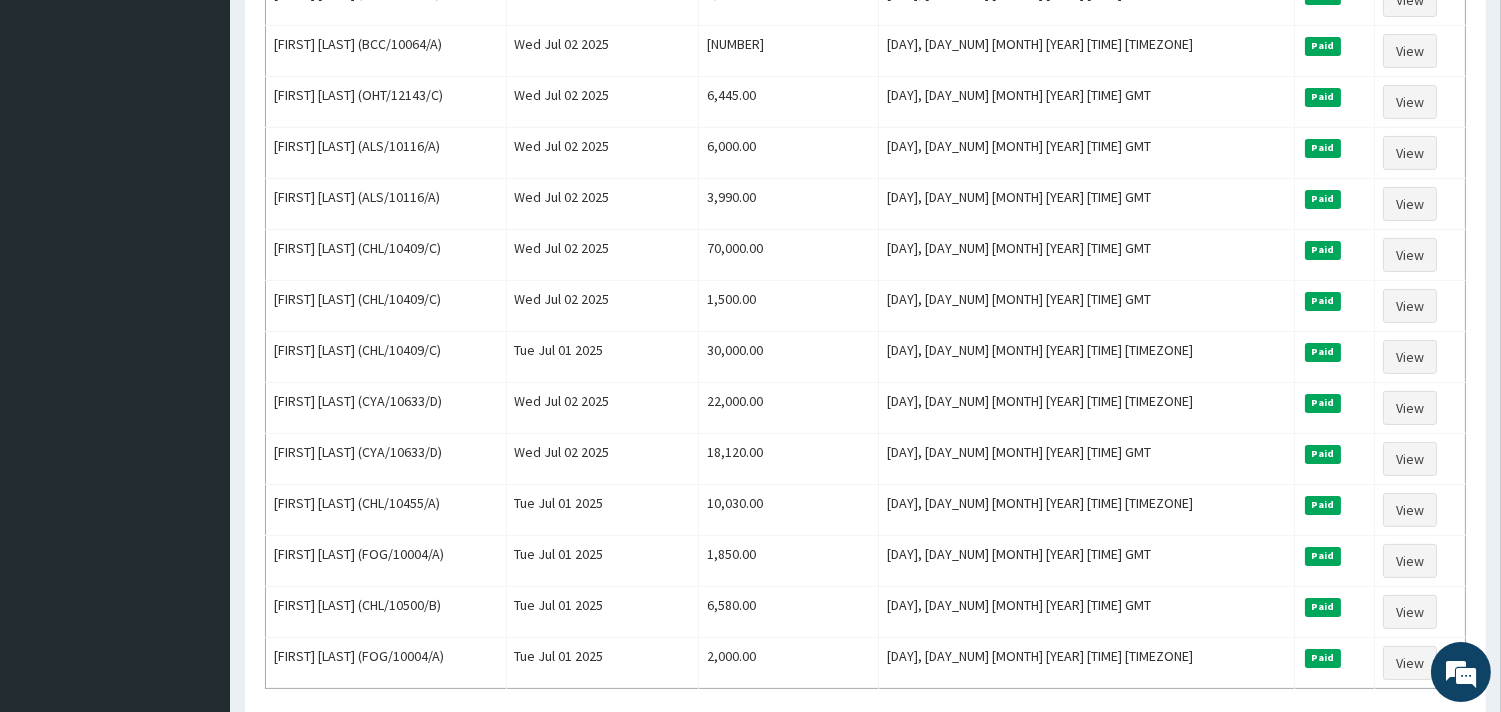 scroll, scrollTop: 1127, scrollLeft: 0, axis: vertical 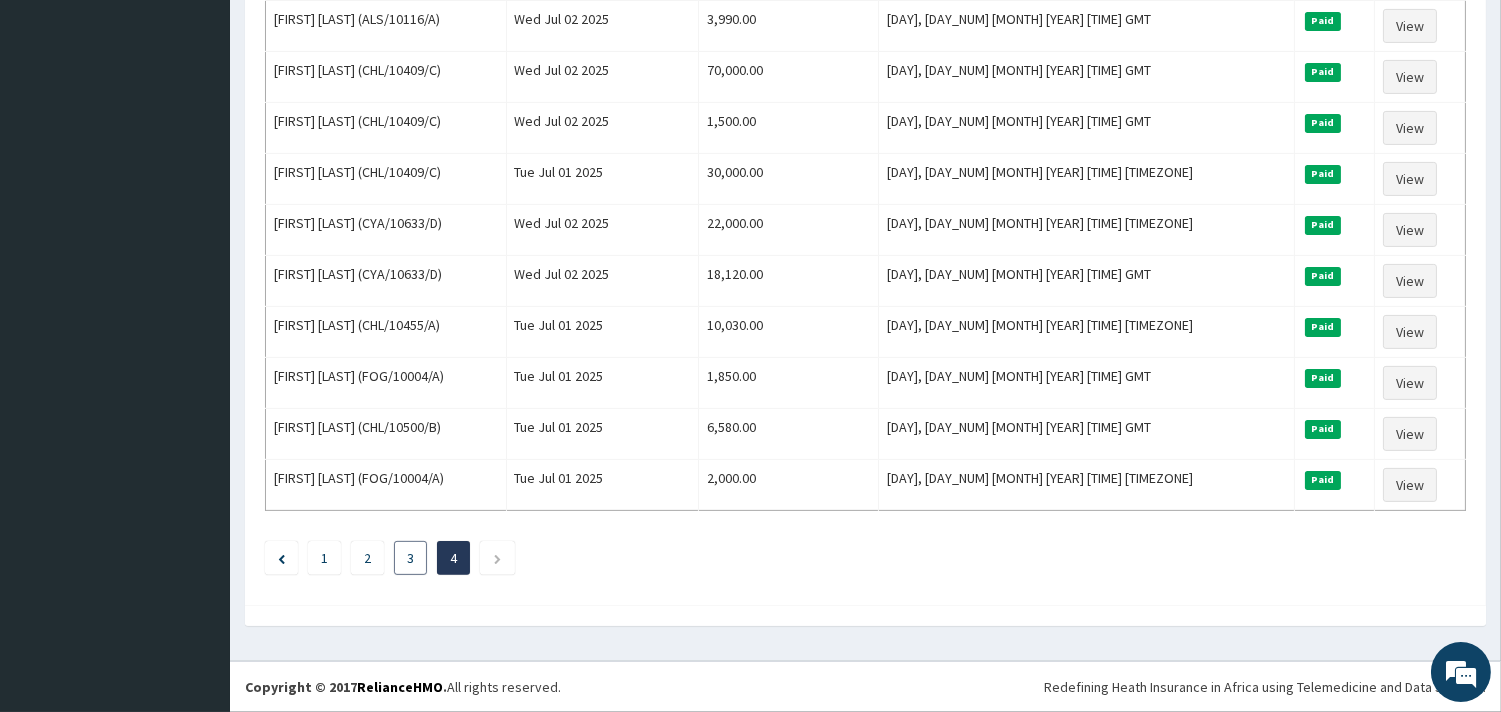 click on "3" at bounding box center [410, 558] 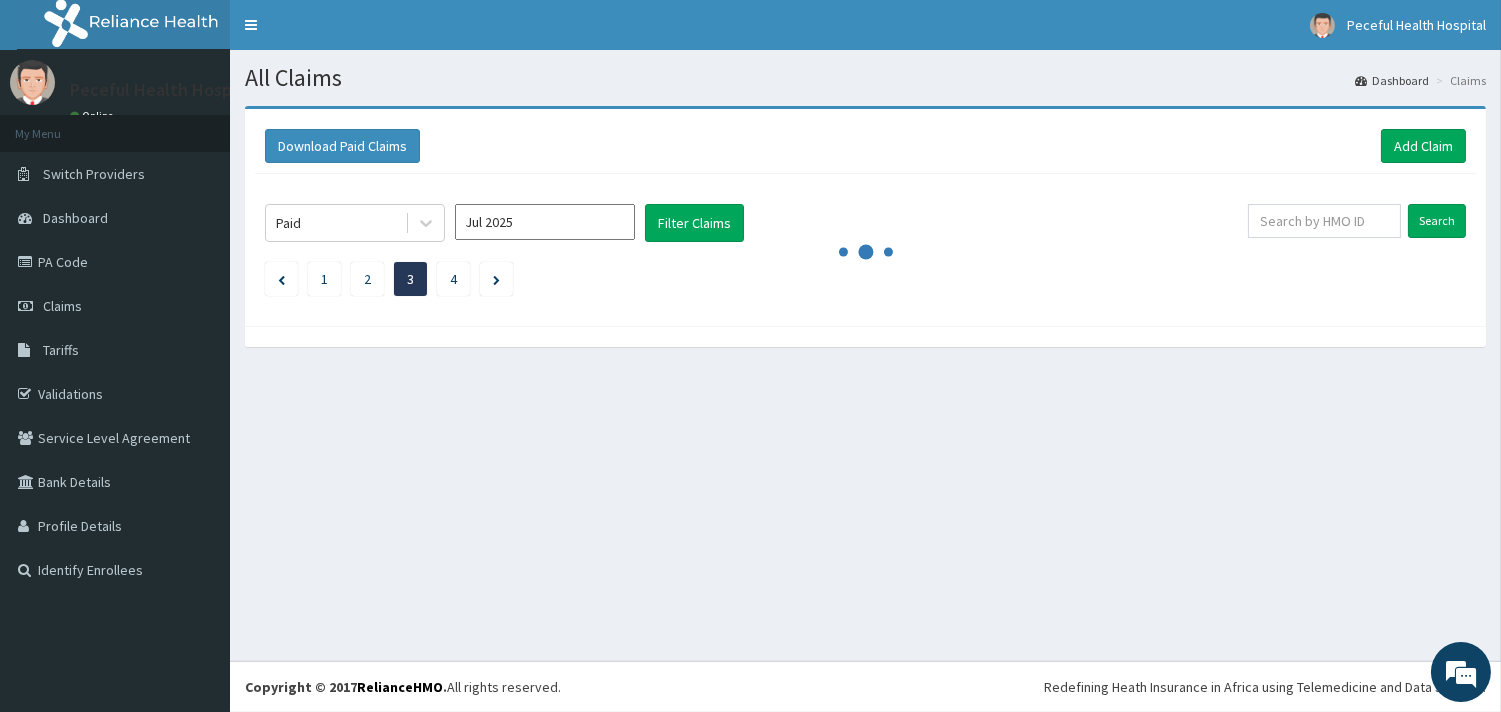 scroll, scrollTop: 0, scrollLeft: 0, axis: both 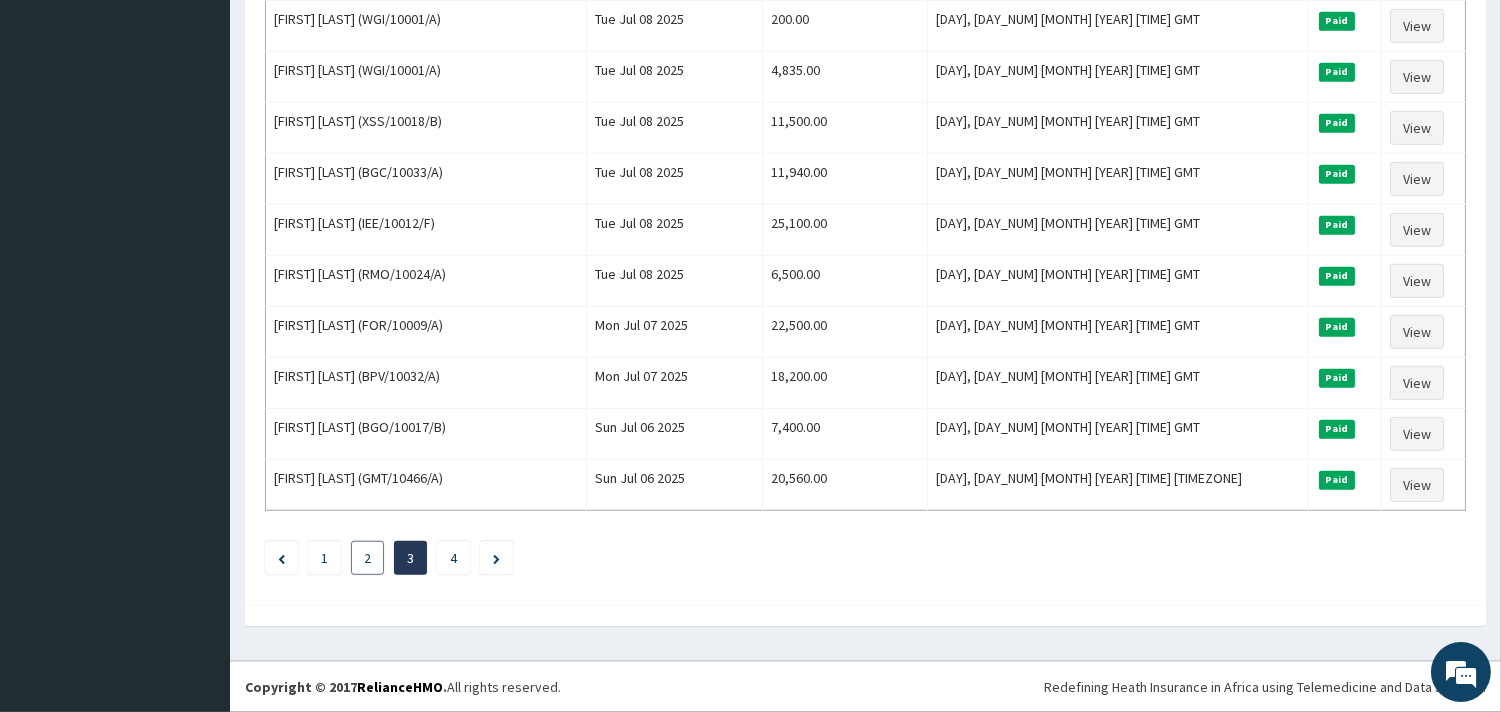 click on "2" at bounding box center (367, 558) 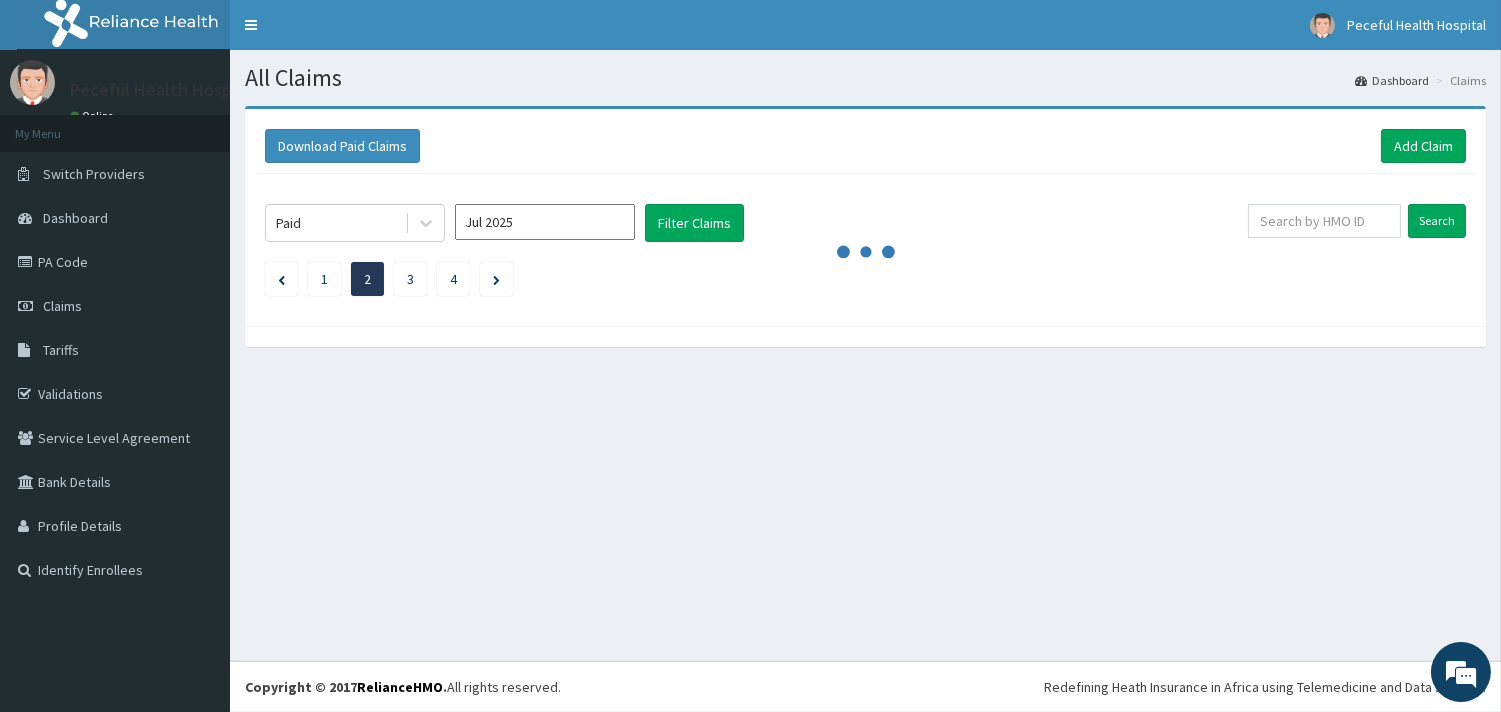 scroll, scrollTop: 0, scrollLeft: 0, axis: both 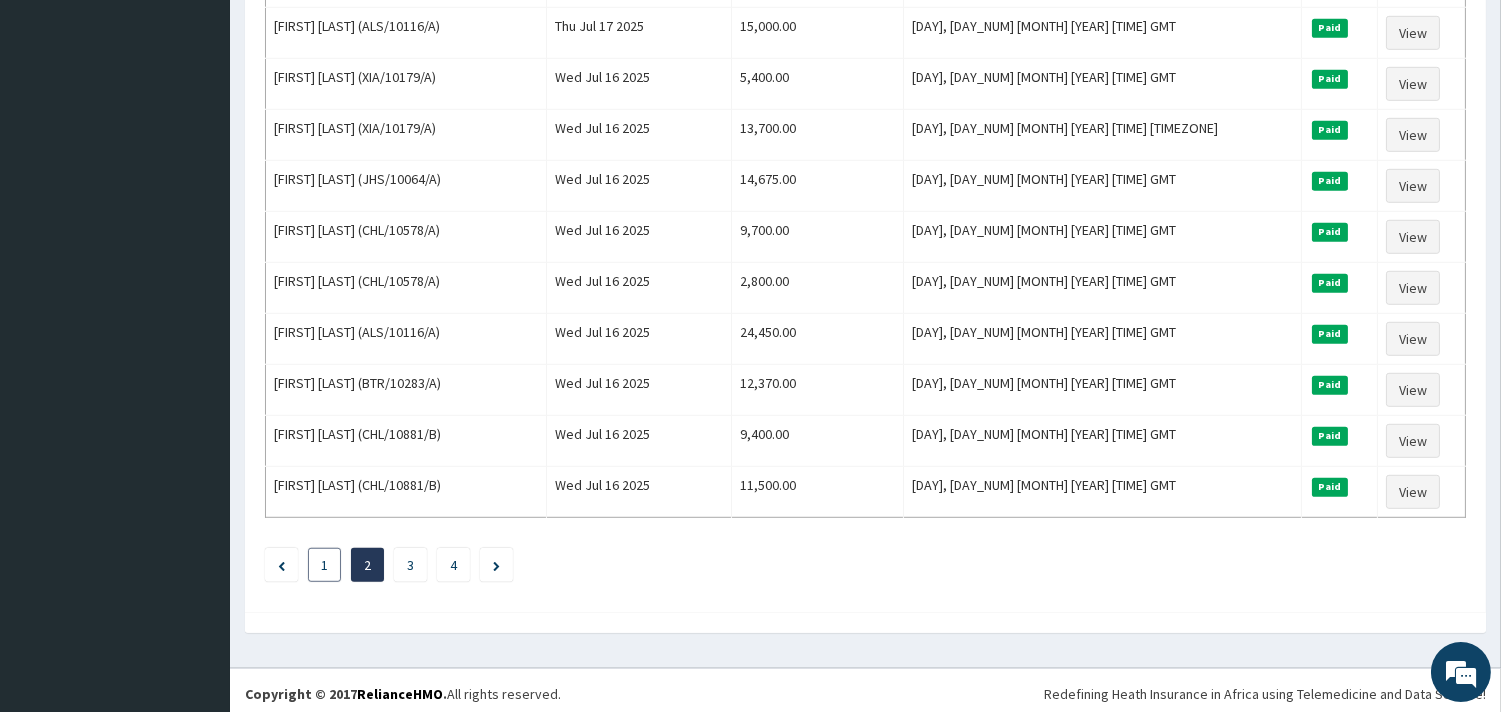 click on "1" at bounding box center (324, 565) 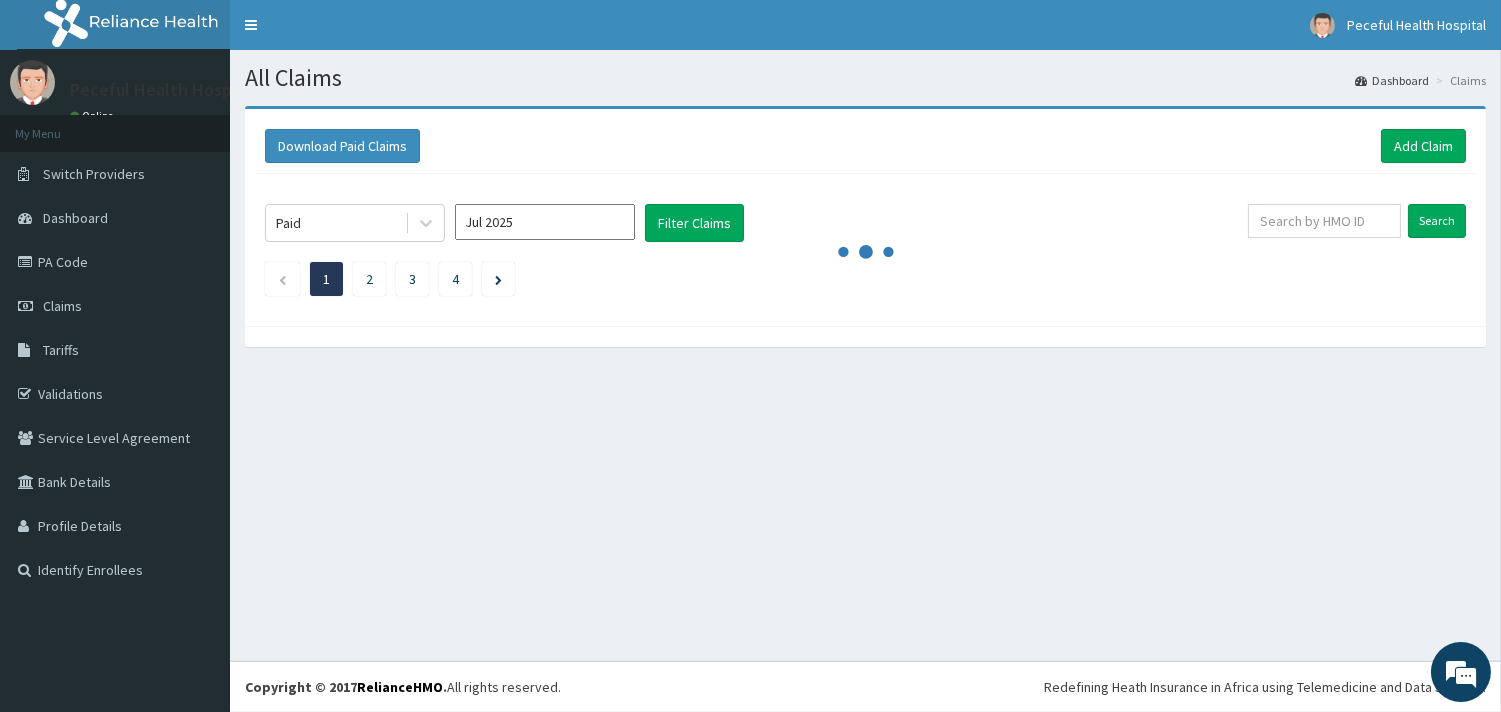 scroll, scrollTop: 0, scrollLeft: 0, axis: both 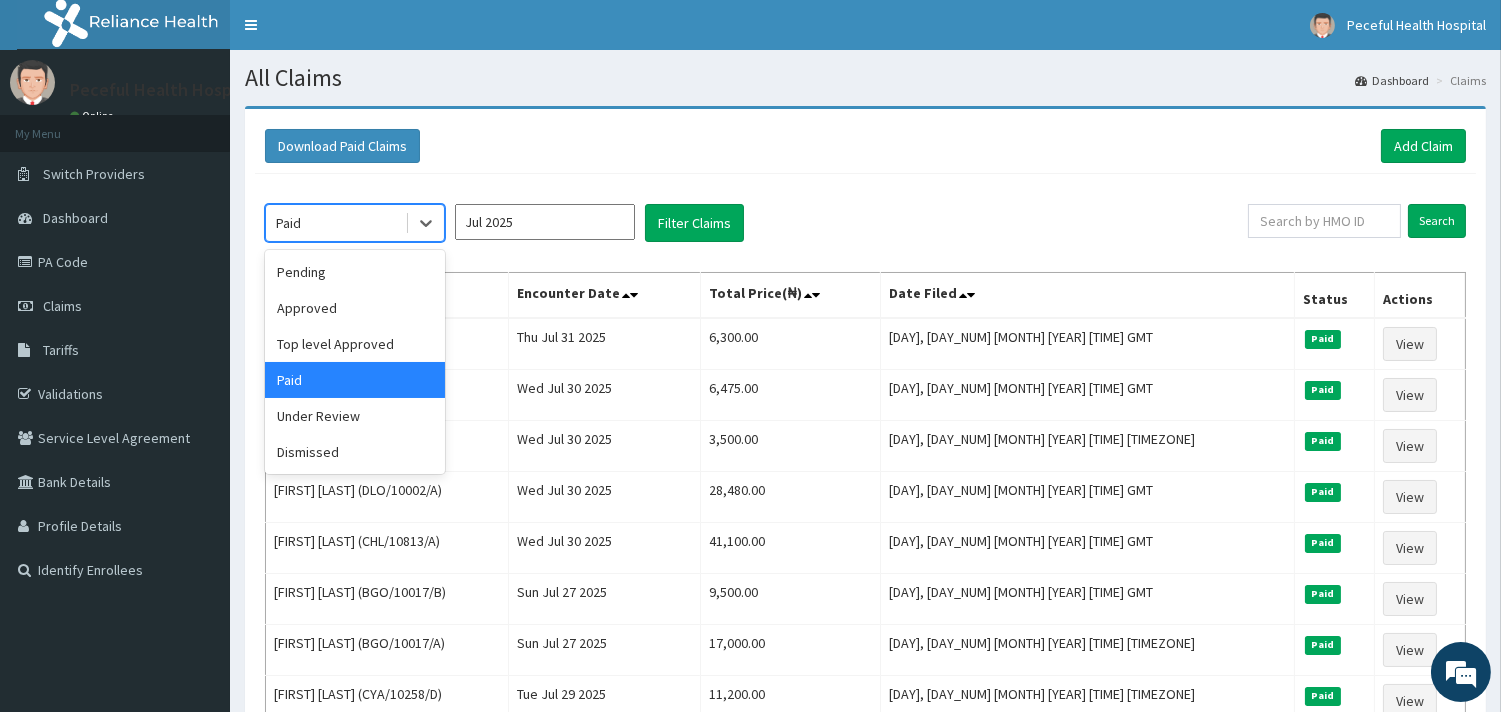 click on "Paid" at bounding box center [335, 223] 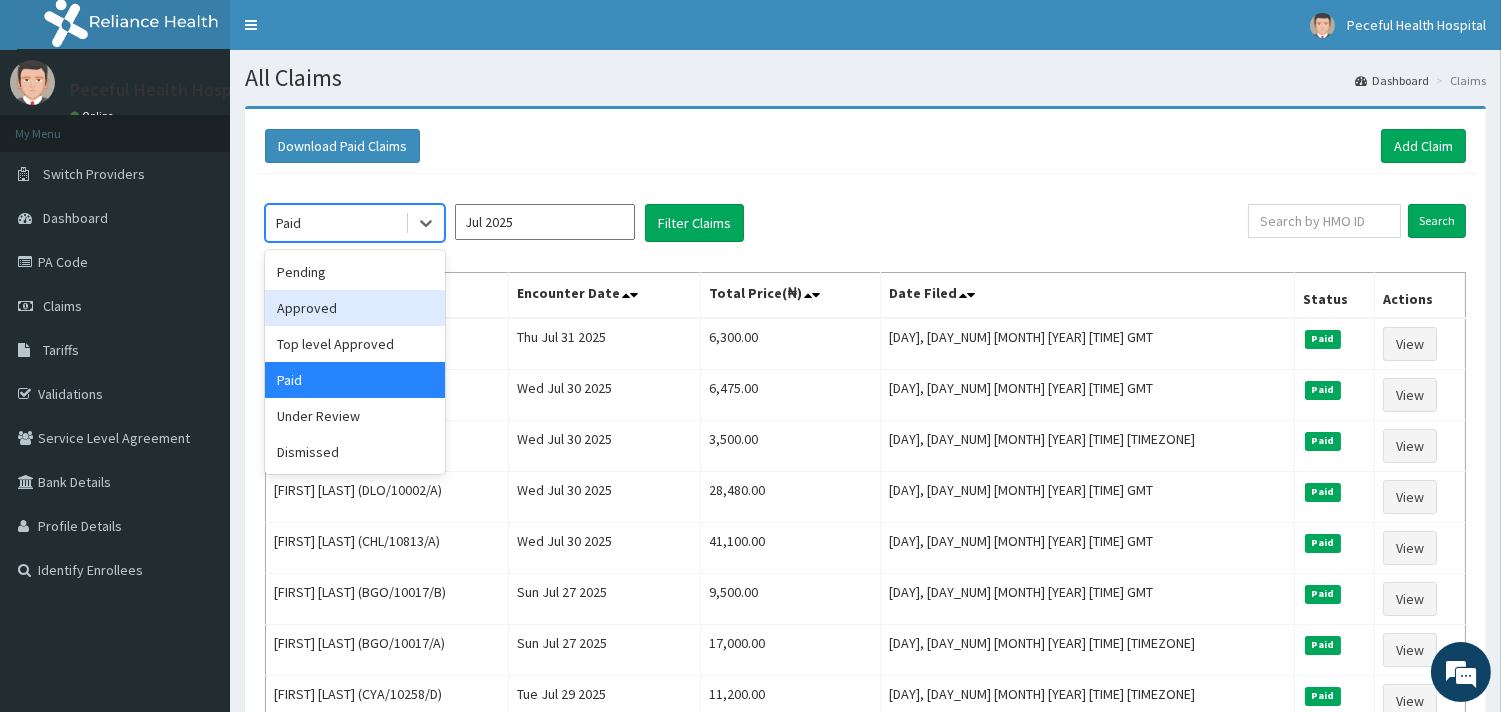 click on "Approved" at bounding box center (355, 308) 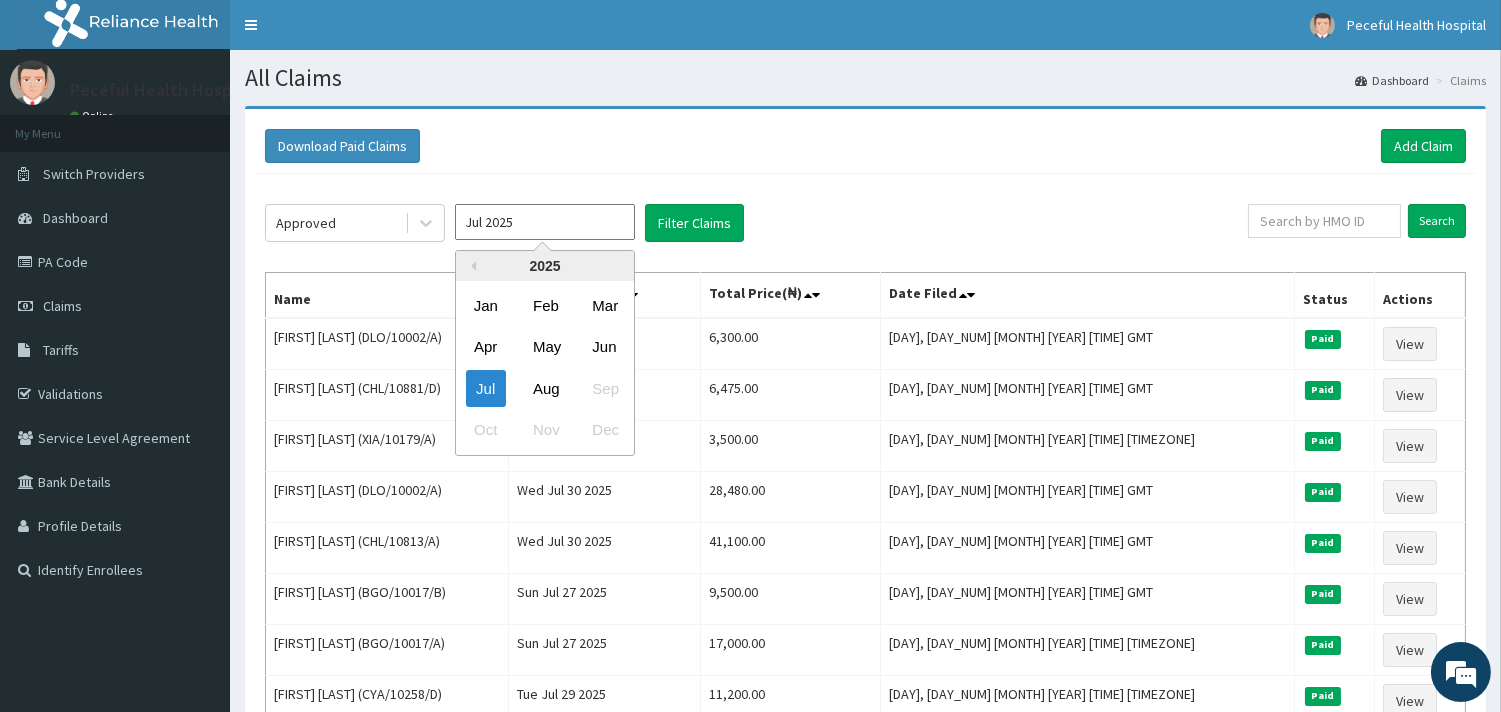 click on "Jul 2025" at bounding box center (545, 222) 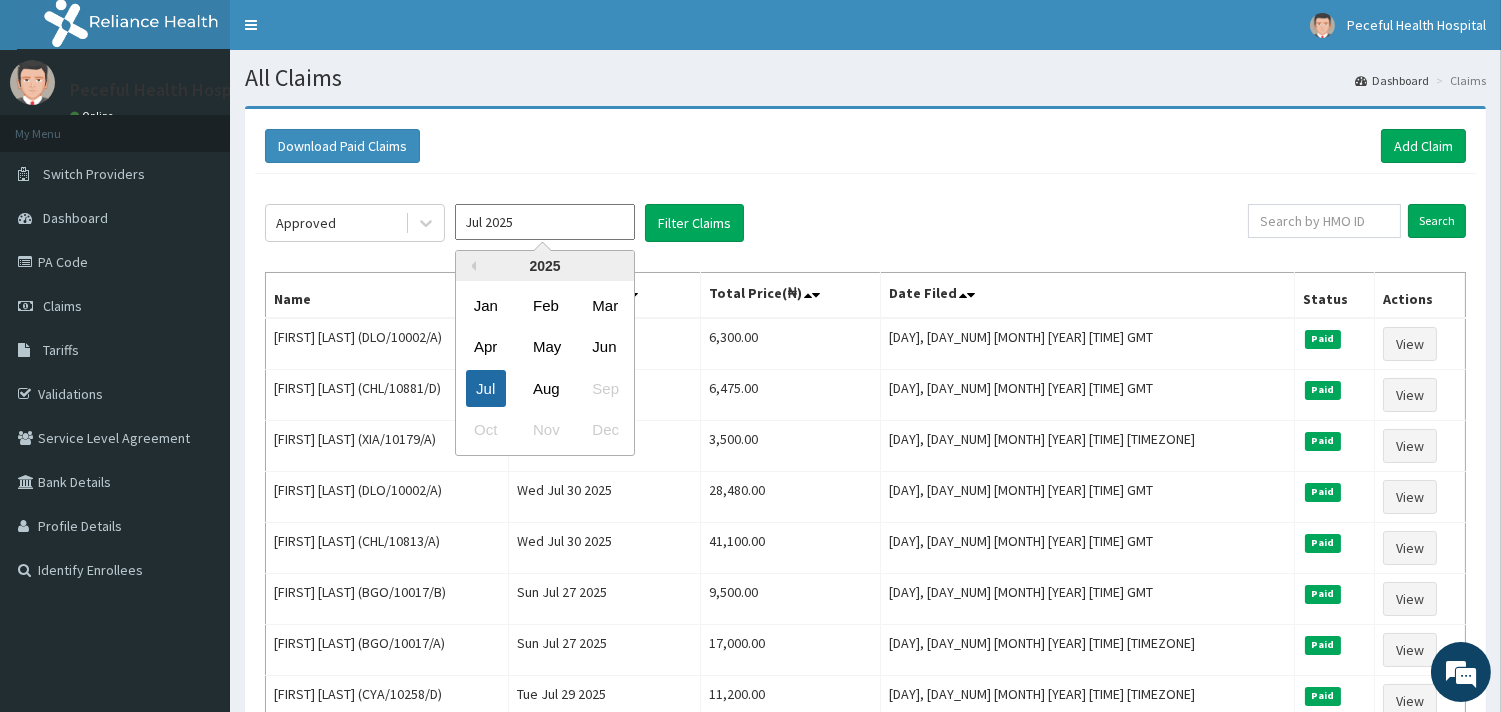 click on "Jul" at bounding box center (486, 388) 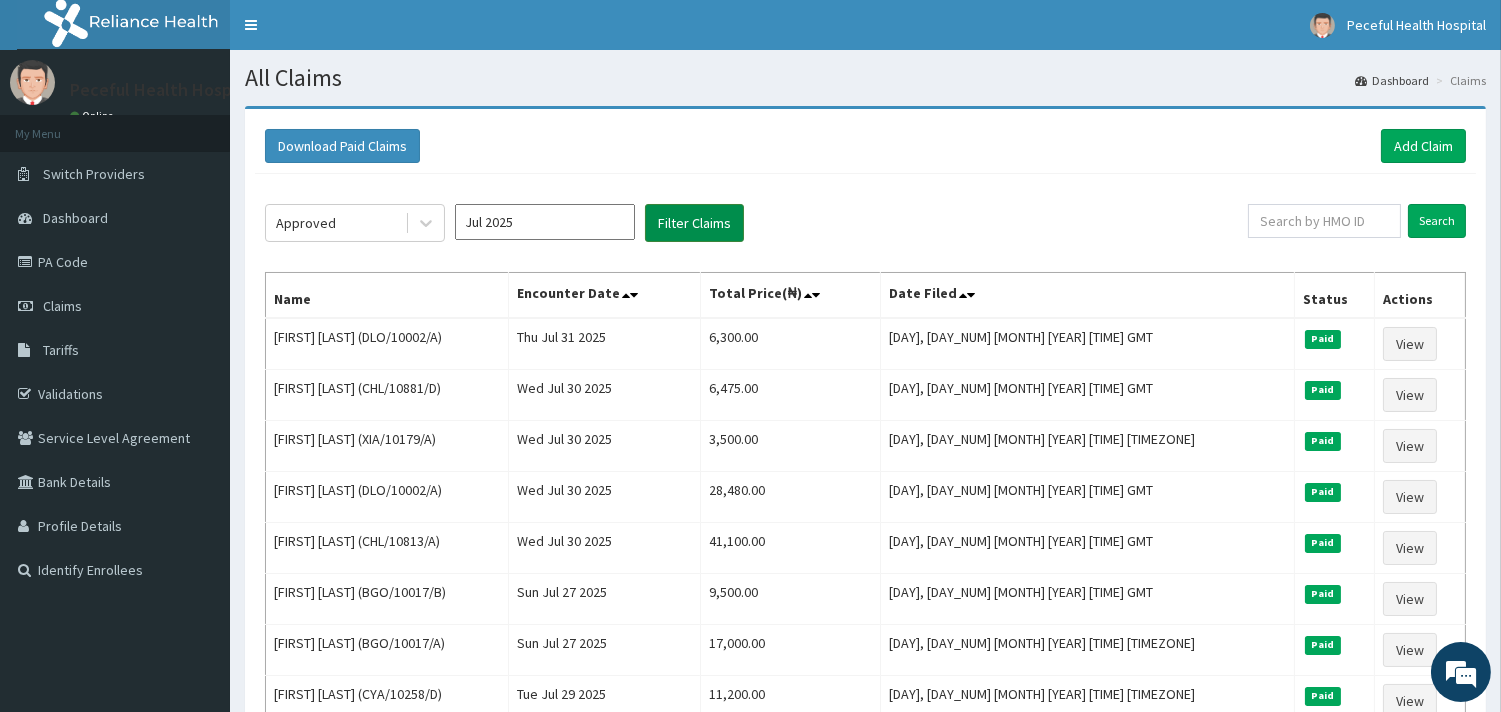 click on "Filter Claims" at bounding box center (694, 223) 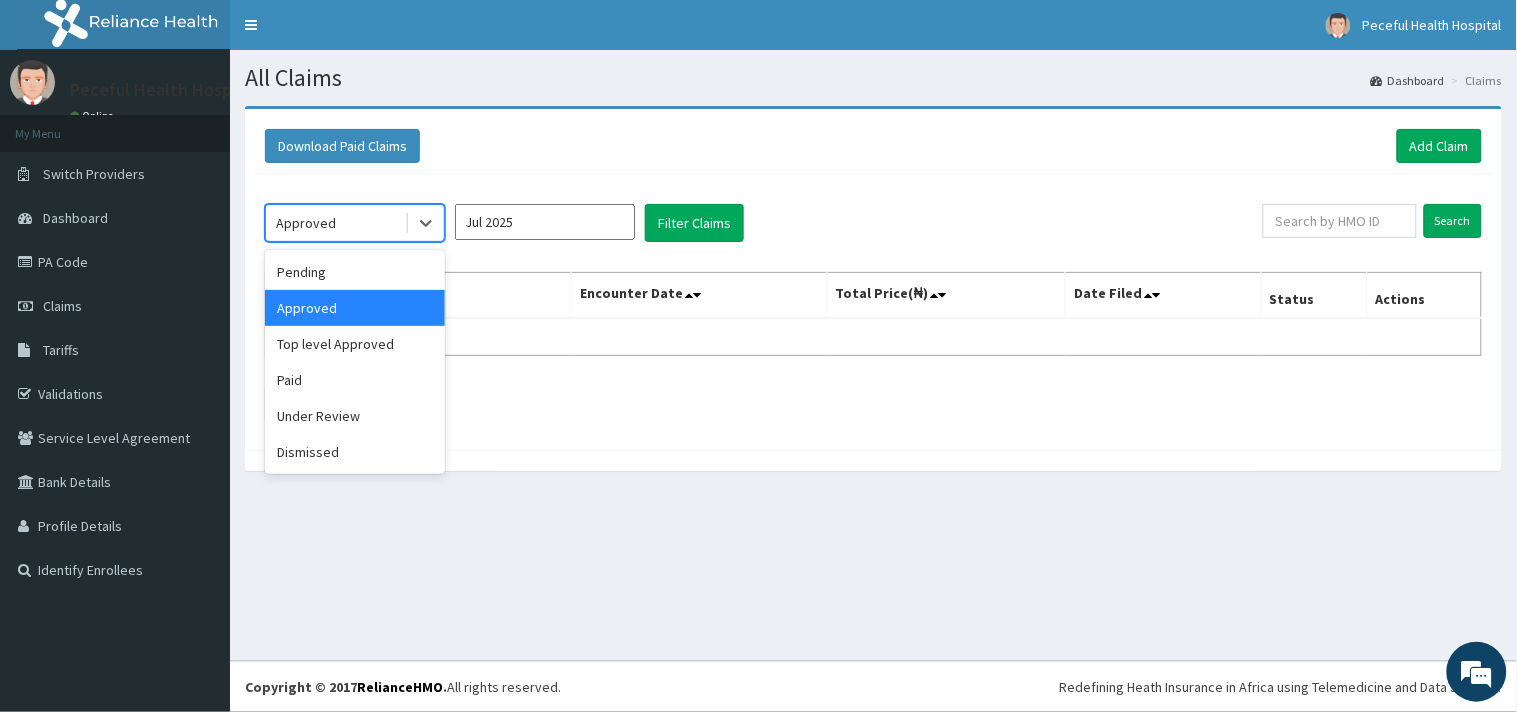 click on "Approved" at bounding box center (335, 223) 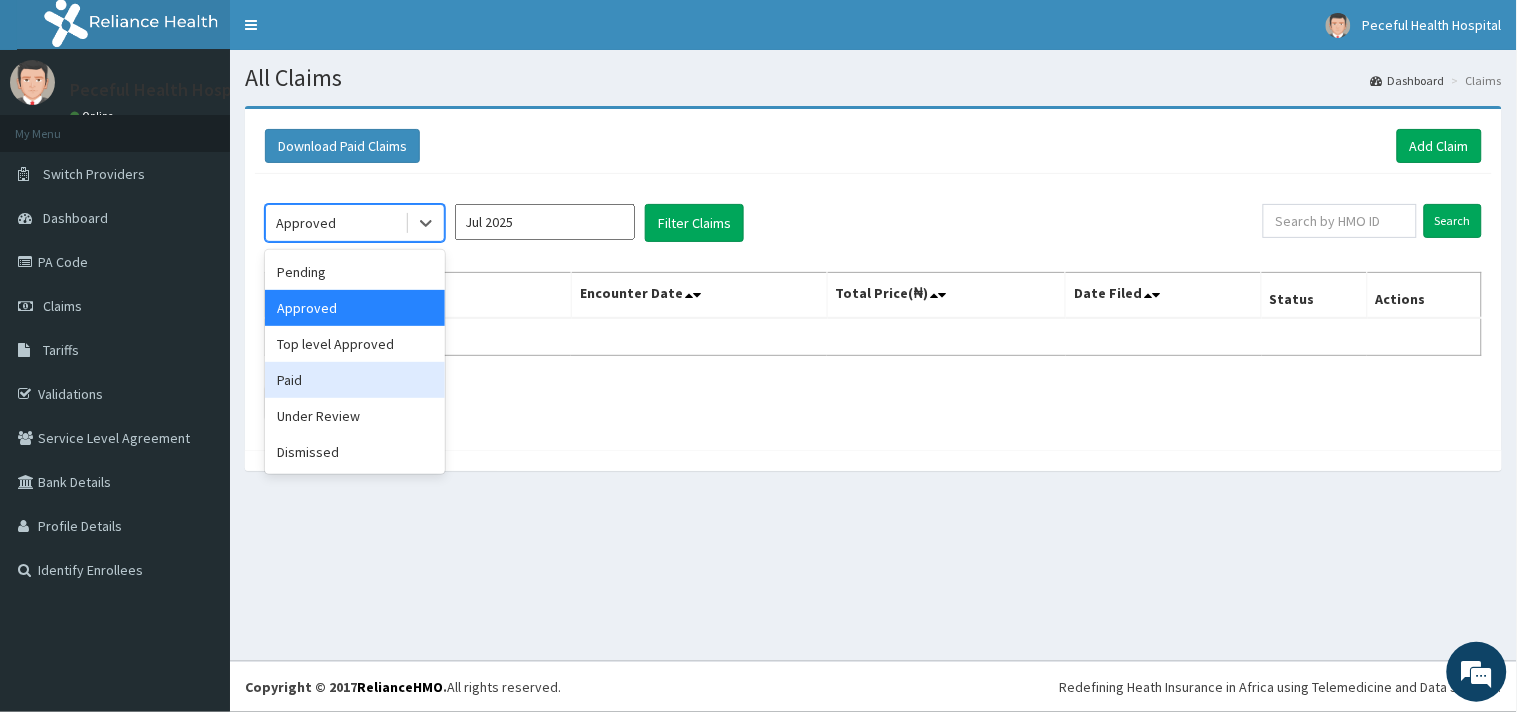 click on "Paid" at bounding box center [355, 380] 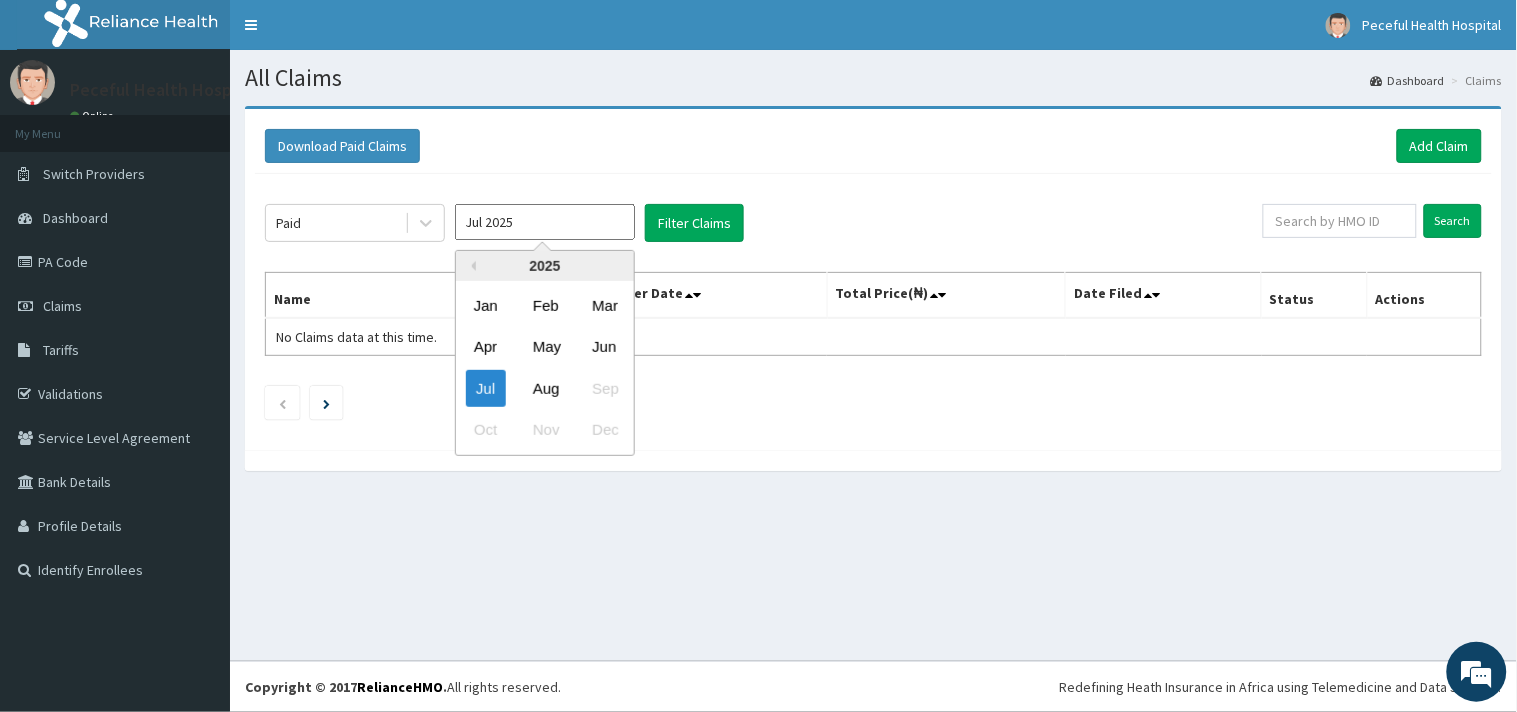 click on "Jul 2025" at bounding box center [545, 222] 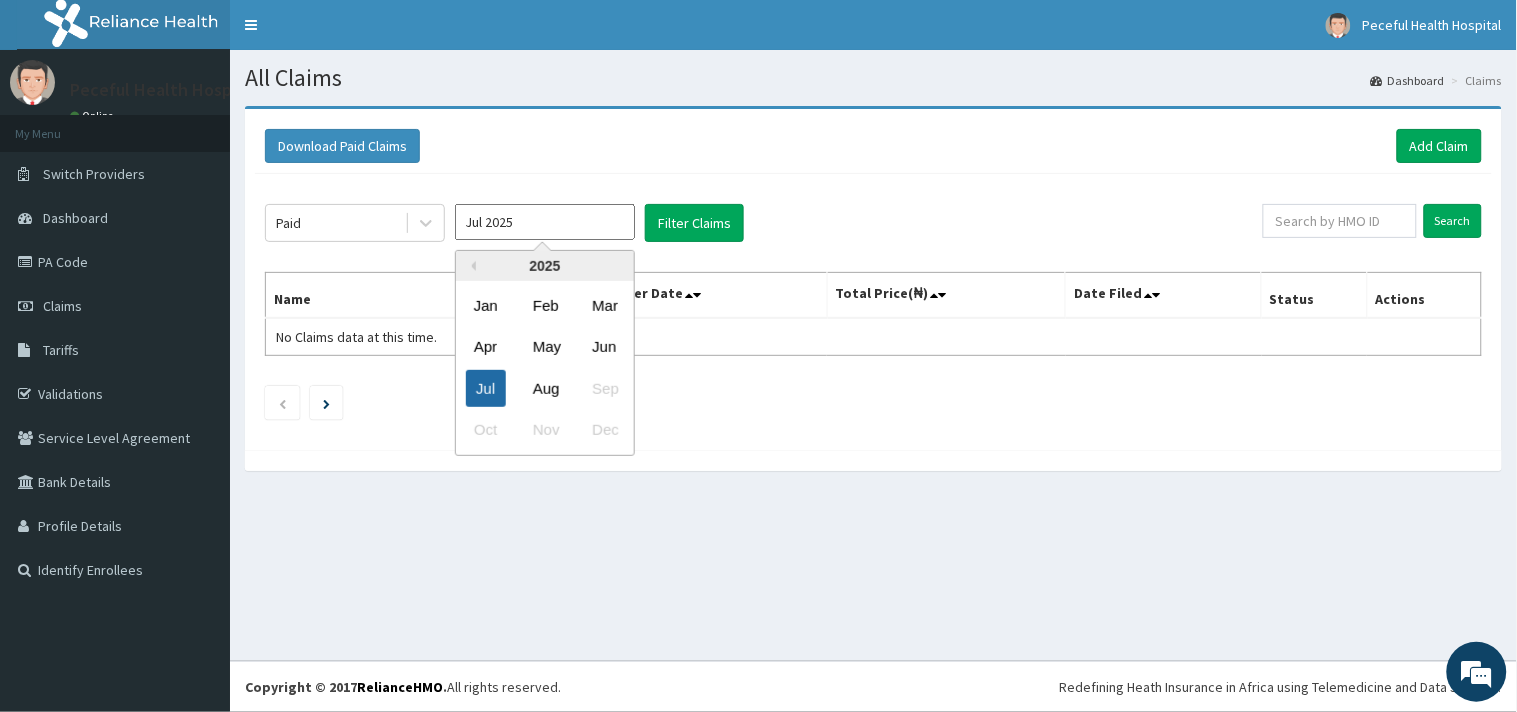 click on "Jul" at bounding box center (486, 388) 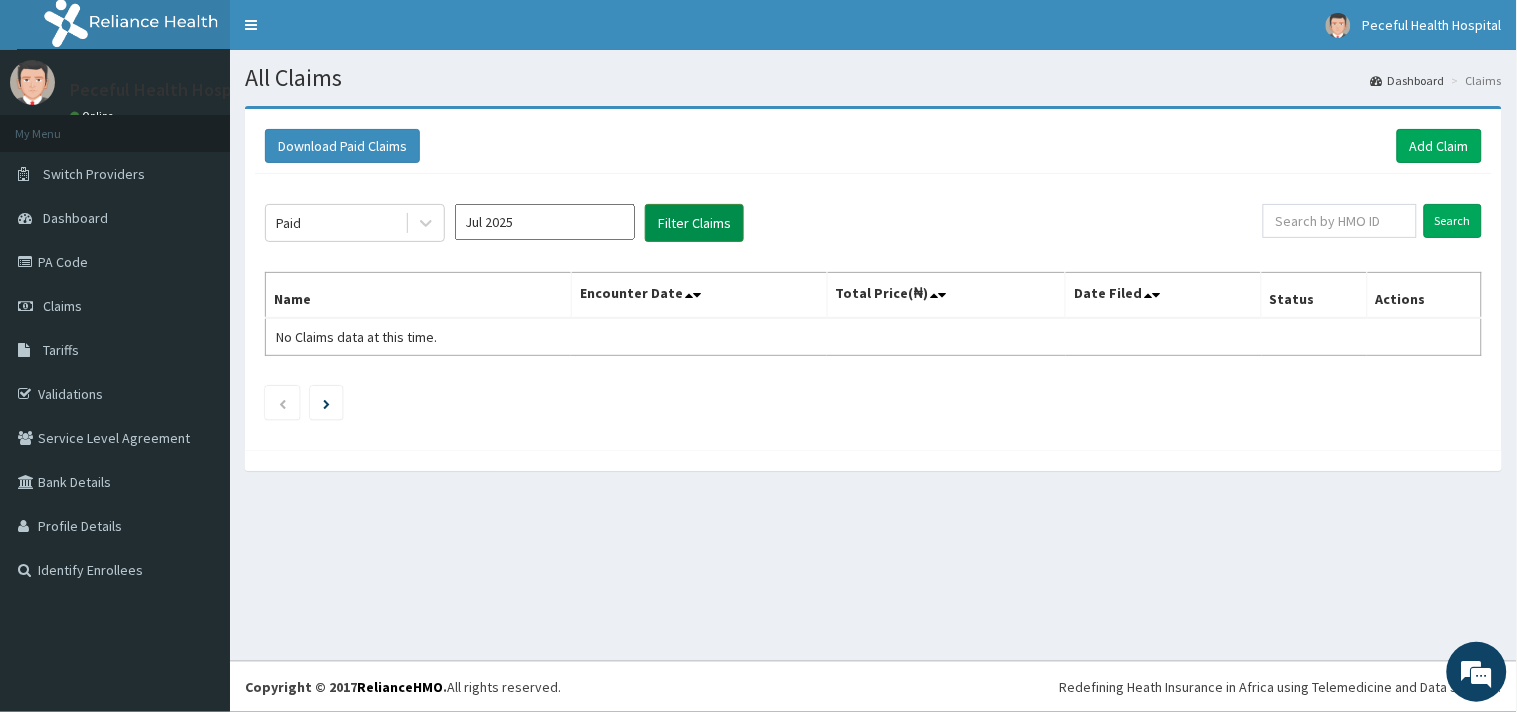 click on "Filter Claims" at bounding box center (694, 223) 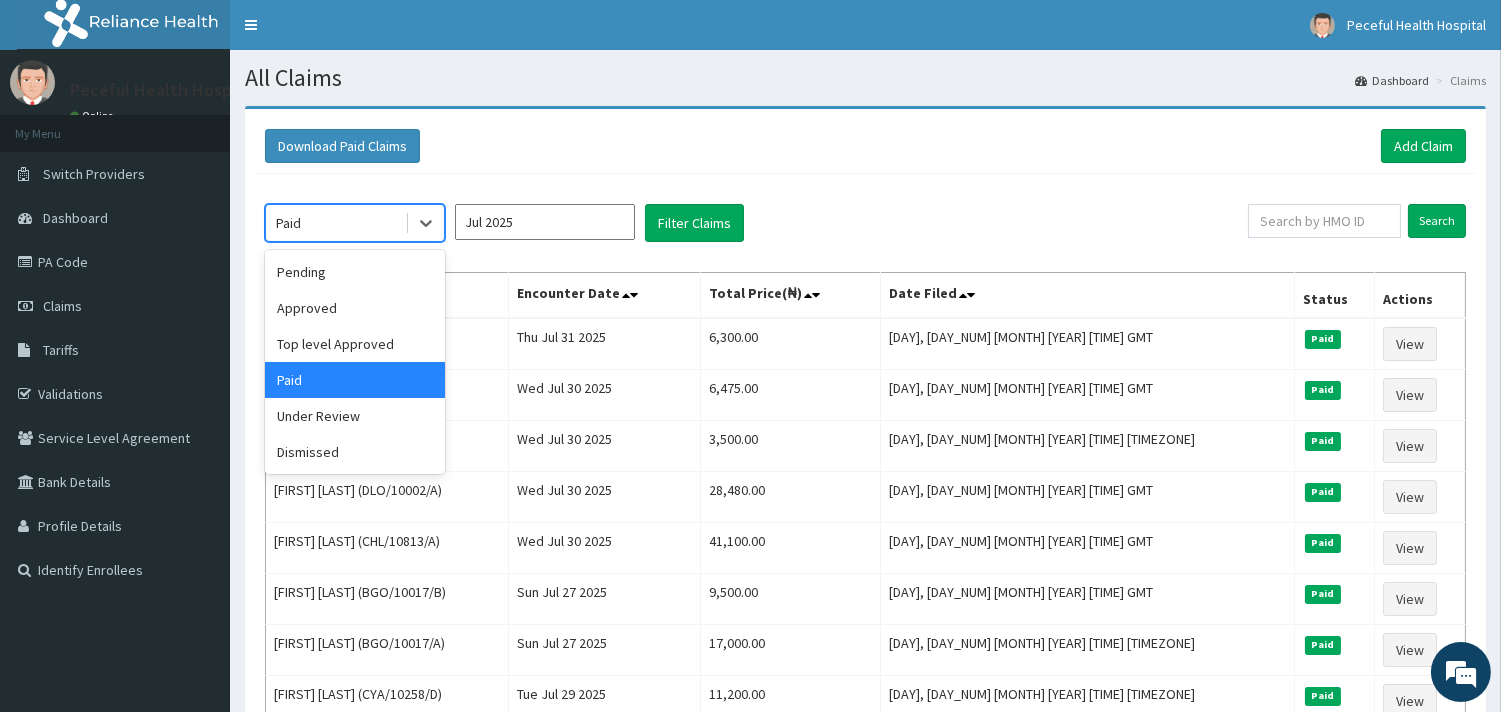 click on "Paid" at bounding box center (335, 223) 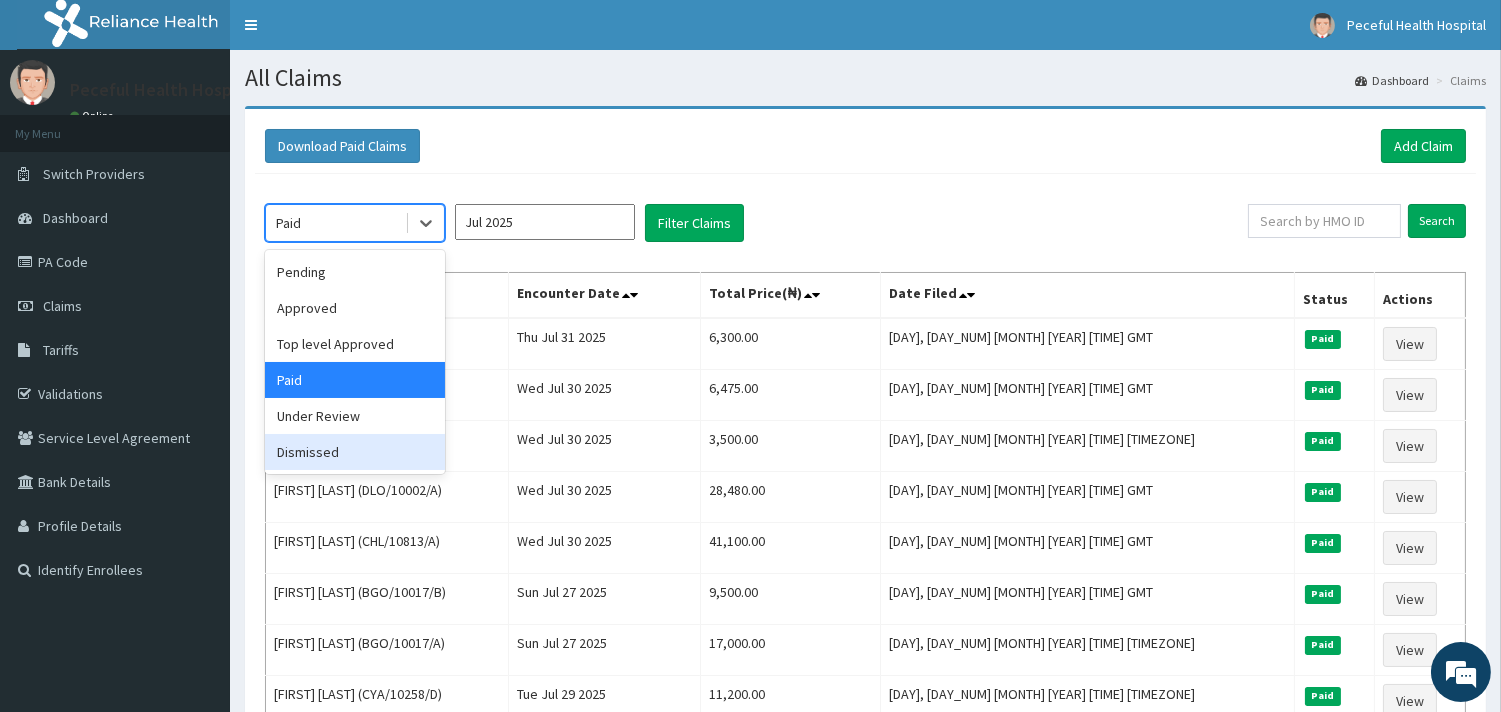 click on "Dismissed" at bounding box center [355, 452] 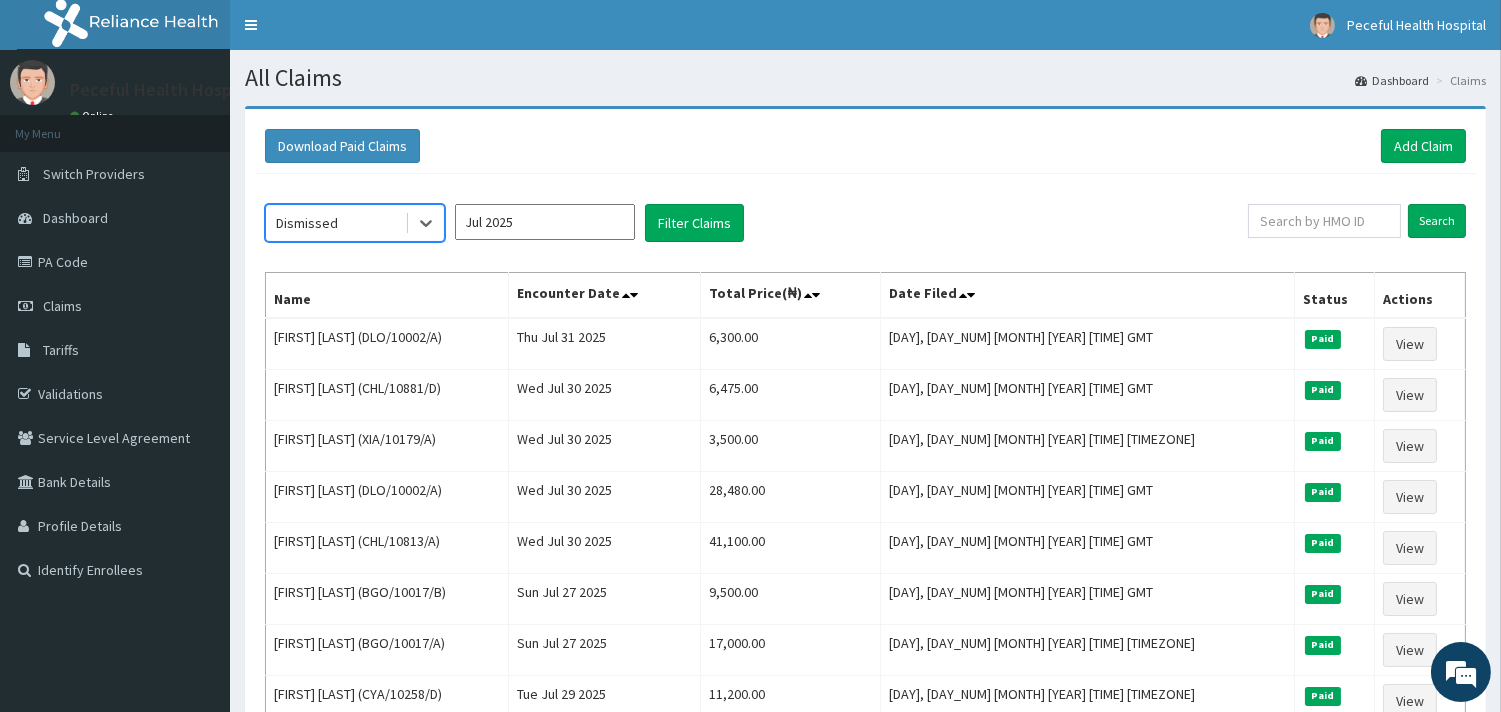 click on "Jul 2025" at bounding box center (545, 222) 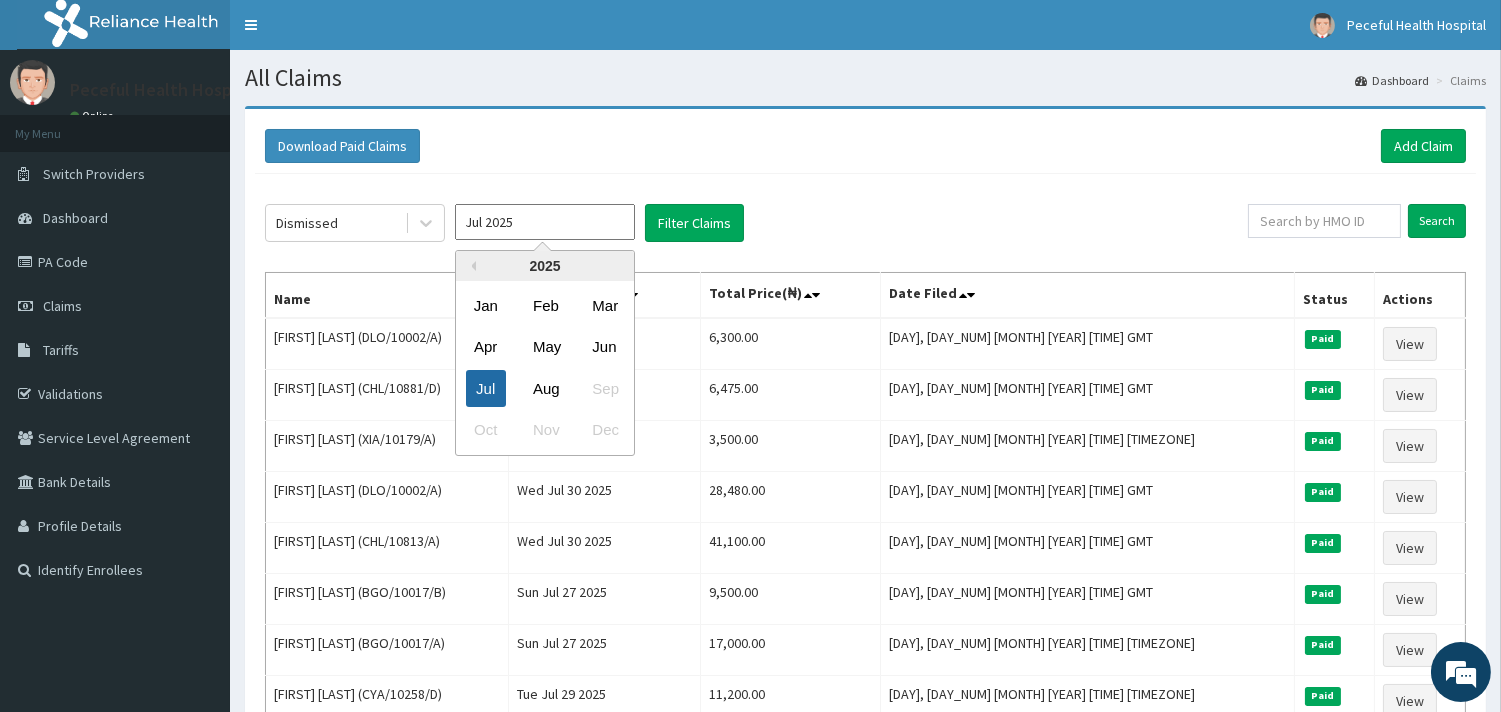 click on "Jul" at bounding box center (486, 388) 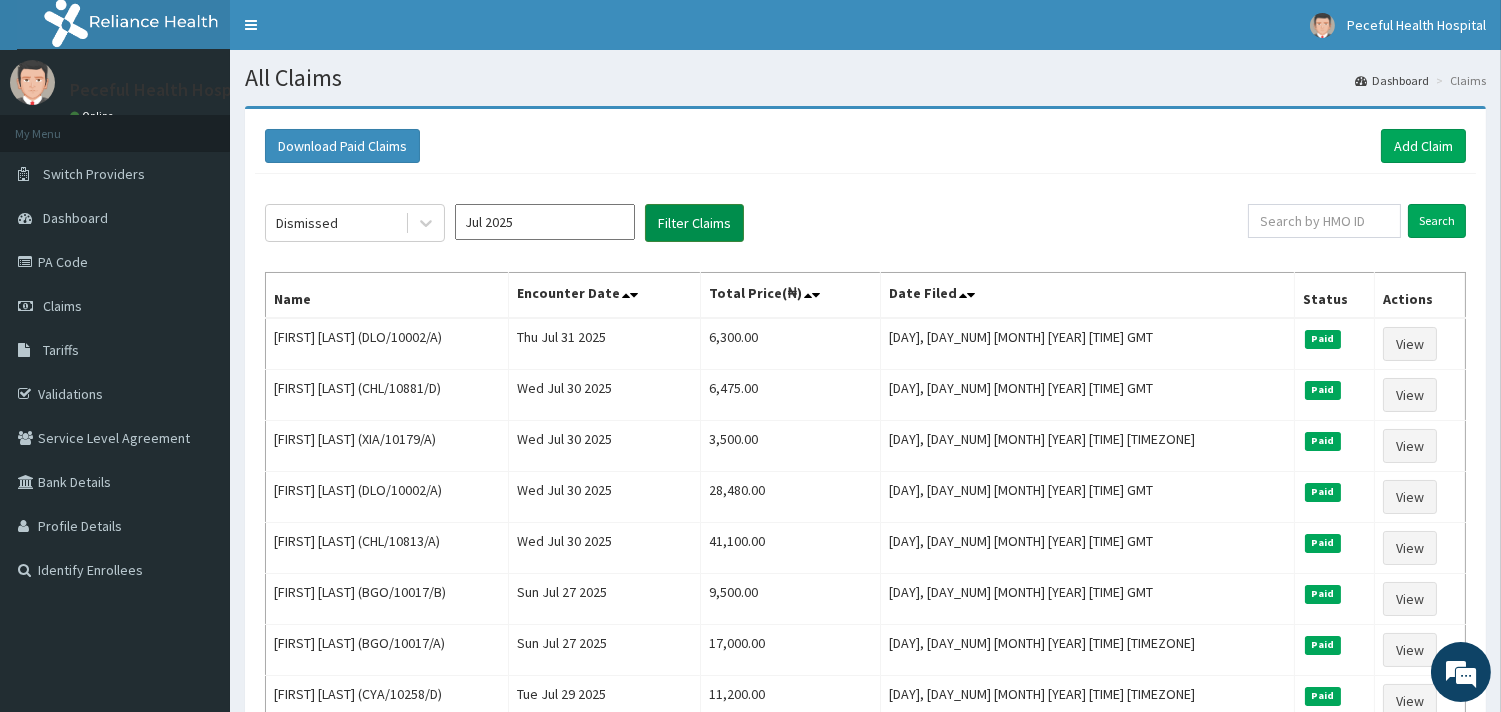 click on "Filter Claims" at bounding box center (694, 223) 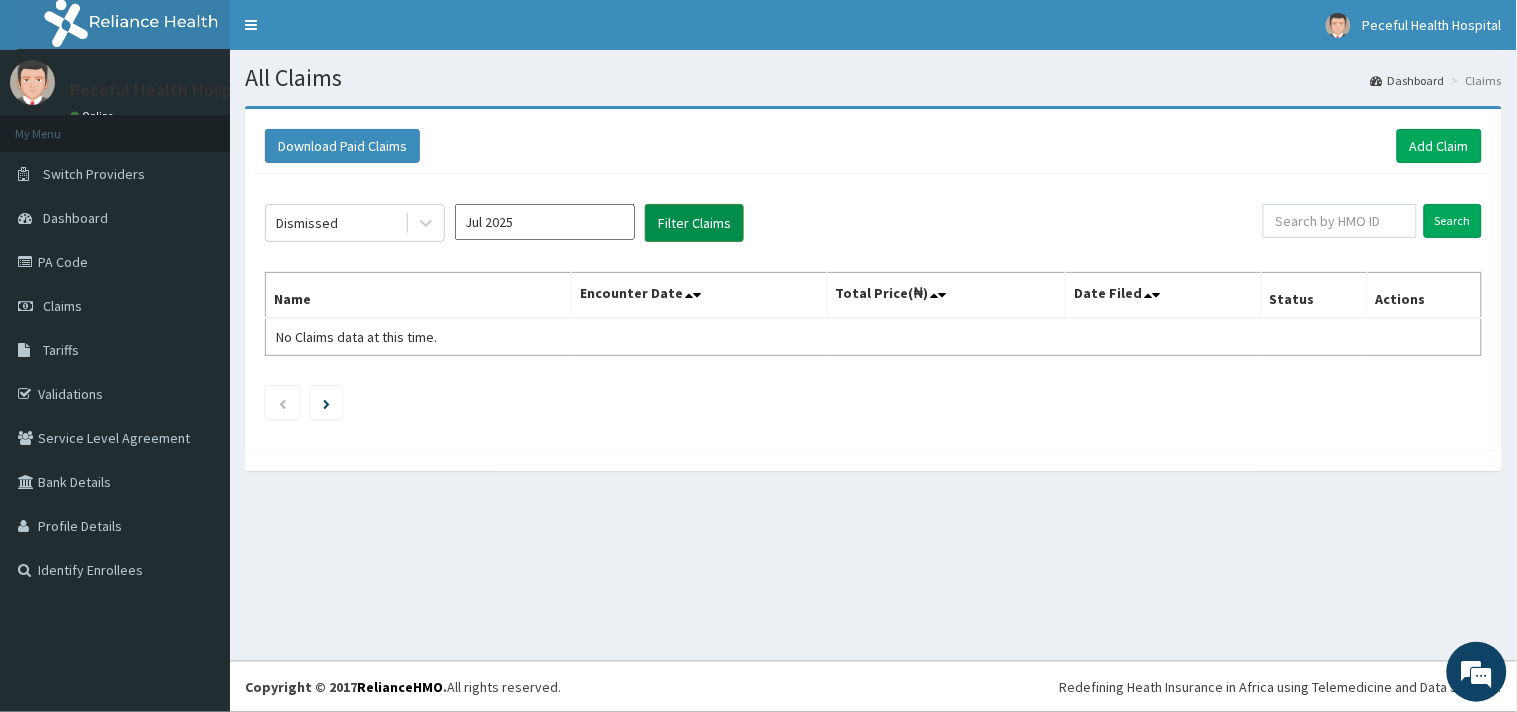 click on "Filter Claims" at bounding box center (694, 223) 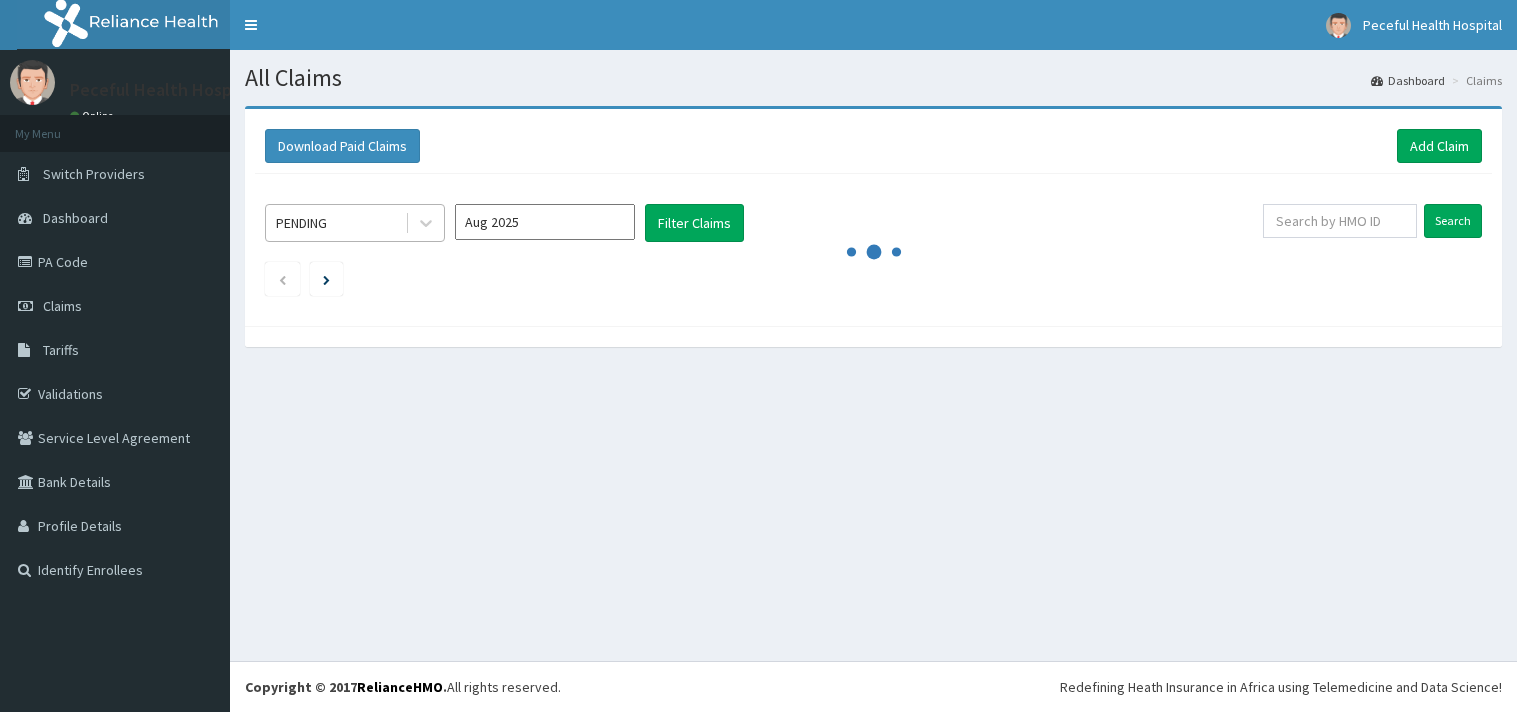 scroll, scrollTop: 0, scrollLeft: 0, axis: both 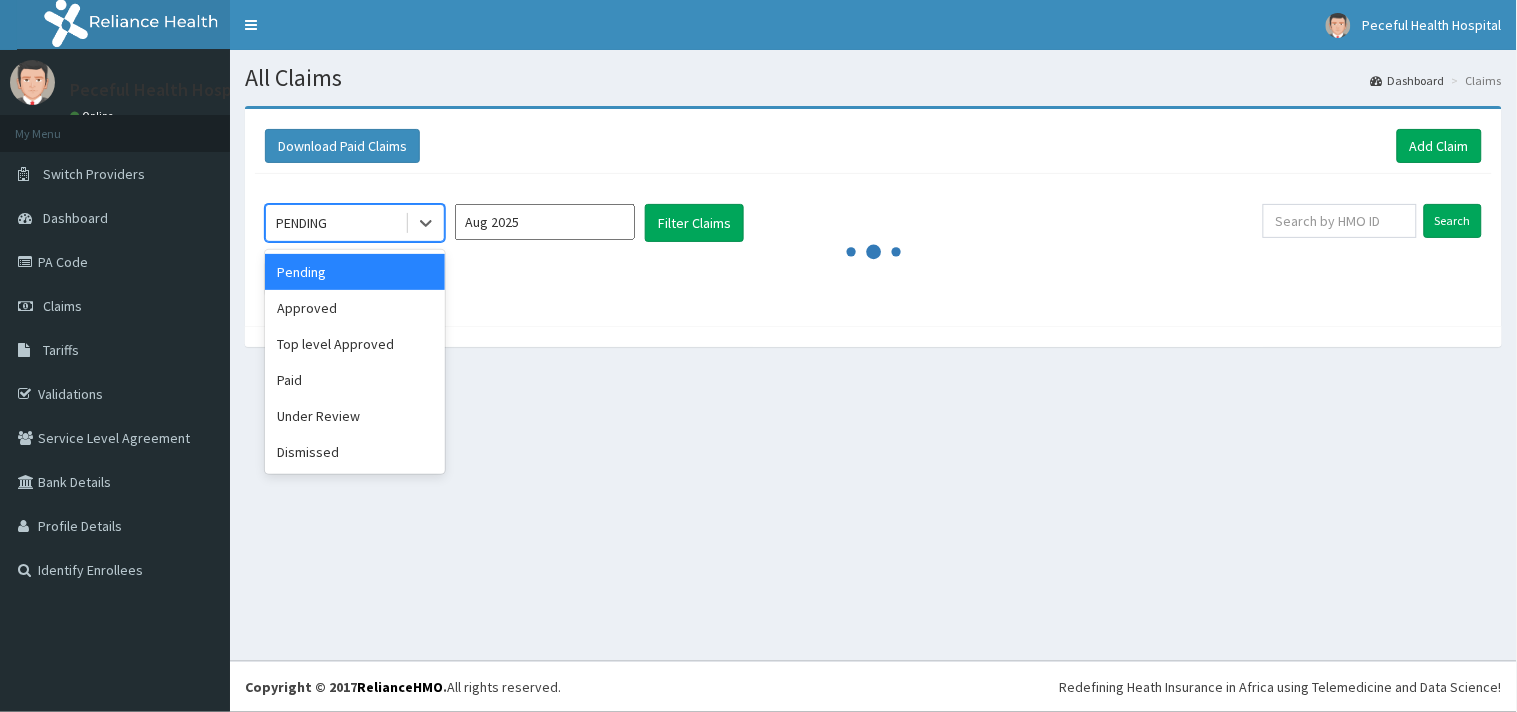 click on "PENDING" at bounding box center [335, 223] 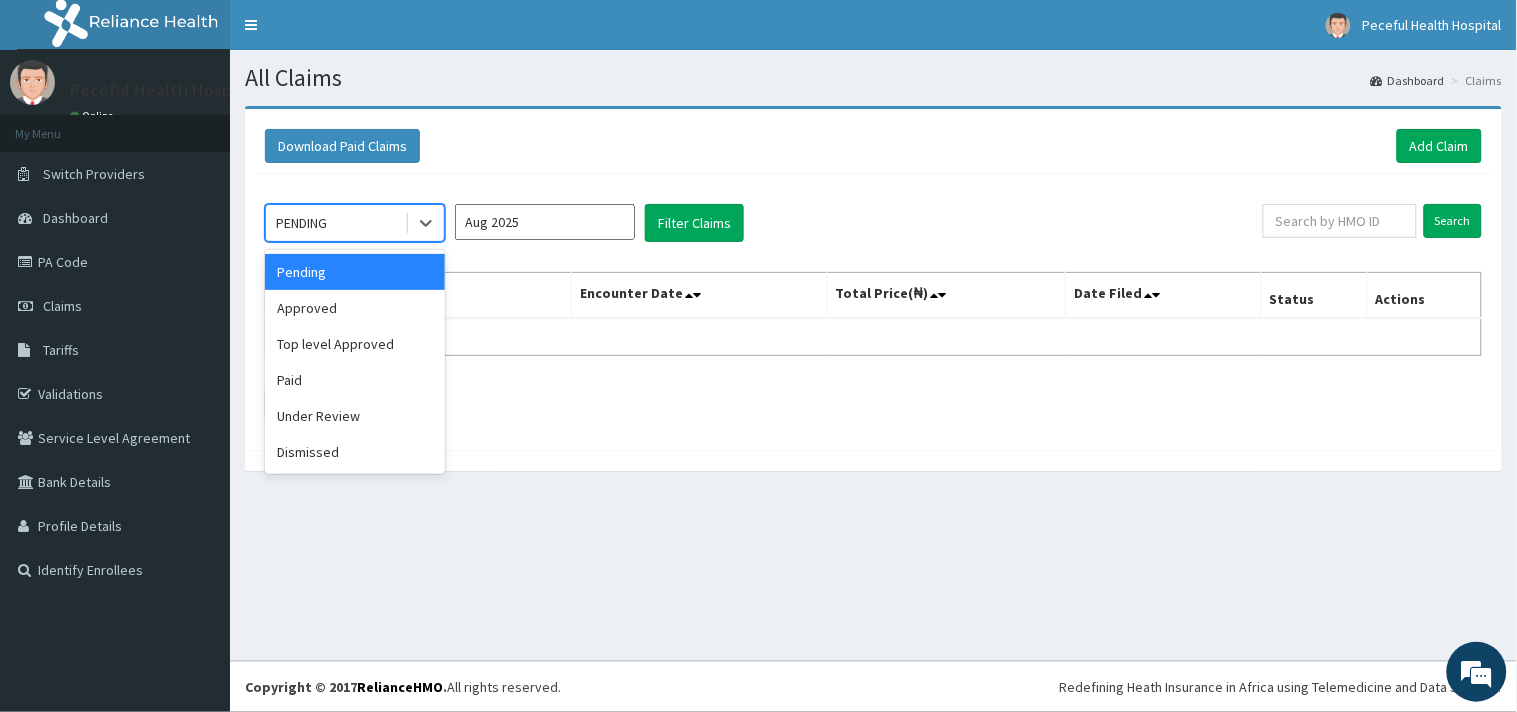 click on "Pending" at bounding box center [355, 272] 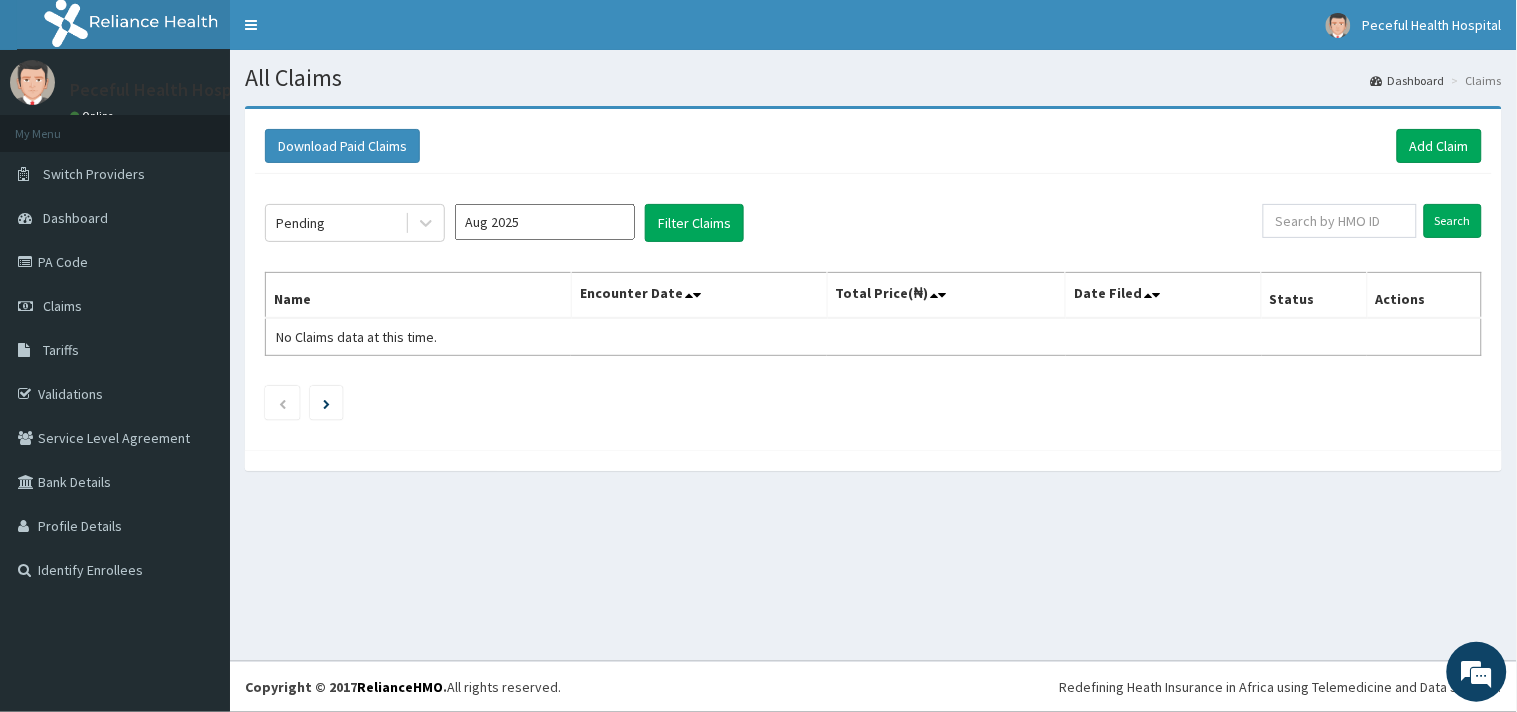 click on "Pending Aug 2025 Filter Claims Search Name Encounter Date Total Price(₦) Date Filed Status Actions No Claims data at this time." 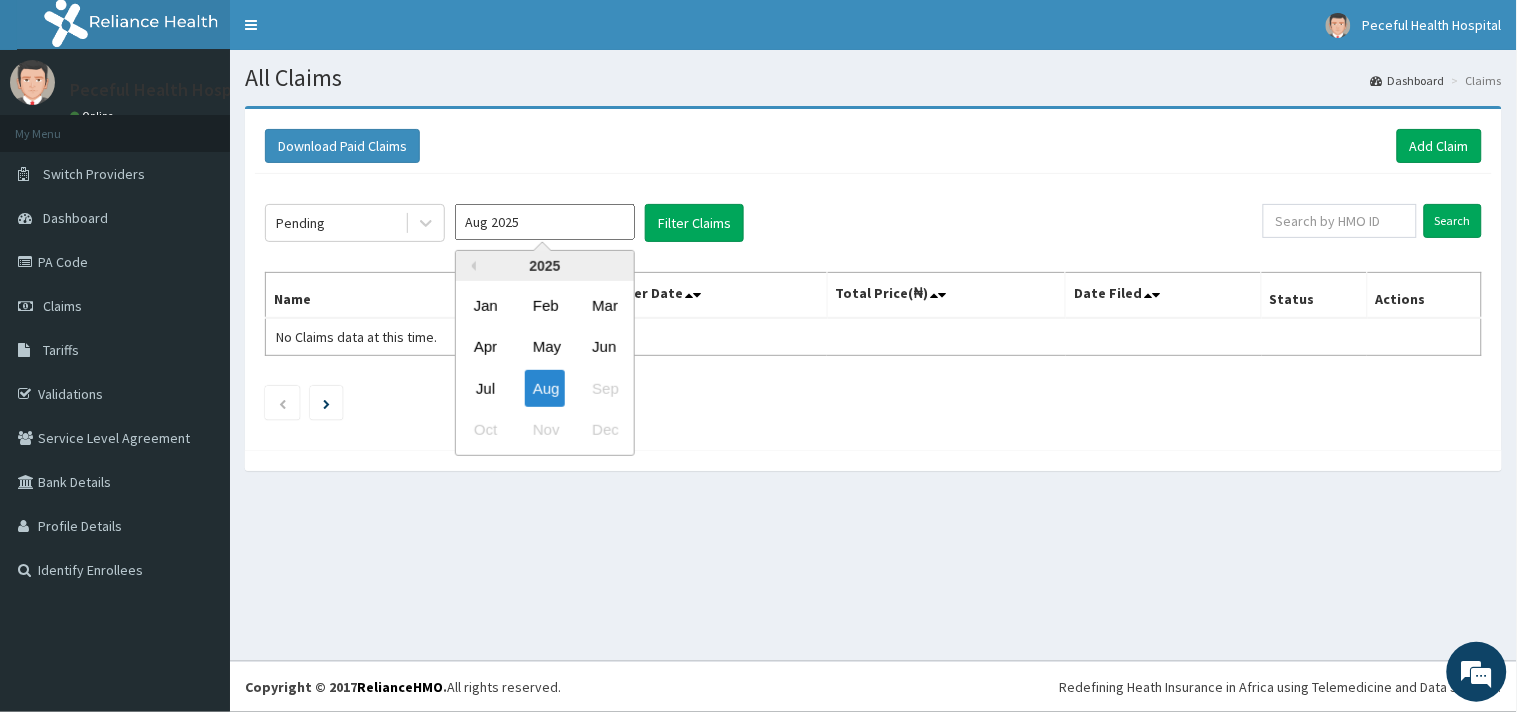 click on "Aug 2025" at bounding box center [545, 222] 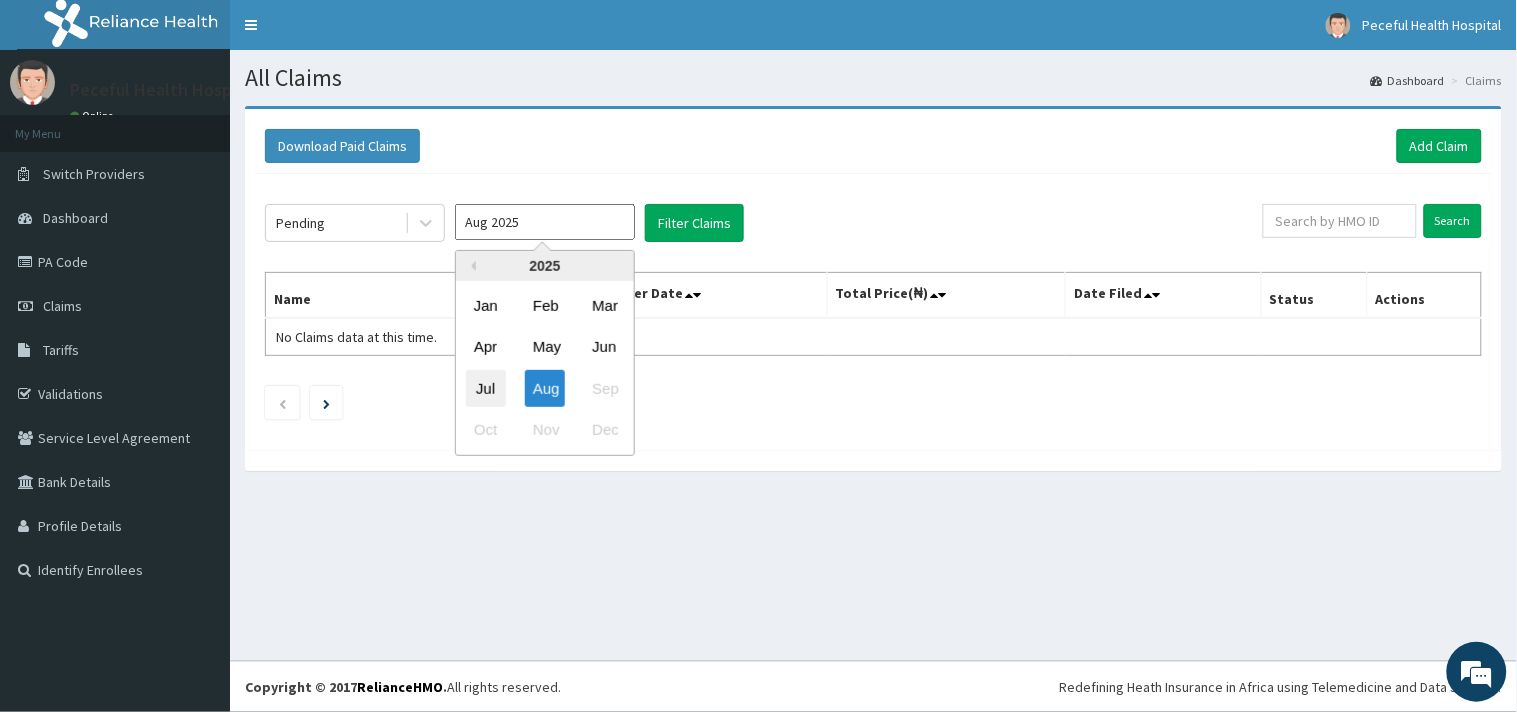 click on "Jul" at bounding box center [486, 388] 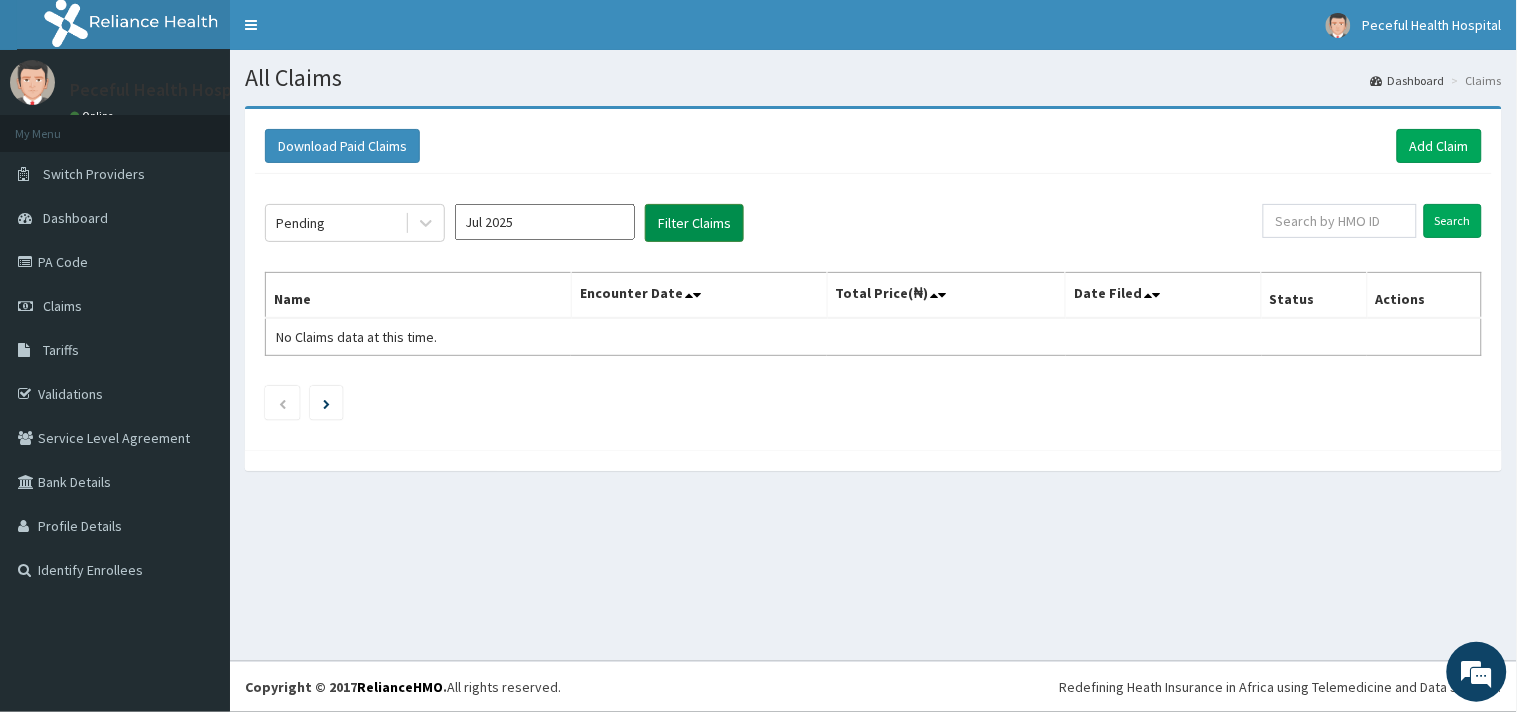 click on "Filter Claims" at bounding box center (694, 223) 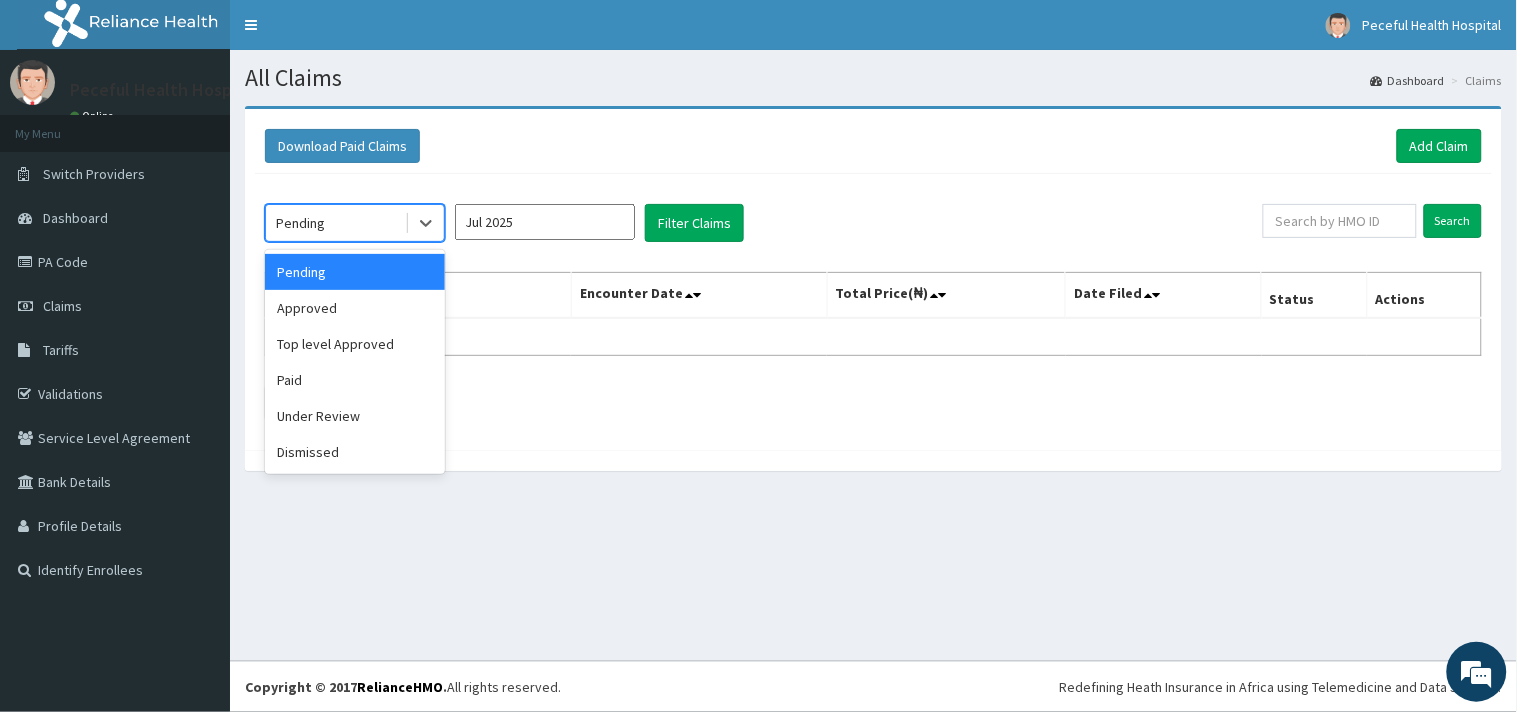 click on "Pending" at bounding box center [335, 223] 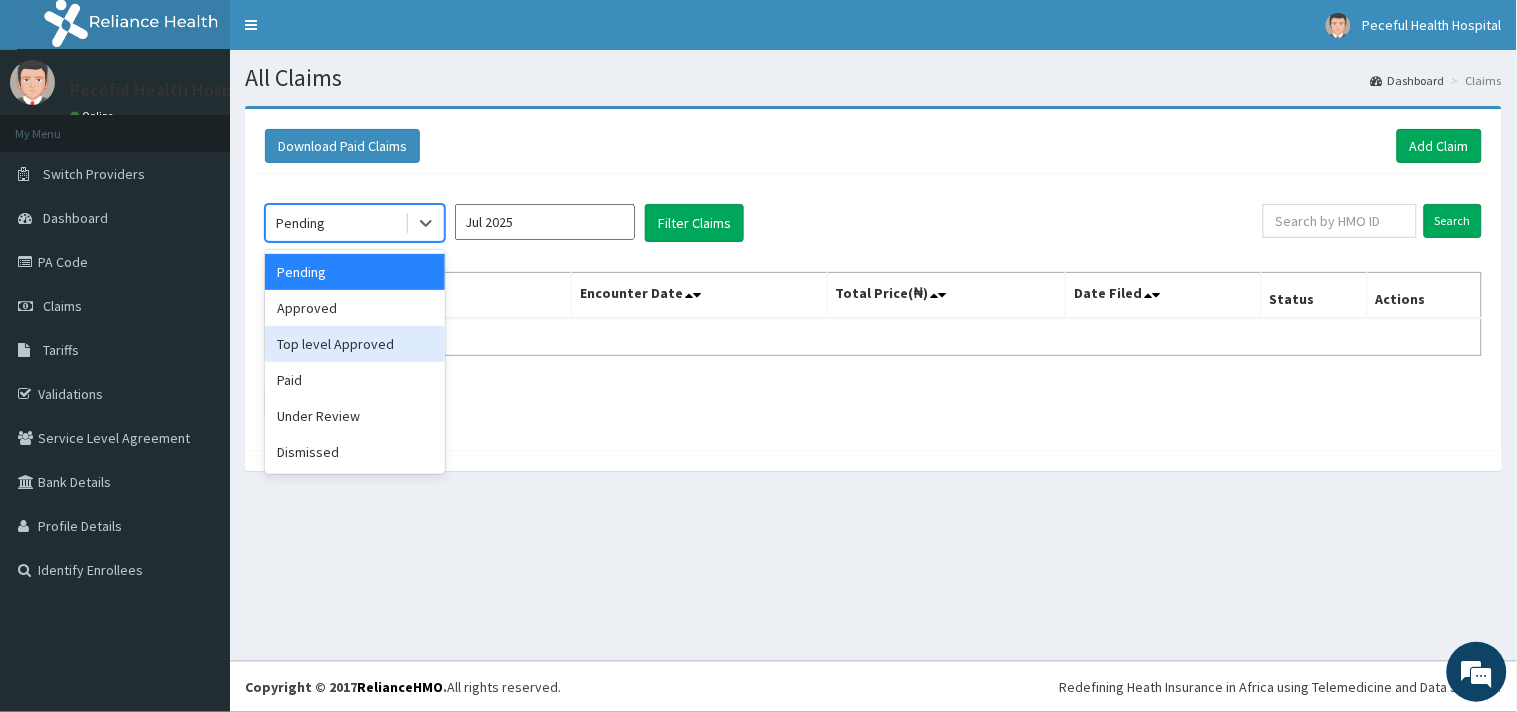 click on "Top level Approved" at bounding box center [355, 344] 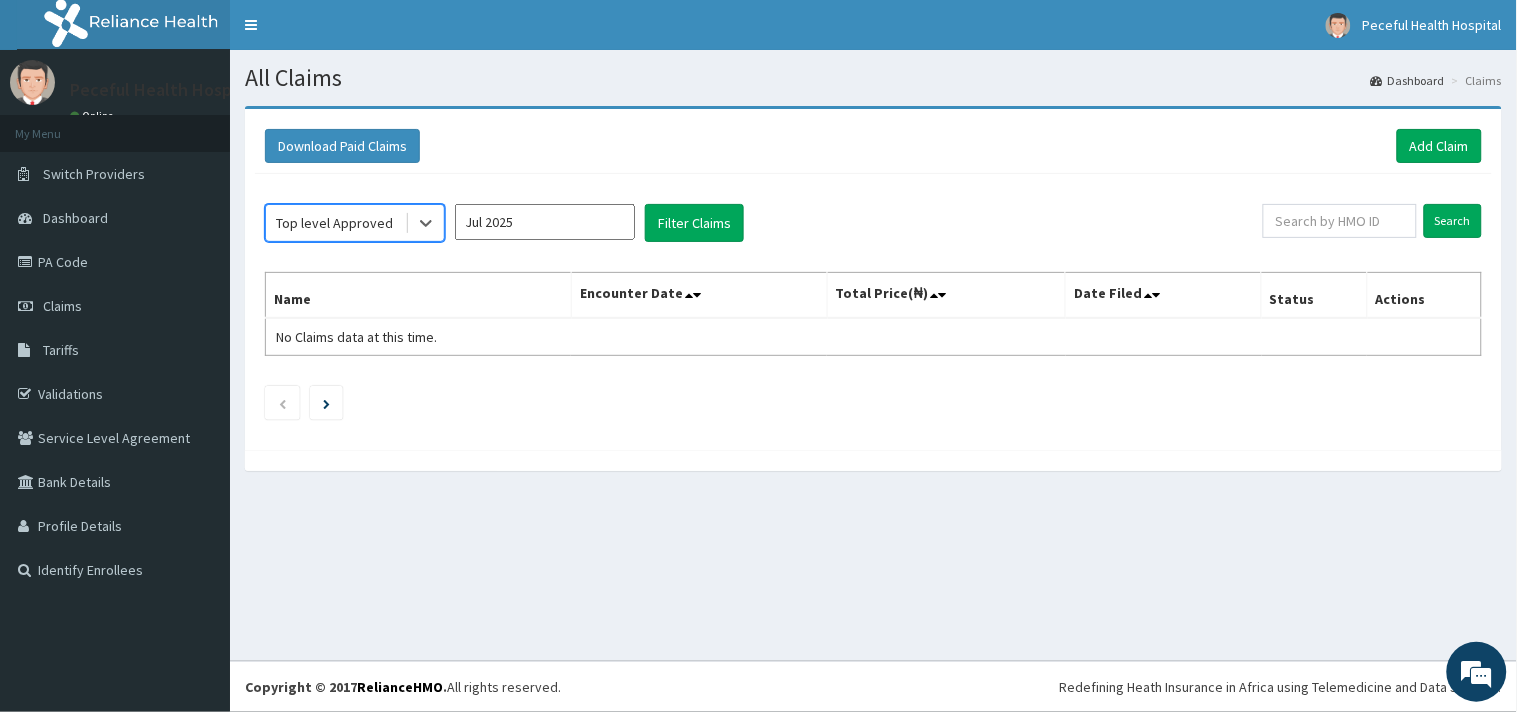 click on "Jul 2025" at bounding box center (545, 222) 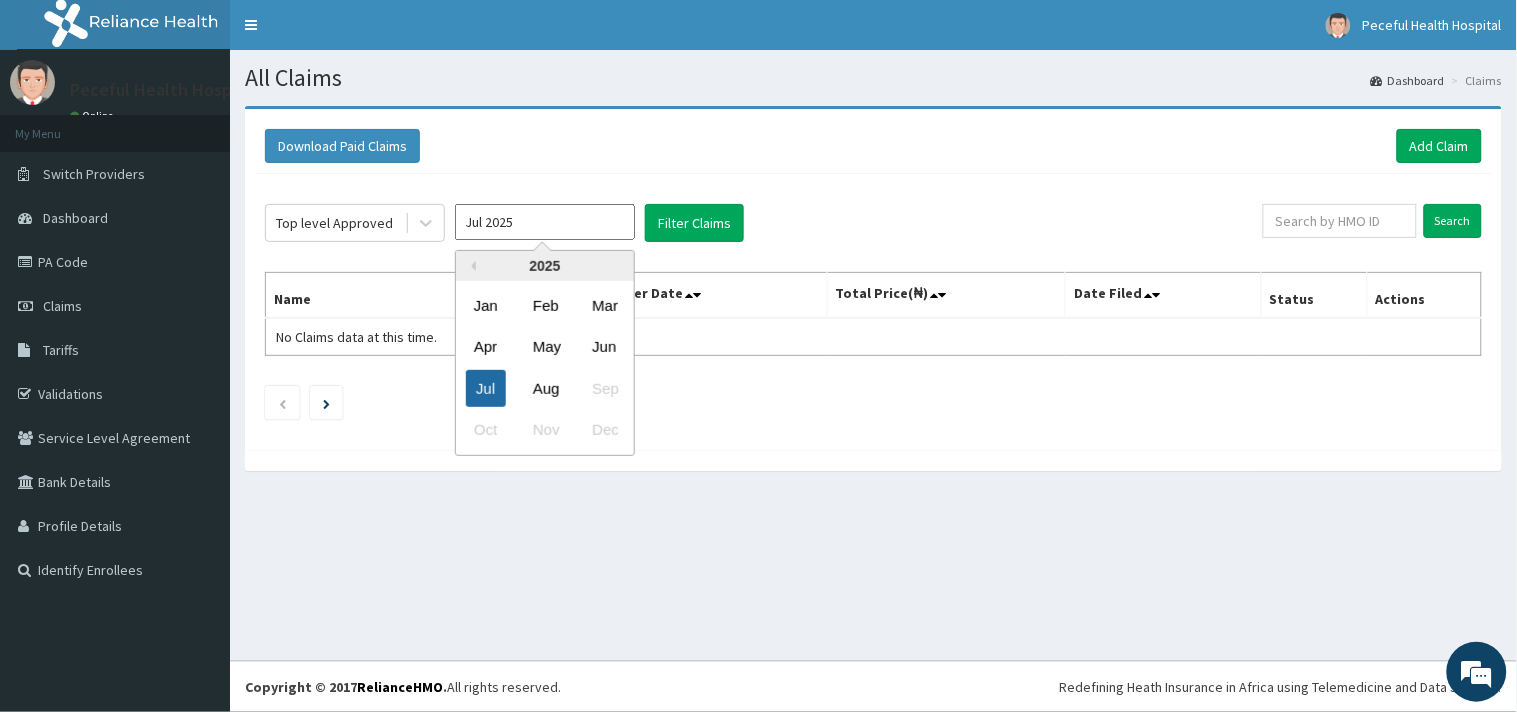 click on "Jul" at bounding box center [486, 388] 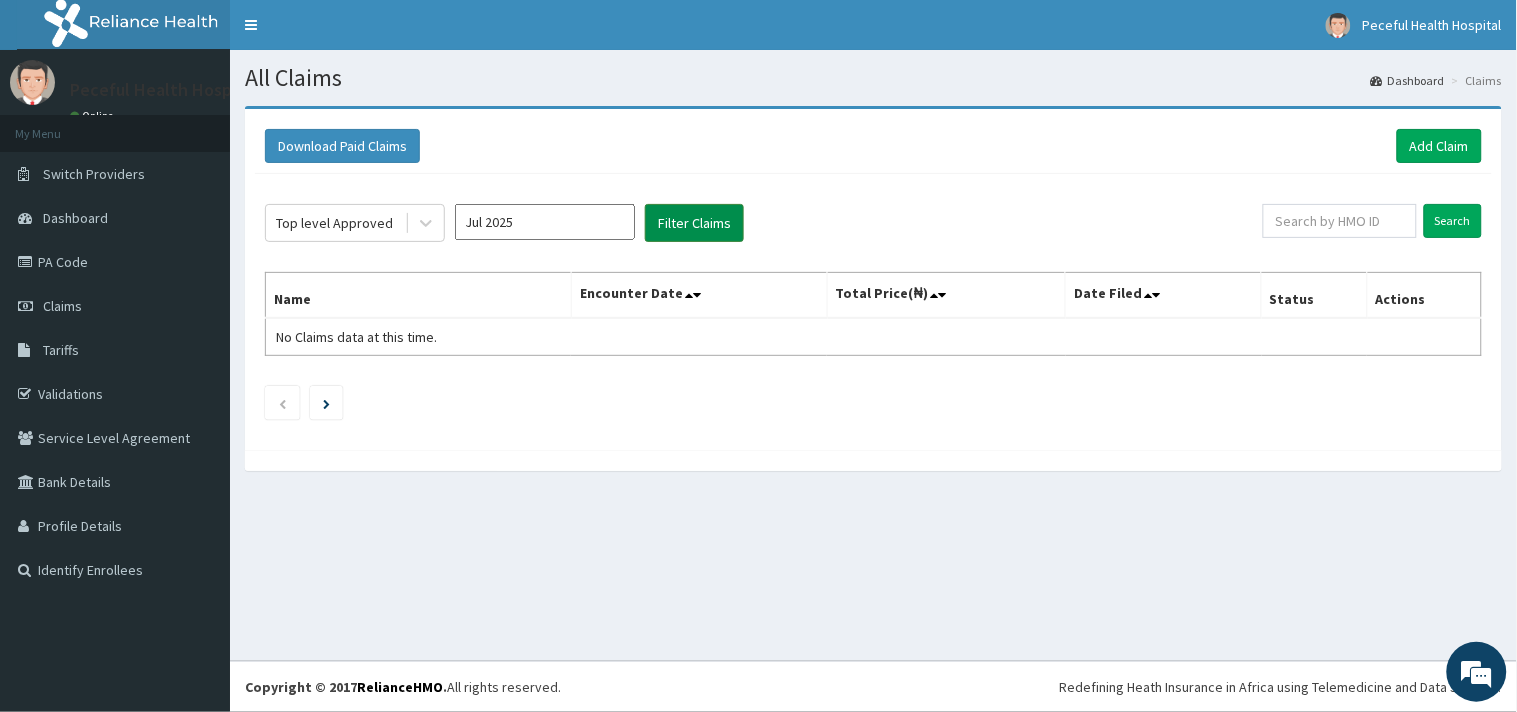 click on "Filter Claims" at bounding box center (694, 223) 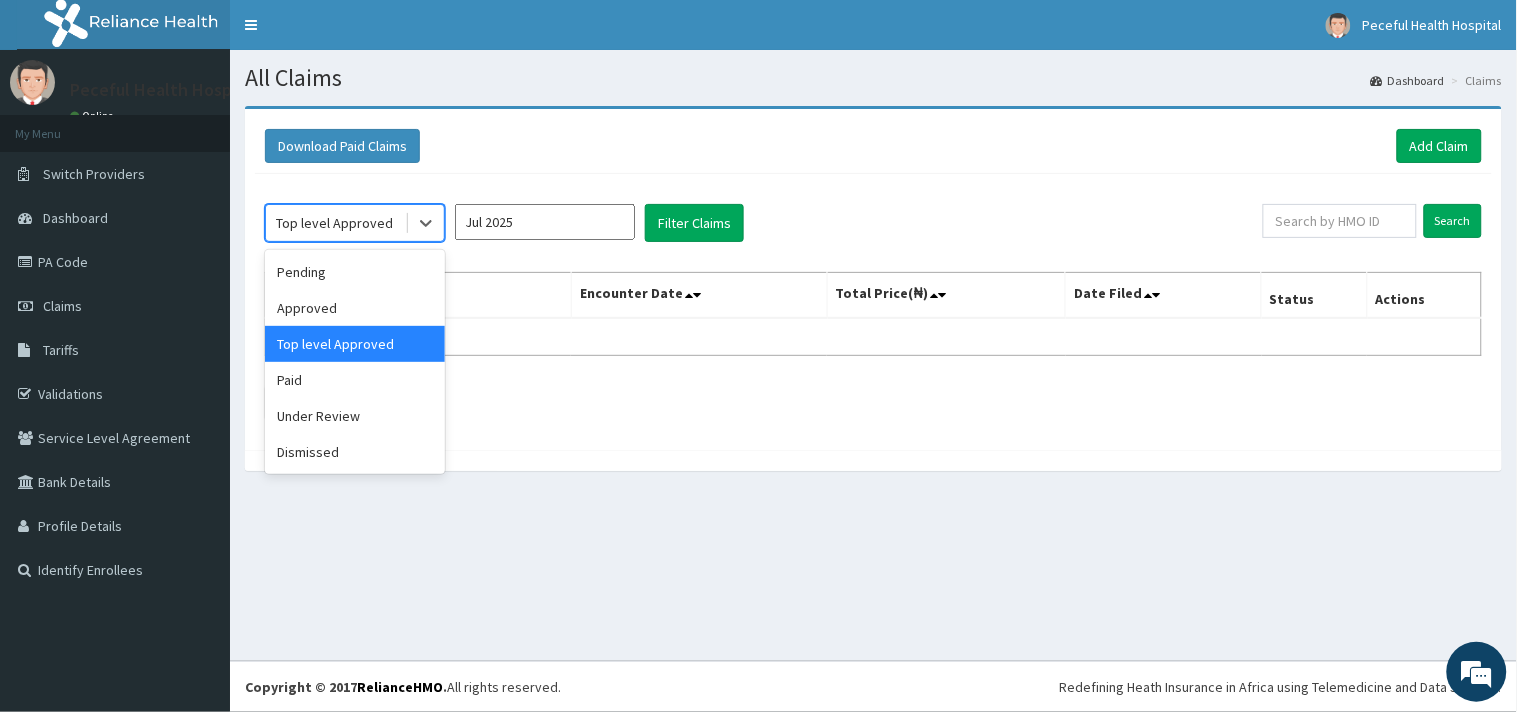 click on "Top level Approved" at bounding box center [334, 223] 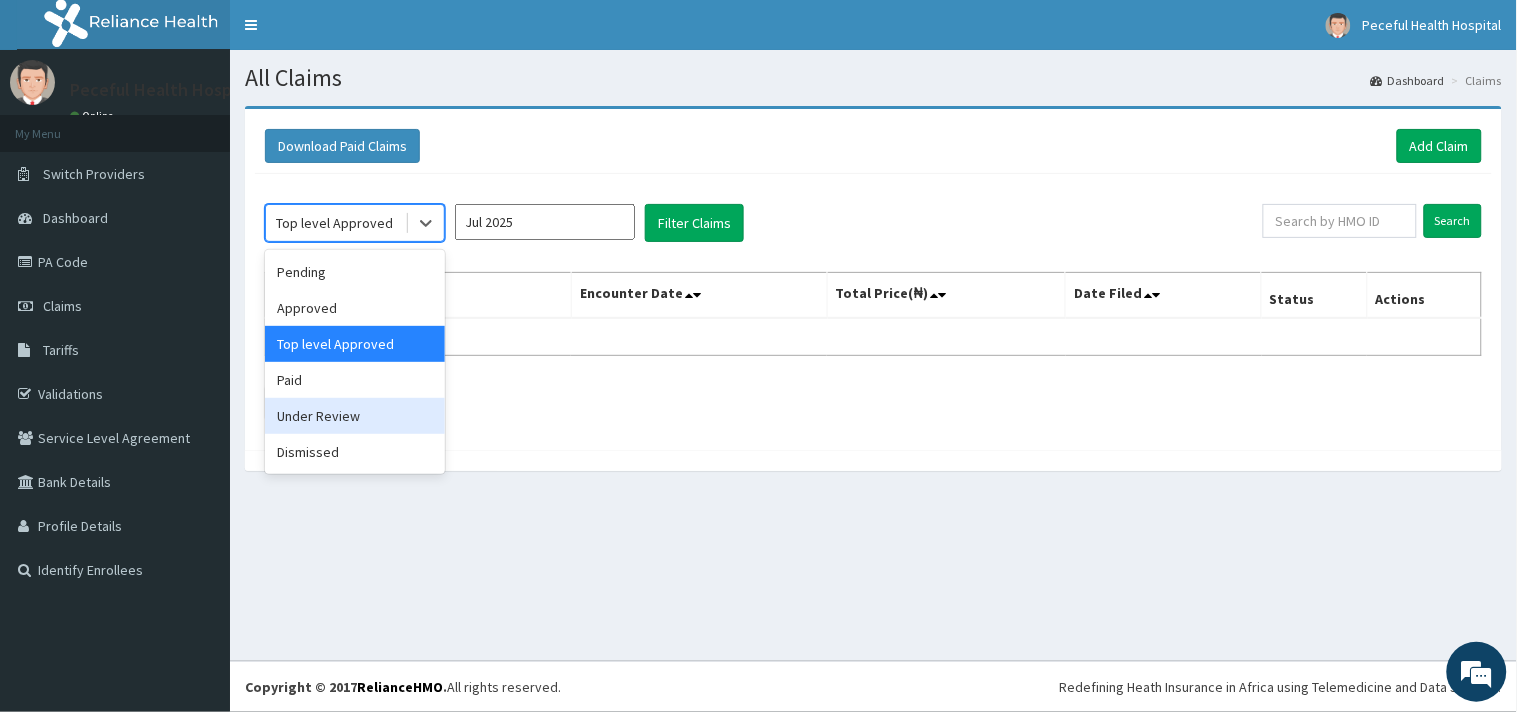 click on "Under Review" at bounding box center (355, 416) 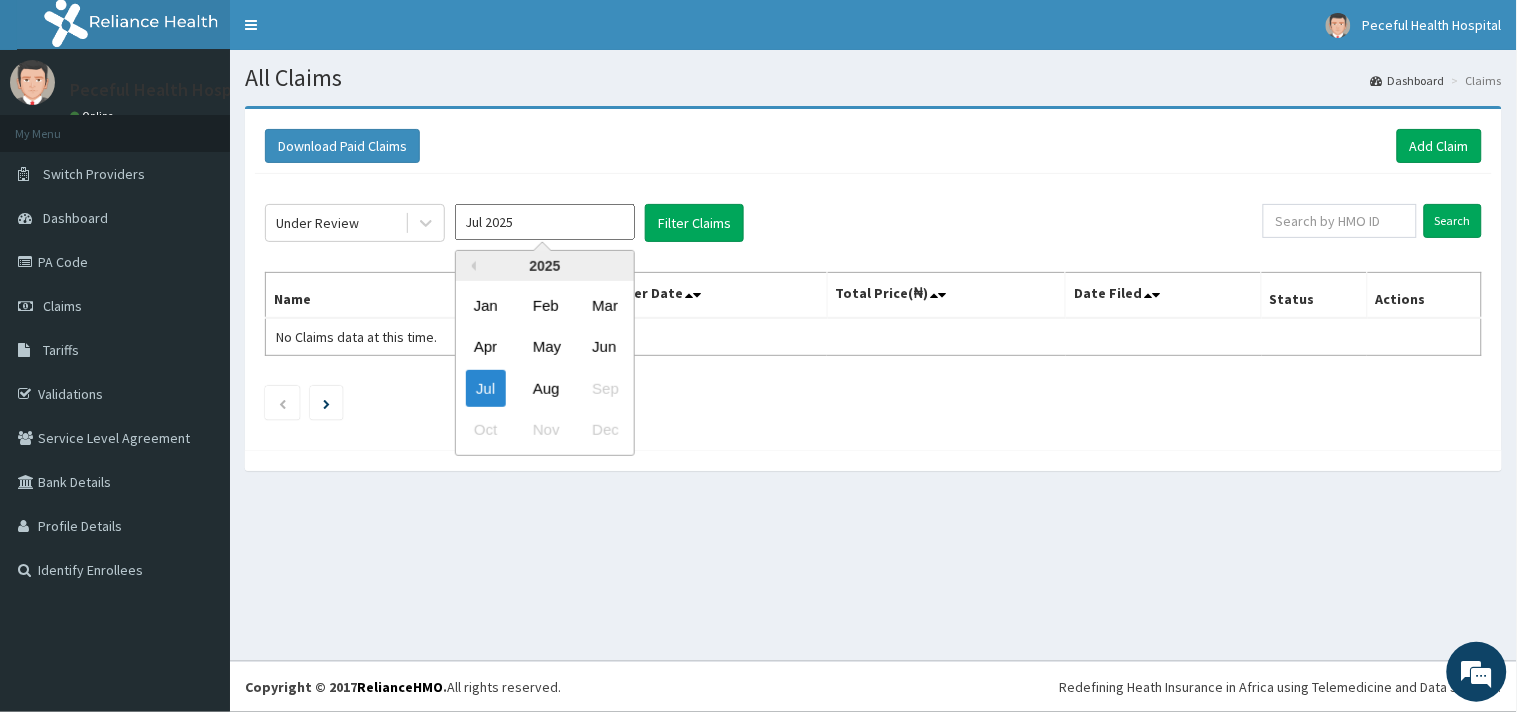 click on "Jul 2025" at bounding box center (545, 222) 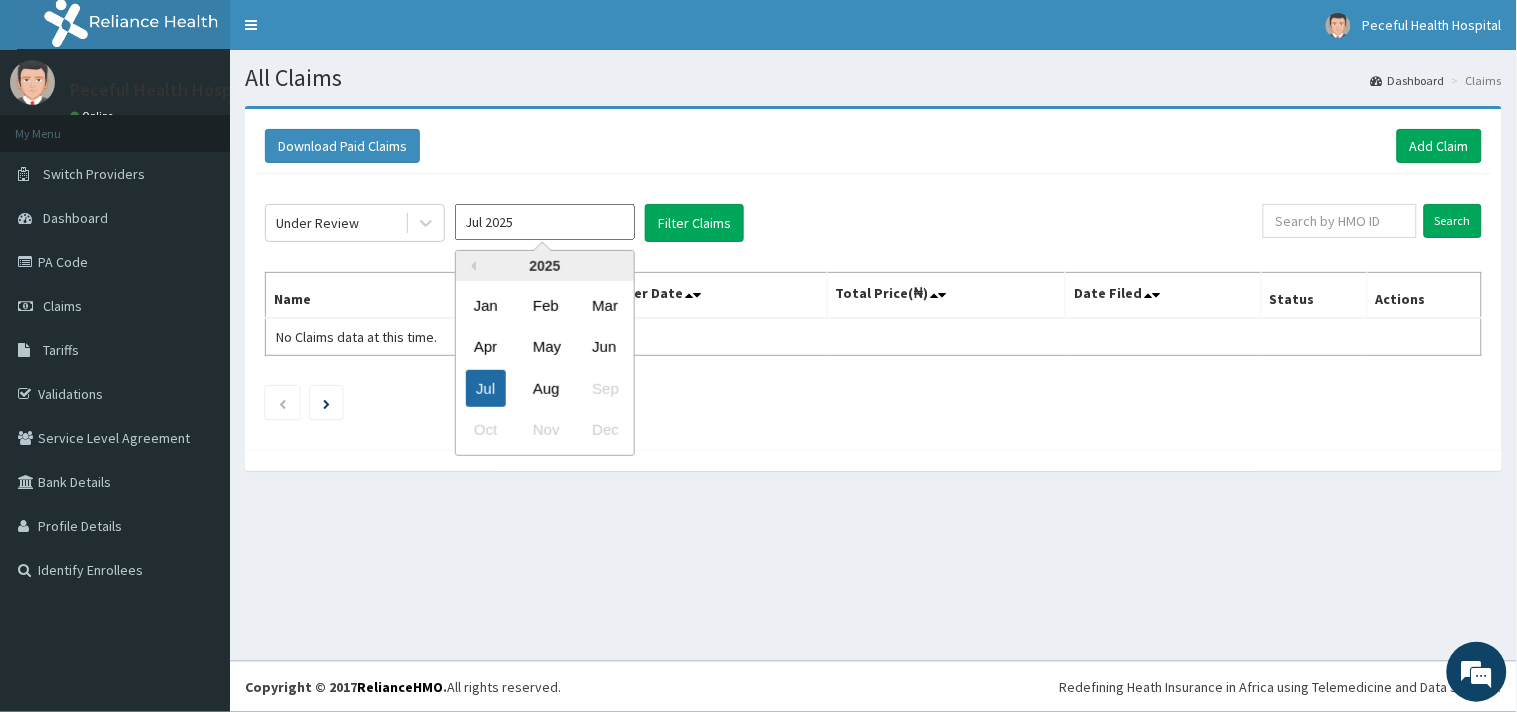click on "Jul" at bounding box center (486, 388) 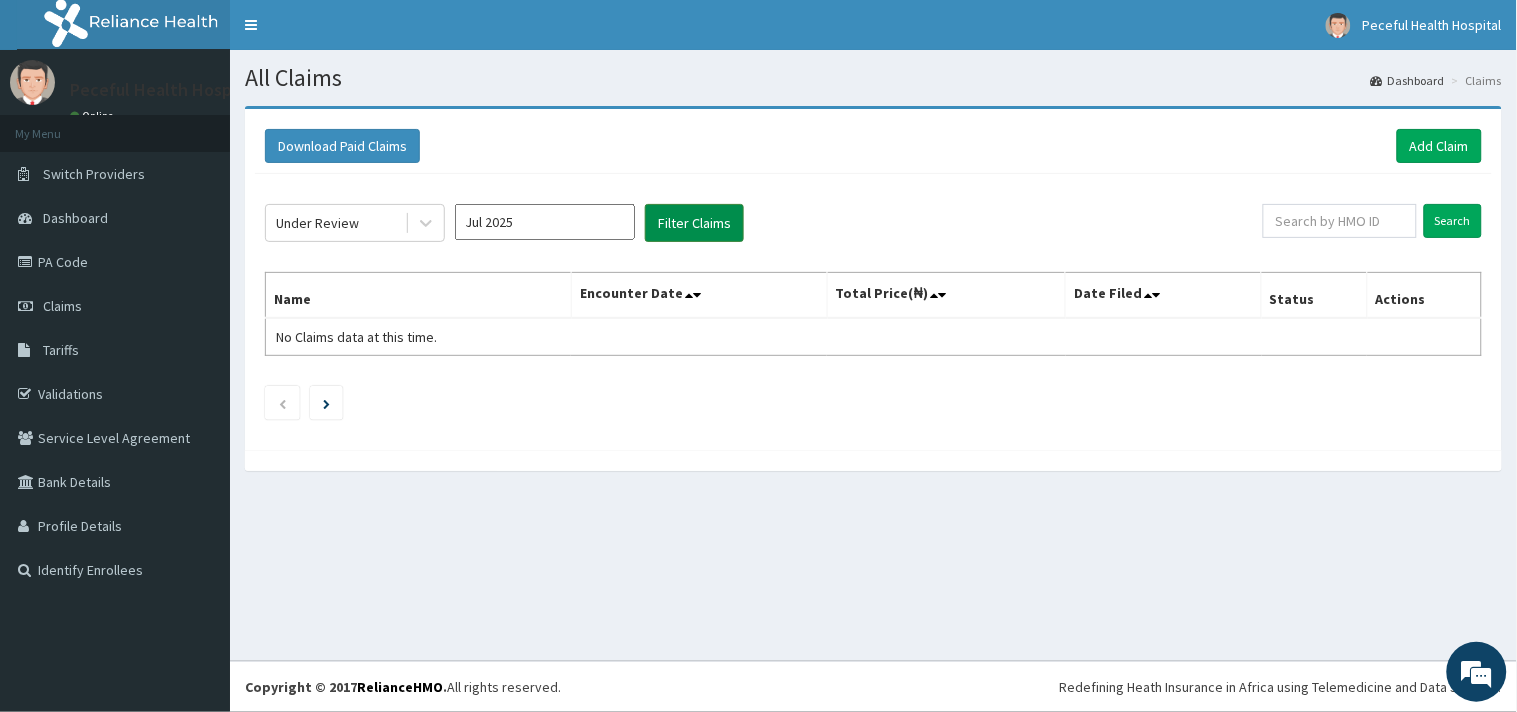 click on "Filter Claims" at bounding box center (694, 223) 